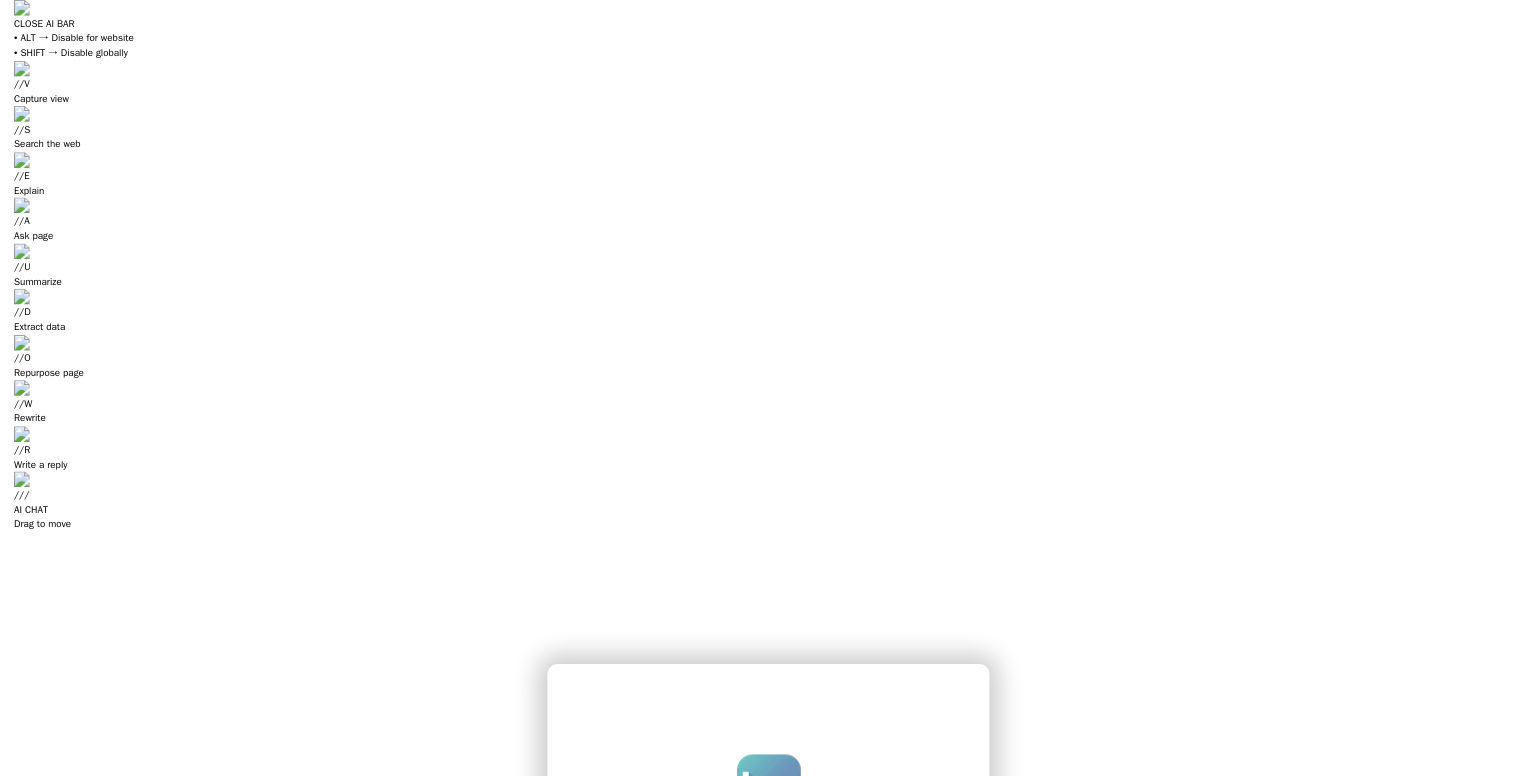 scroll, scrollTop: 0, scrollLeft: 0, axis: both 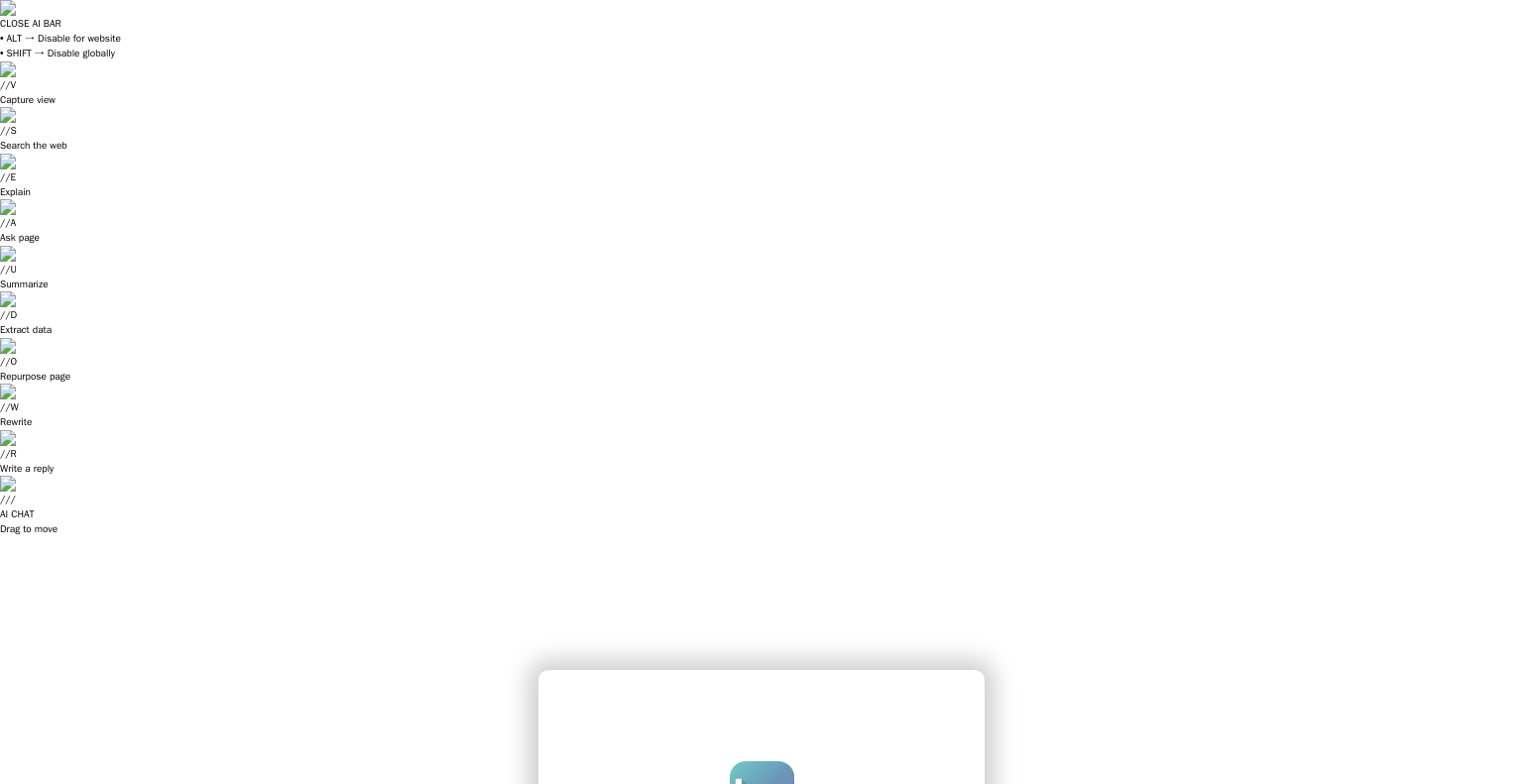 type on "**********" 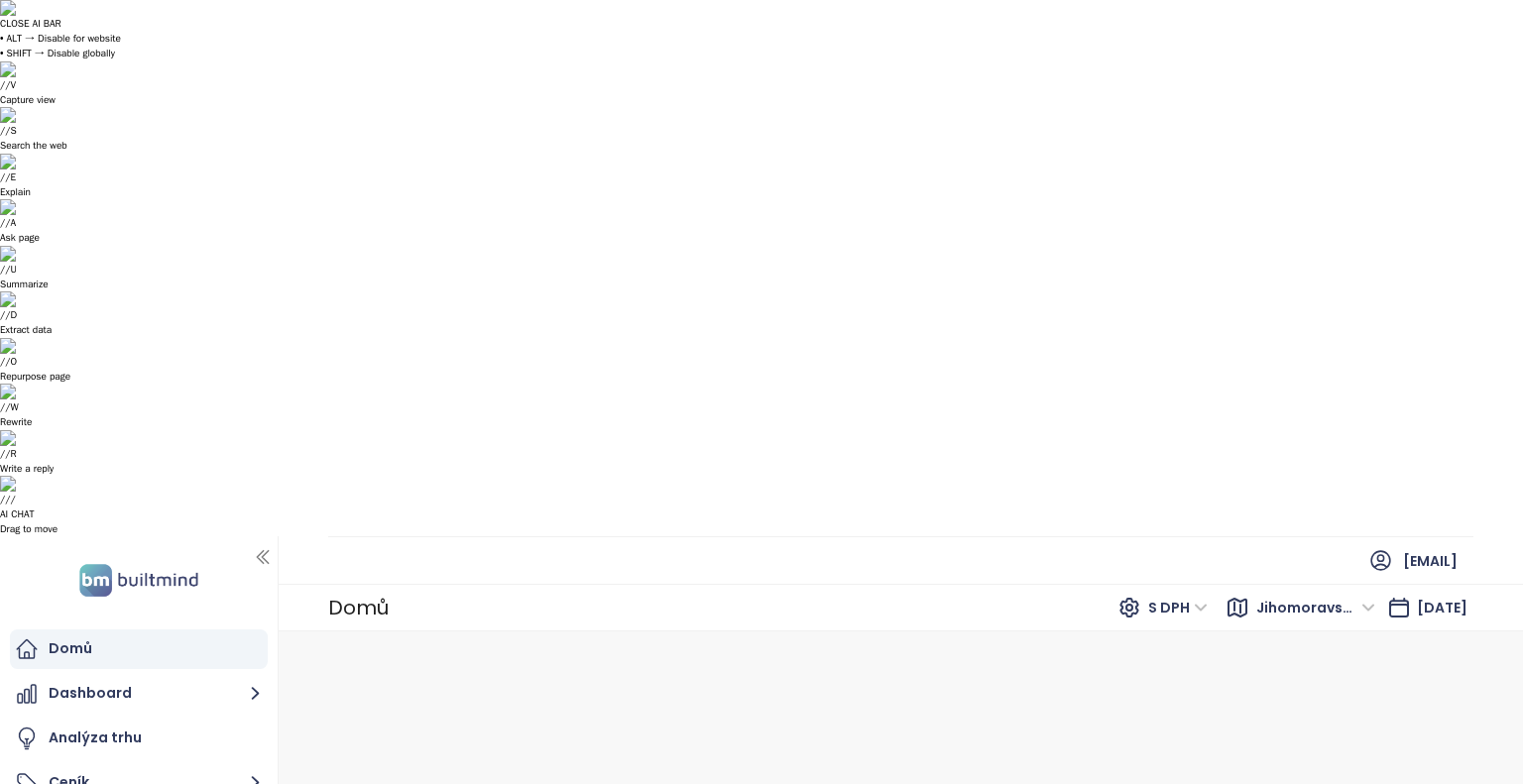 click on "S DPH" at bounding box center [1178, 608] 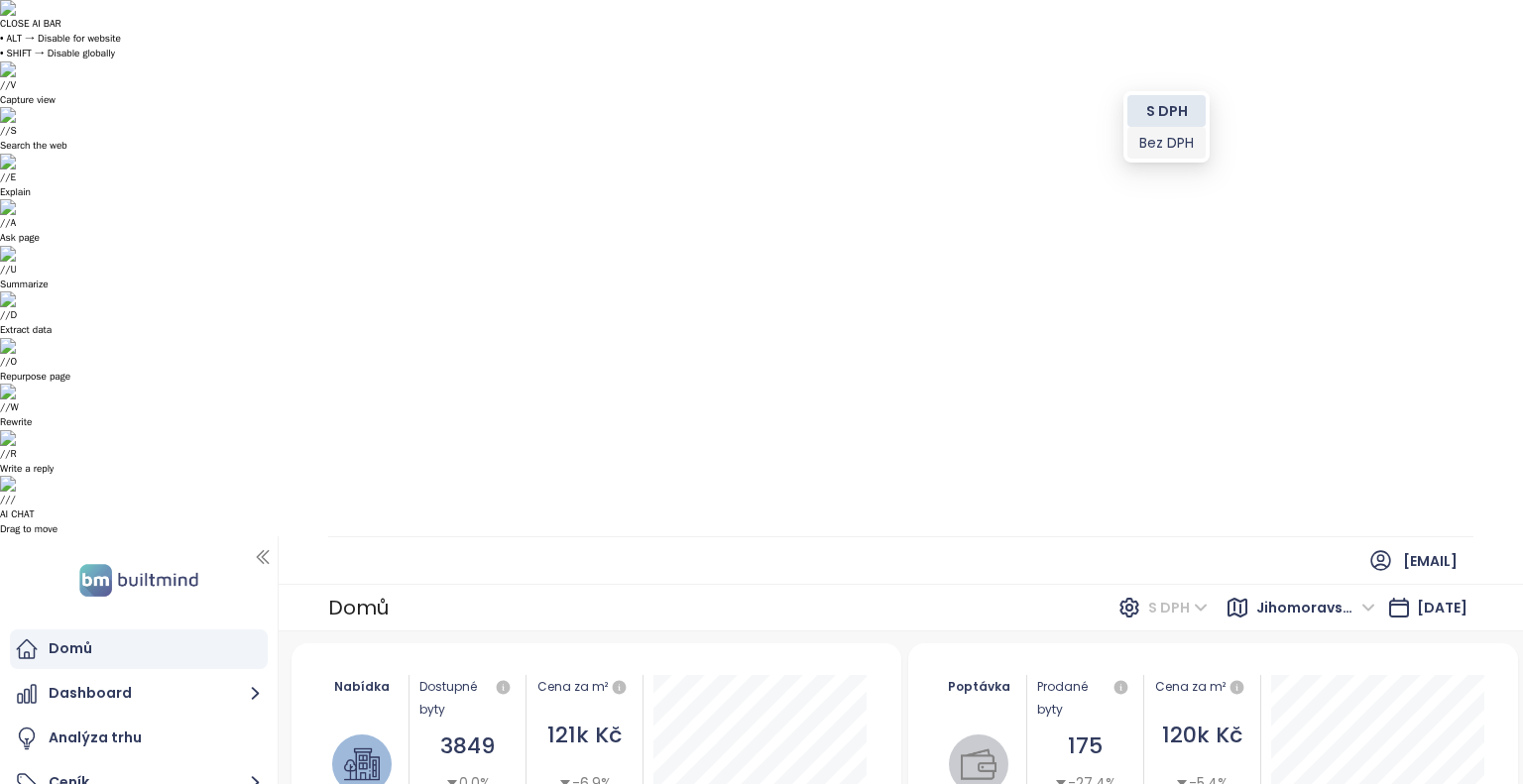 click on "Bez DPH" at bounding box center (1166, 143) 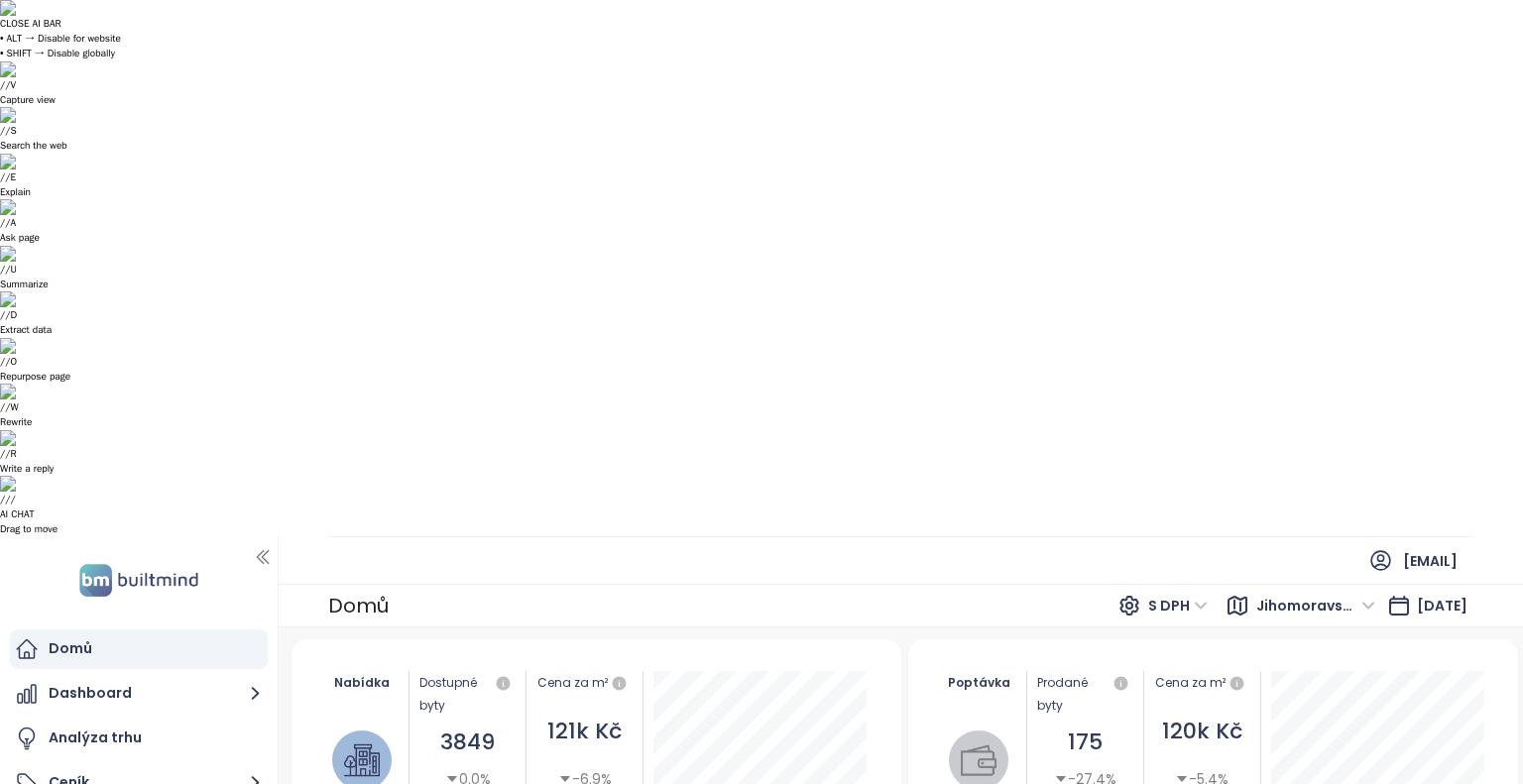 click on "Jihomoravský kraj" at bounding box center [1316, 606] 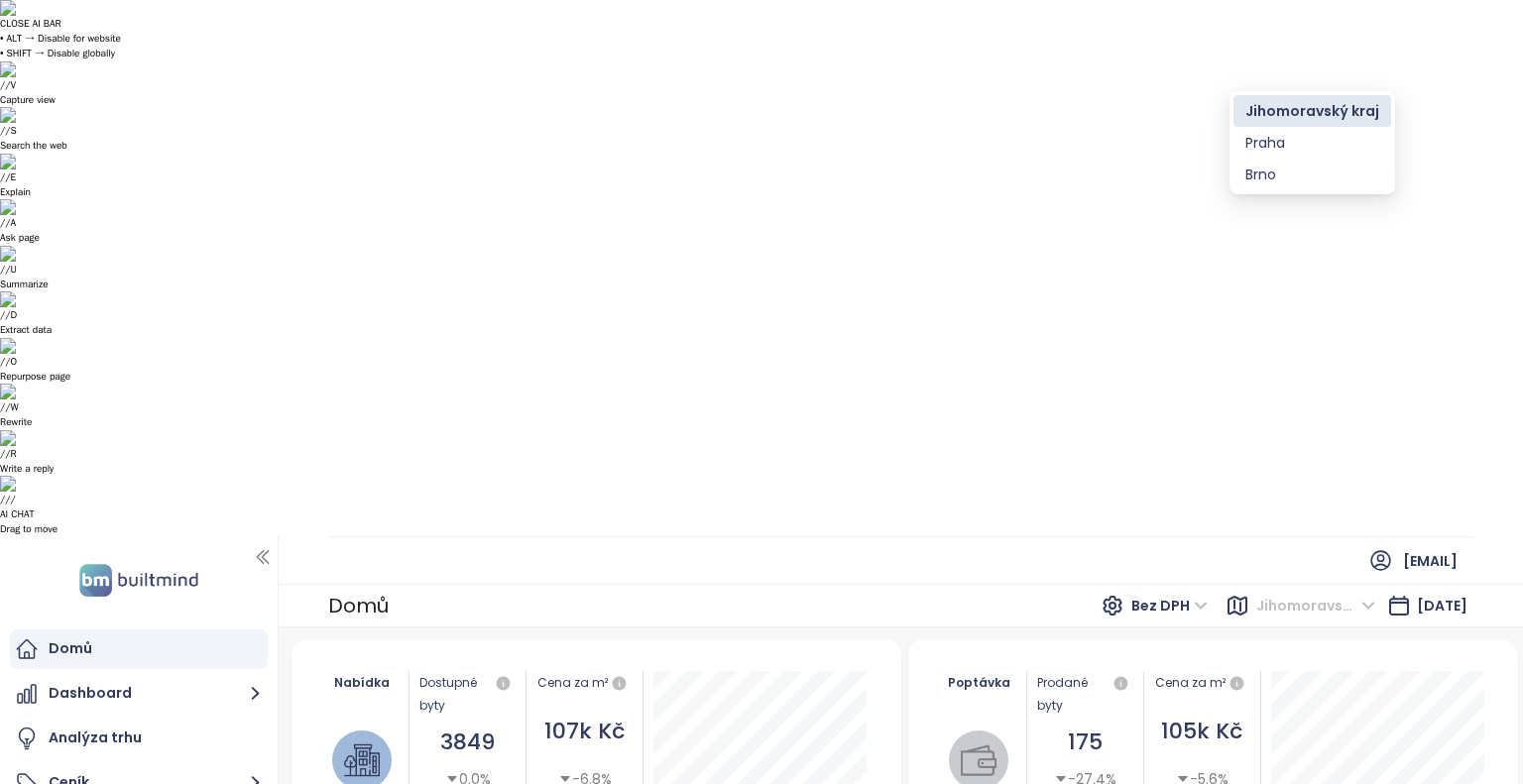 click on "Praha" at bounding box center [1312, 143] 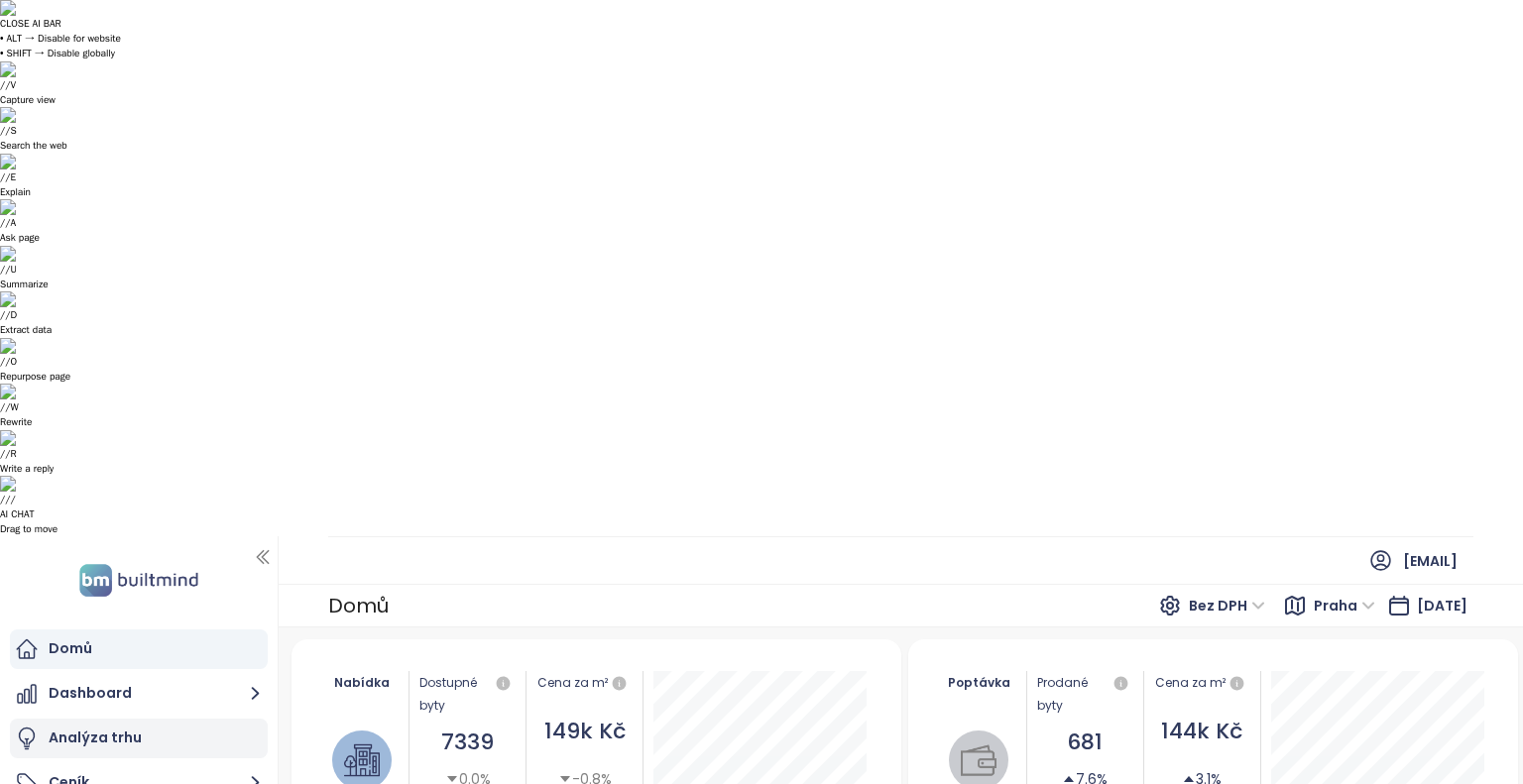 click on "Analýza trhu" at bounding box center (95, 737) 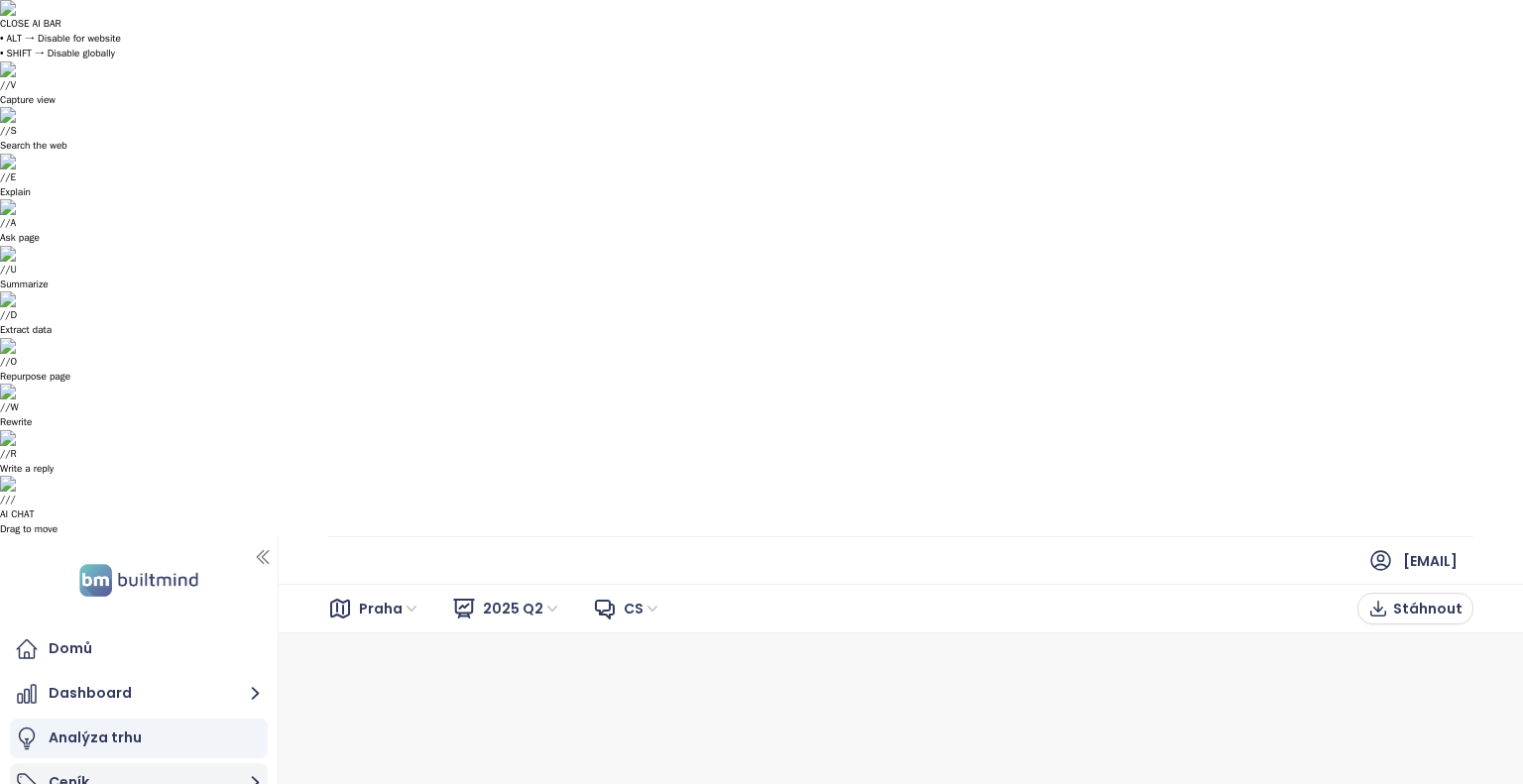 click on "Ceník" at bounding box center (139, 783) 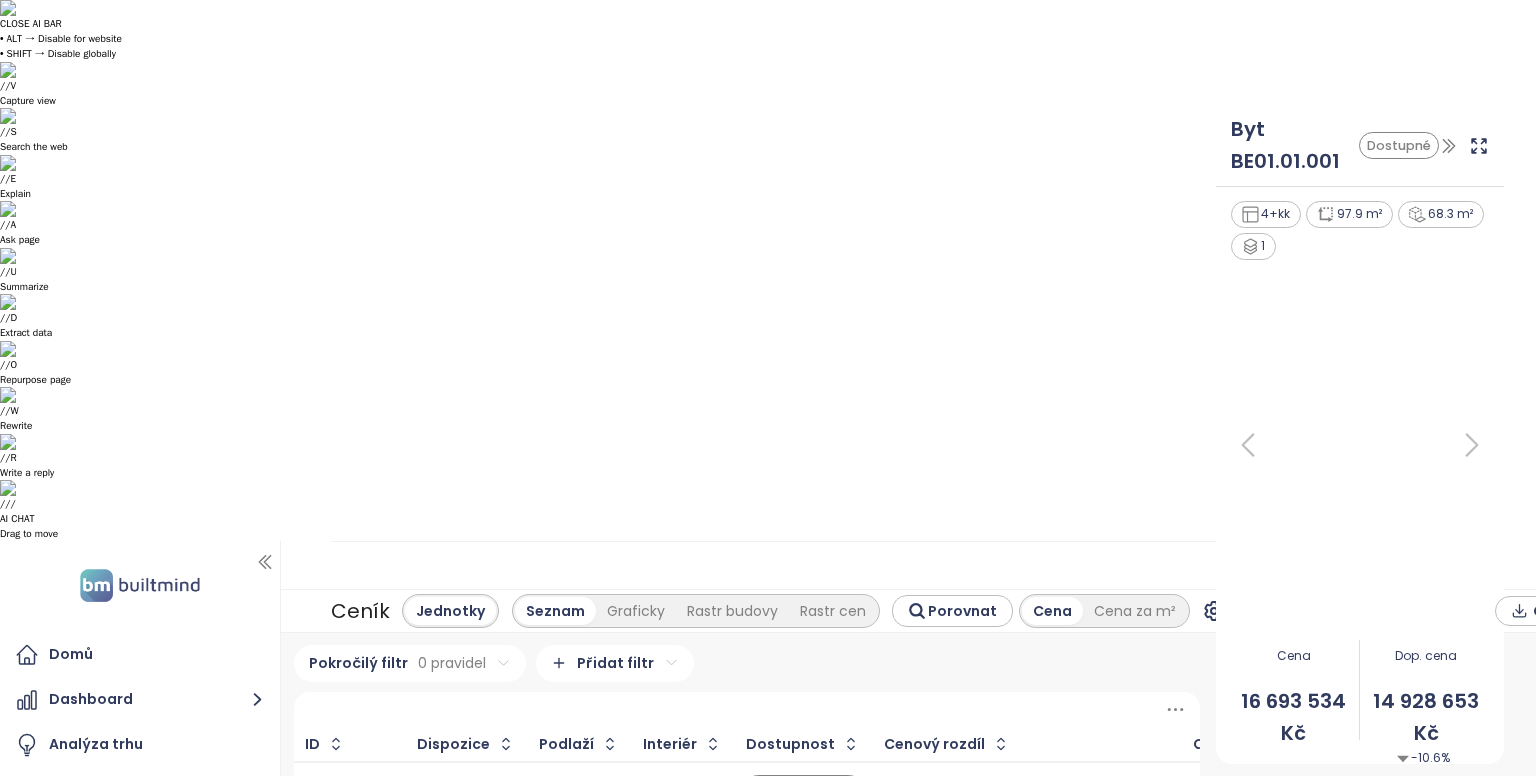 scroll, scrollTop: 0, scrollLeft: 0, axis: both 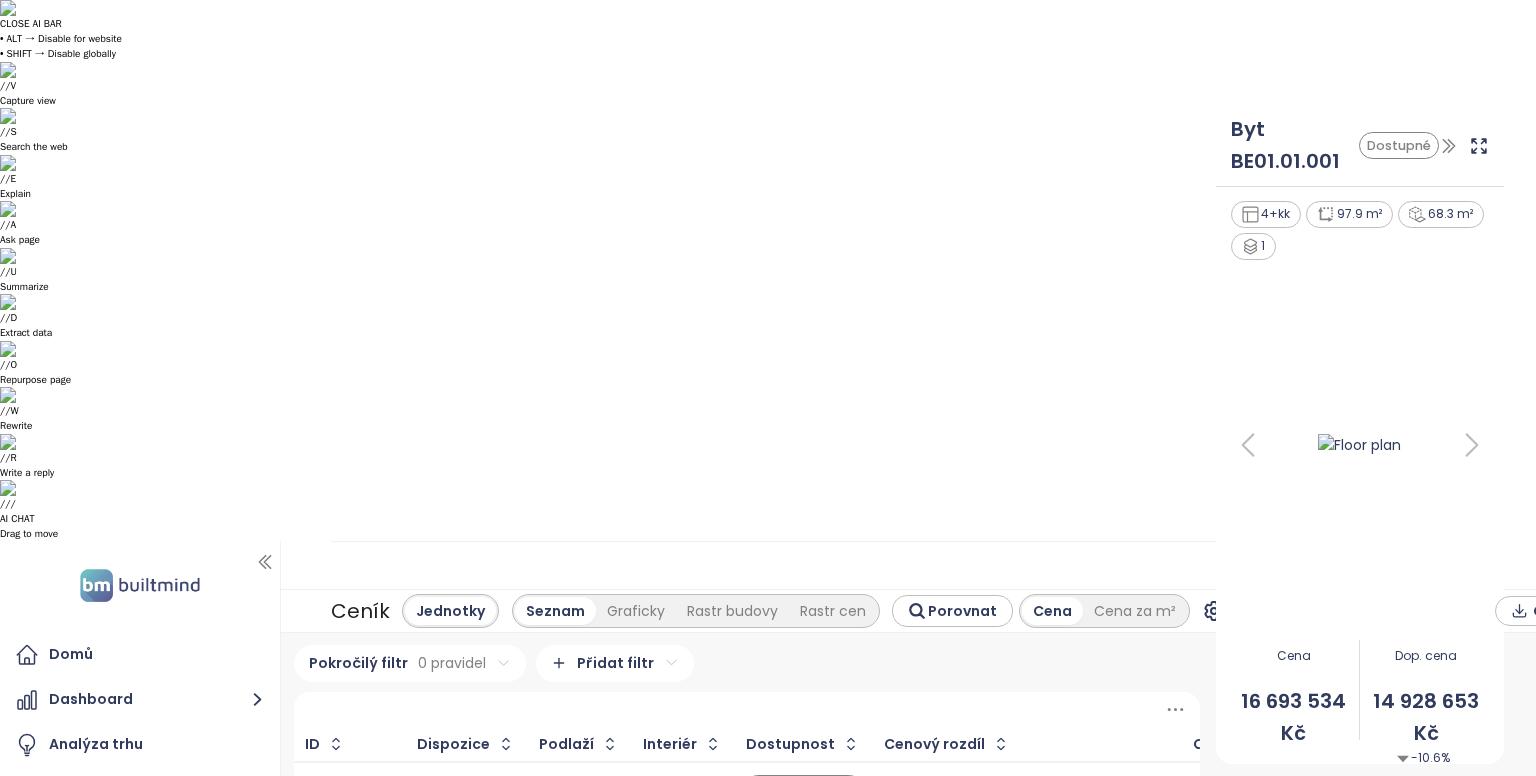 click on "BLOKY ALL STARÉ CENY" at bounding box center [130, 929] 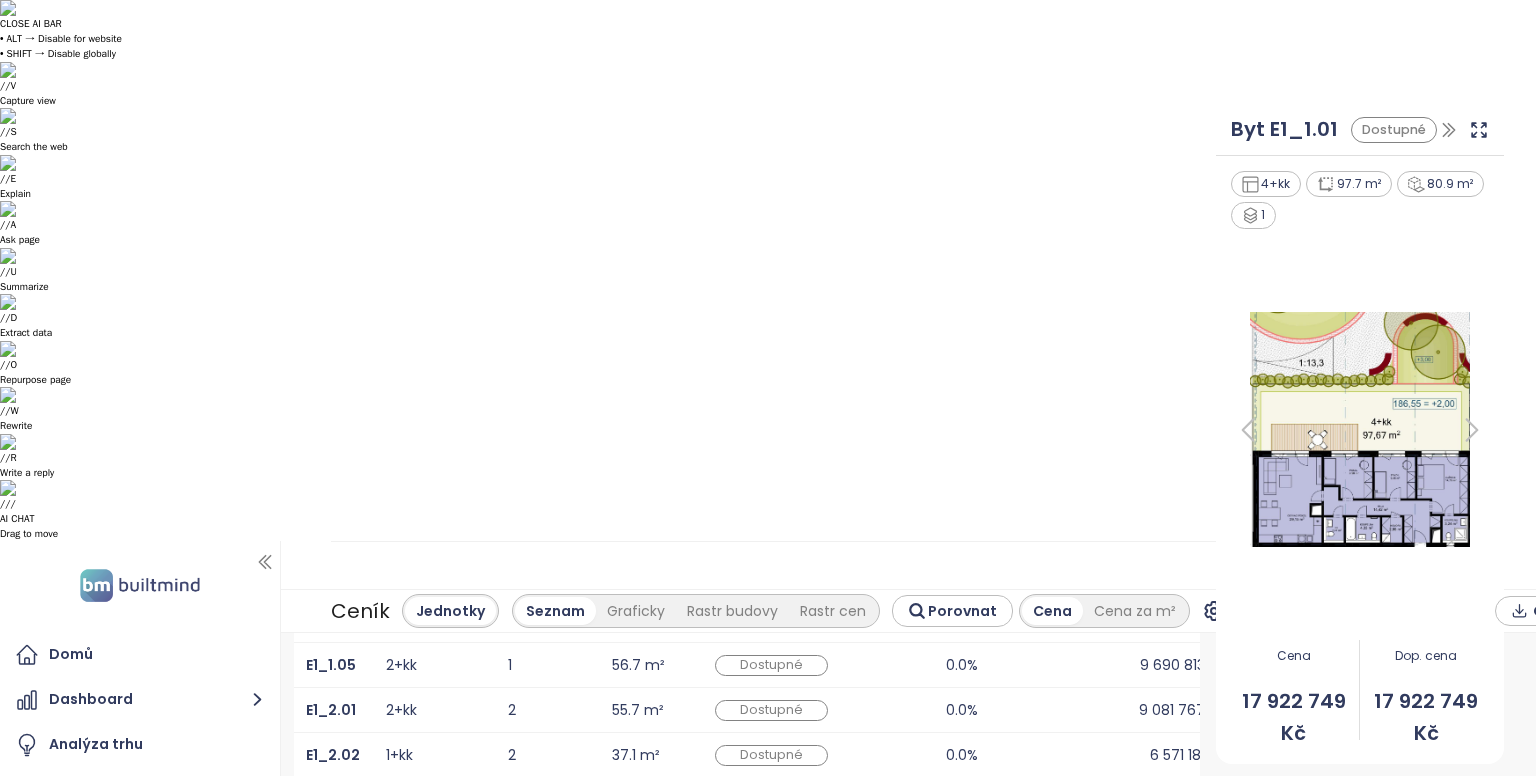 scroll, scrollTop: 0, scrollLeft: 0, axis: both 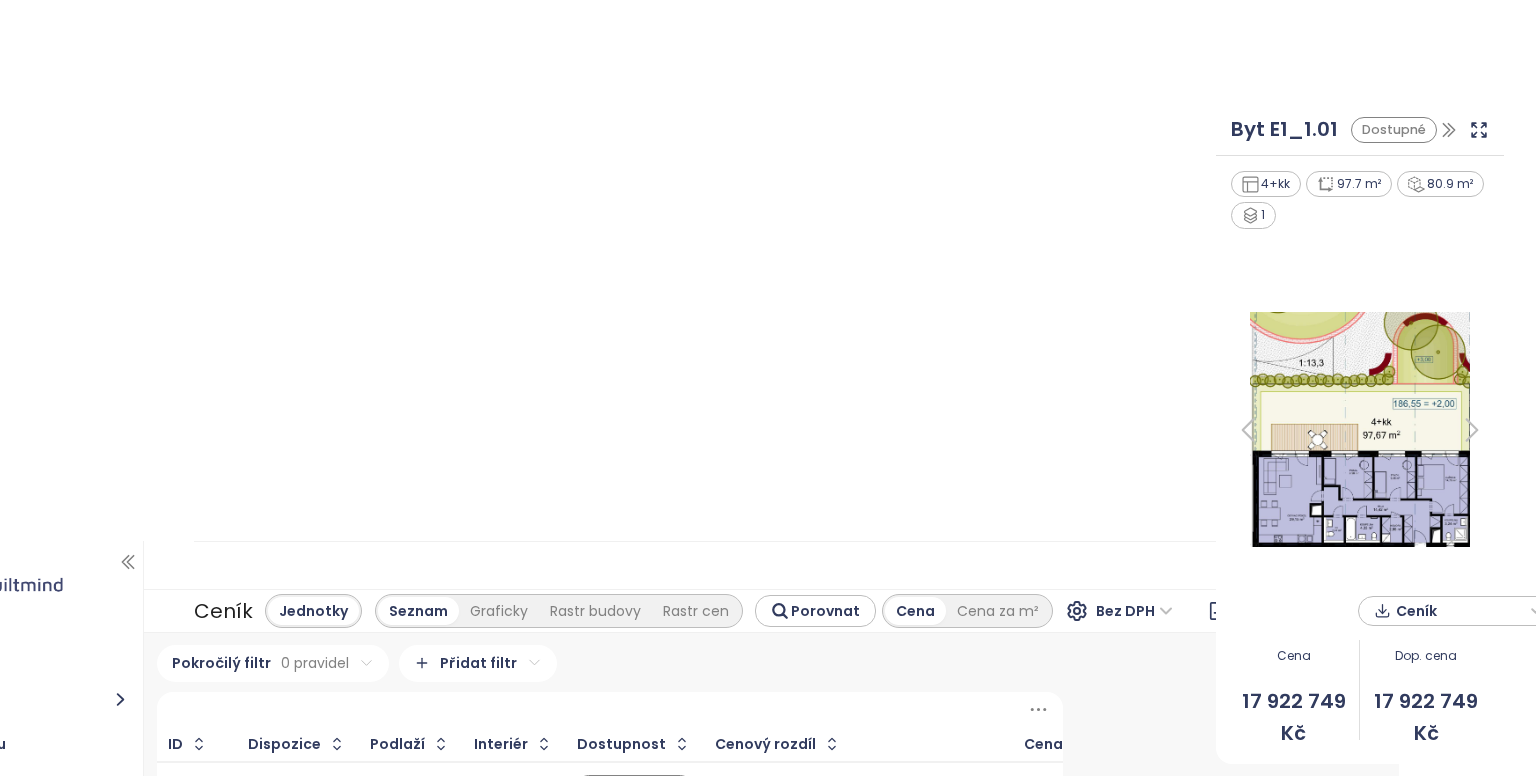 click on "[NUMBER] [NUMBER] [CURRENCY]" at bounding box center [1224, 920] 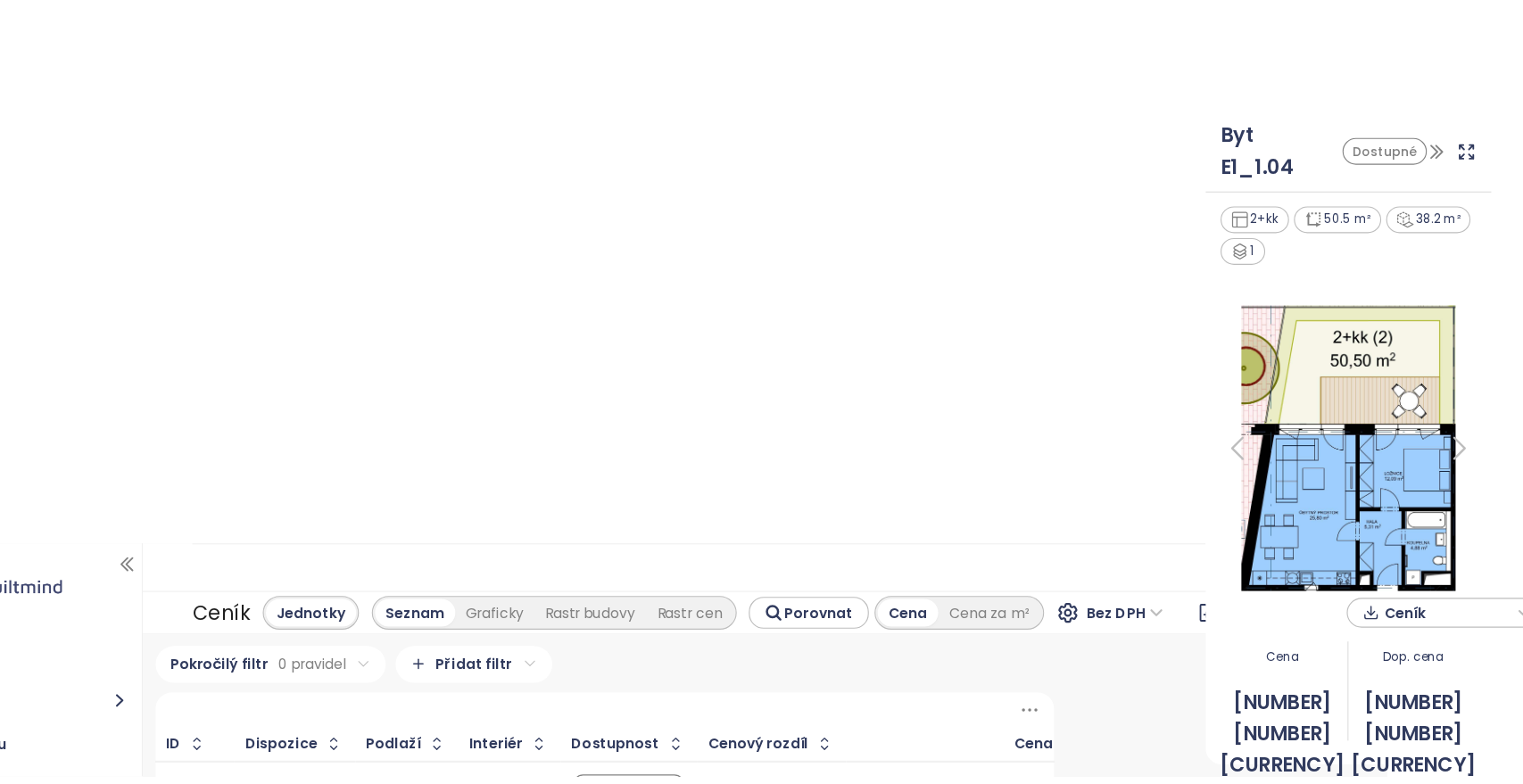 scroll, scrollTop: 0, scrollLeft: 0, axis: both 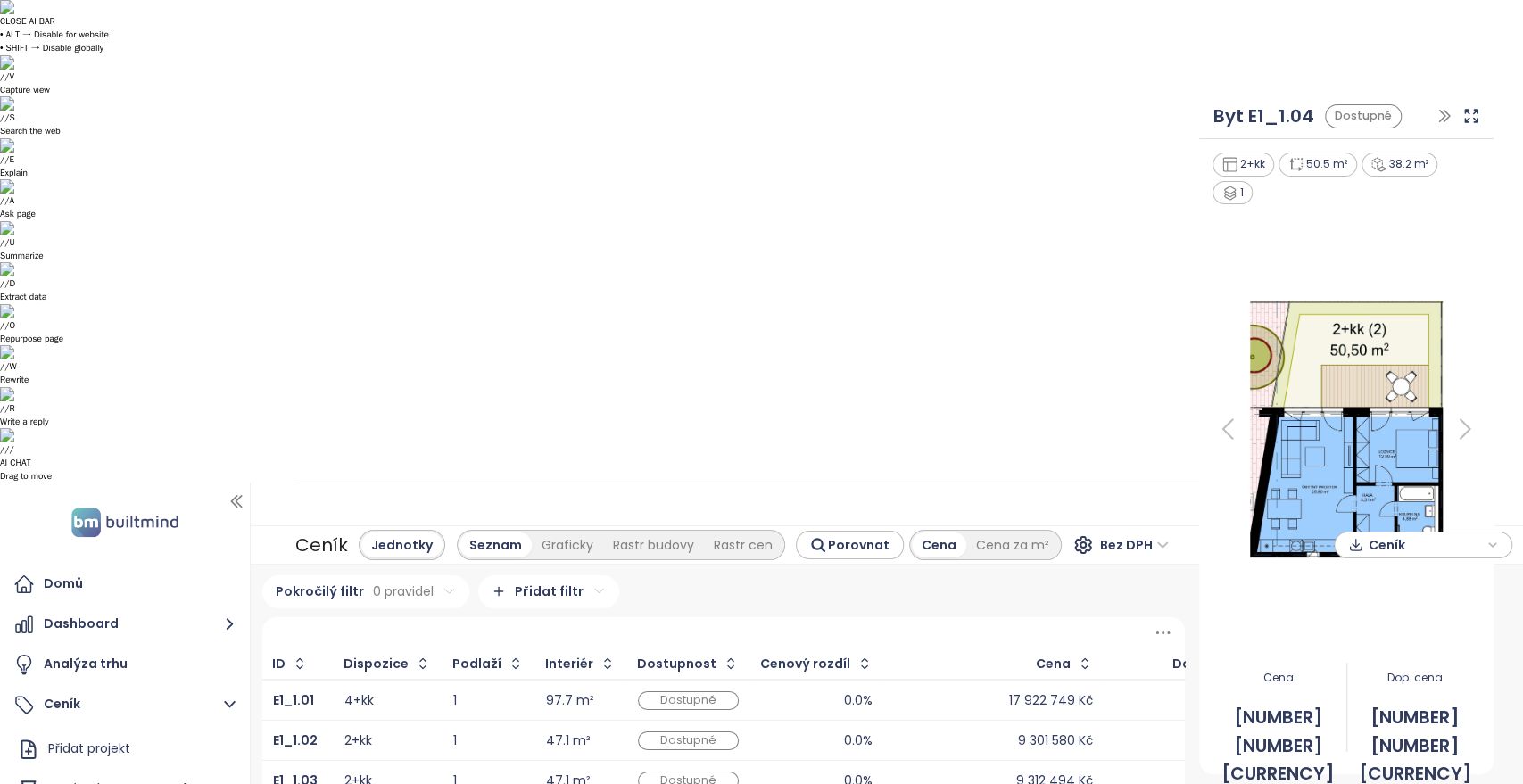 click on "17 922 749 Kč" at bounding box center [761, 392] 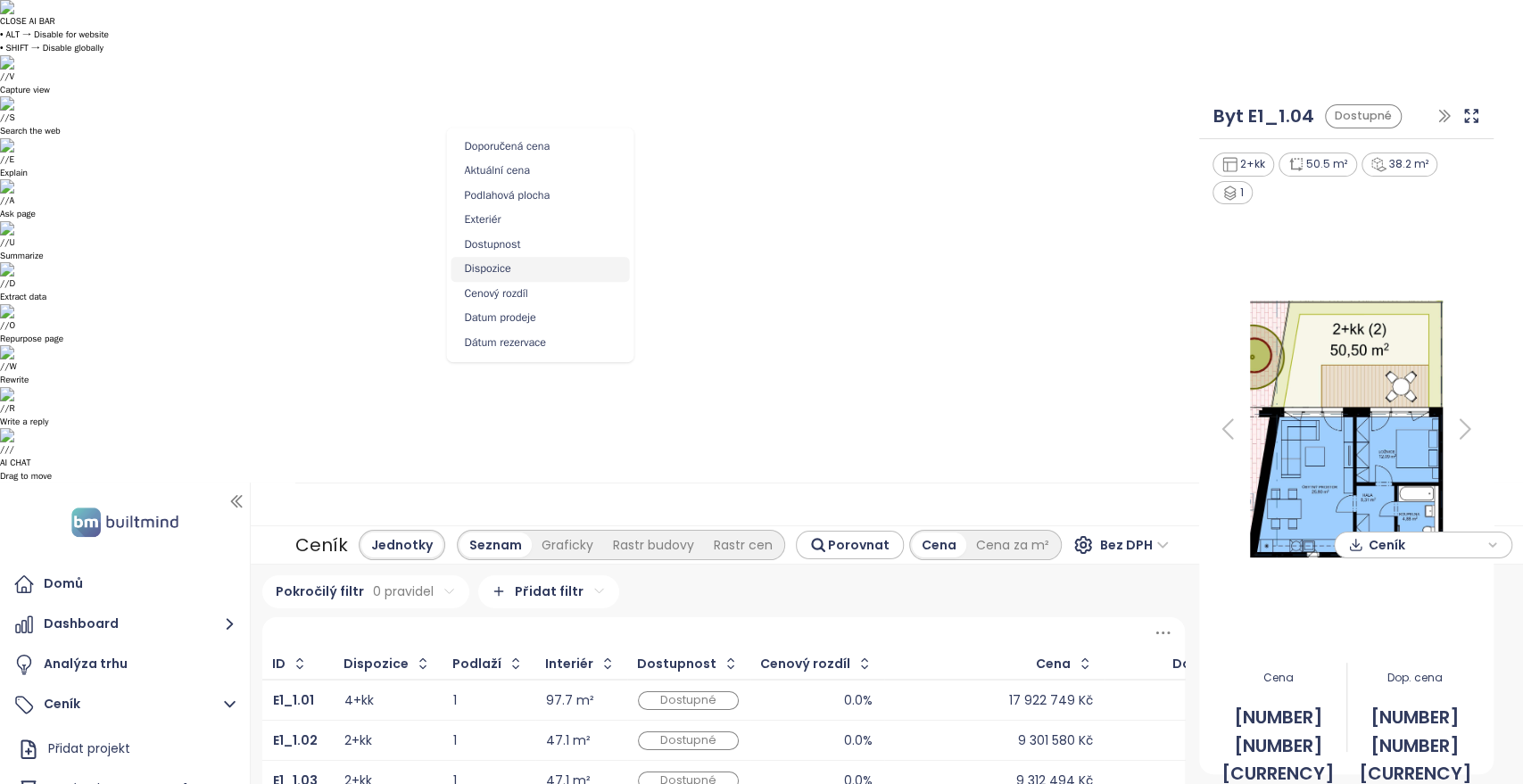 click on "Dispozice" at bounding box center (540, 269) 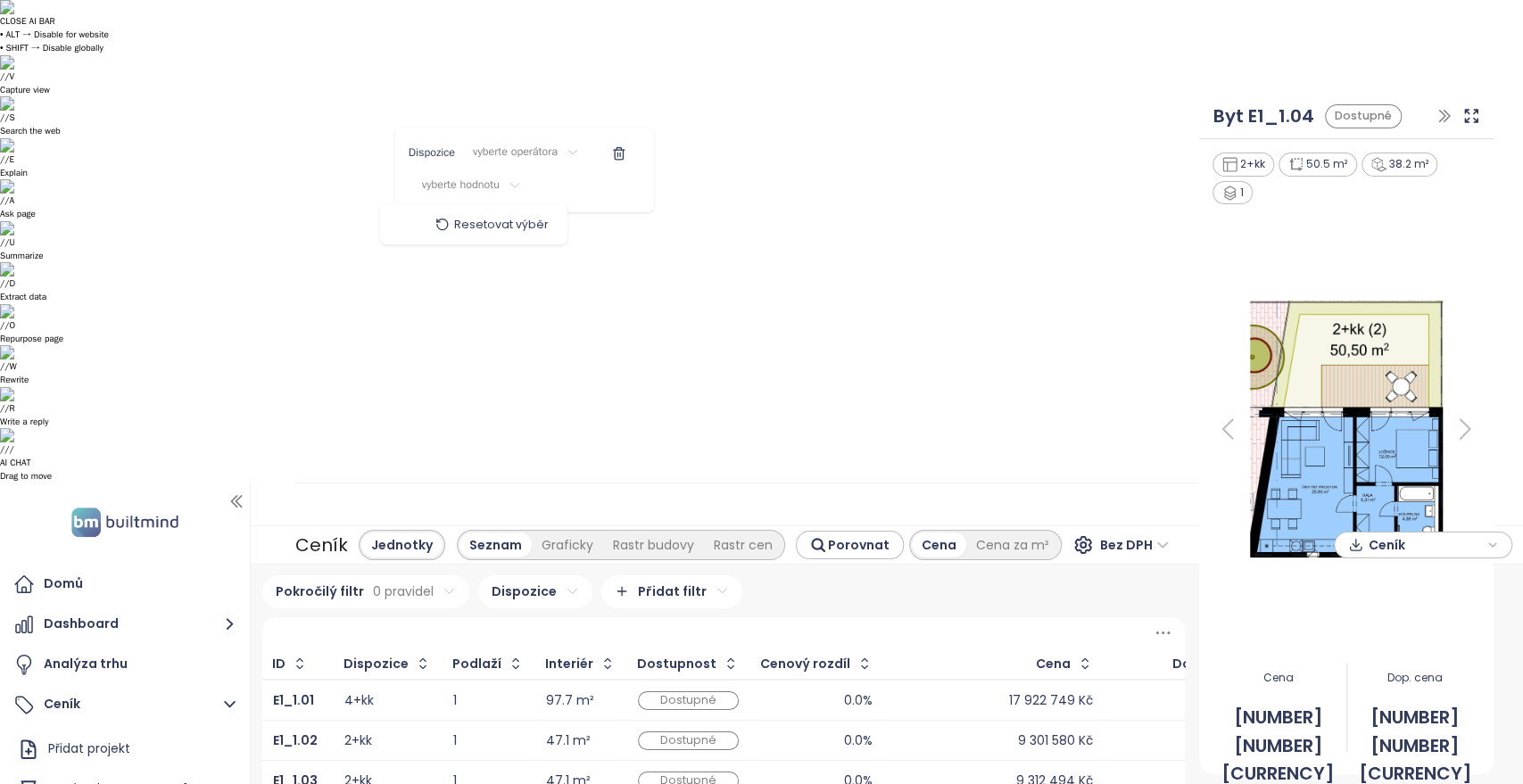 click on "CLOSE AI BAR • ALT → Disable for website • SHIFT → Disable globally // V Capture view // S Search the web // E Explain // A Ask page // U Summarize // D Extract data // O Repurpose page // W Rewrite // R Write a reply // / AI CHAT Drag to move Domů Dashboard Analýza trhu Ceník Přidat projekt Nový Rohan - BLOKY E1   BLOKY ALL STARÉ CENY   Trio Brno   Archa Smíchov   Nový Rohan E4   Nový Rohan E5, E6   Dům Comenius   Reporty Projekty Nastavení Návody Pomoc jtre@[EXAMPLE.COM] Ceník Jednotky Seznam Graficky Rastr budovy Rastr cen Porovnat Cena Cena za m² Bez DPH Přidat projekt Ceník Pokročilý filtr 0 pravidel Dispozice Přidat filtr ID Dispozice Podlaží Interiér Dostupnost Cenový rozdíl Cena Doporučená cena E1_1.01 4+kk 1 97.7 m² Dostupné 0.0% 17 922 749 Kč 17 922 749 Kč E1_1.02 2+kk 1 47.1 m² Dostupné 0.0% 9 301 580 Kč 9 301 580 Kč E1_1.03 2+kk 1 47.1 m² Dostupné 0.0% 9 312 494 Kč 9 312 494 Kč E1_1.04 2+kk 1 50.5 m² Dostupné 0.0% 9 556 159 Kč 9 556 159 Kč E1_1.05 2+kk 1" at bounding box center (761, 392) 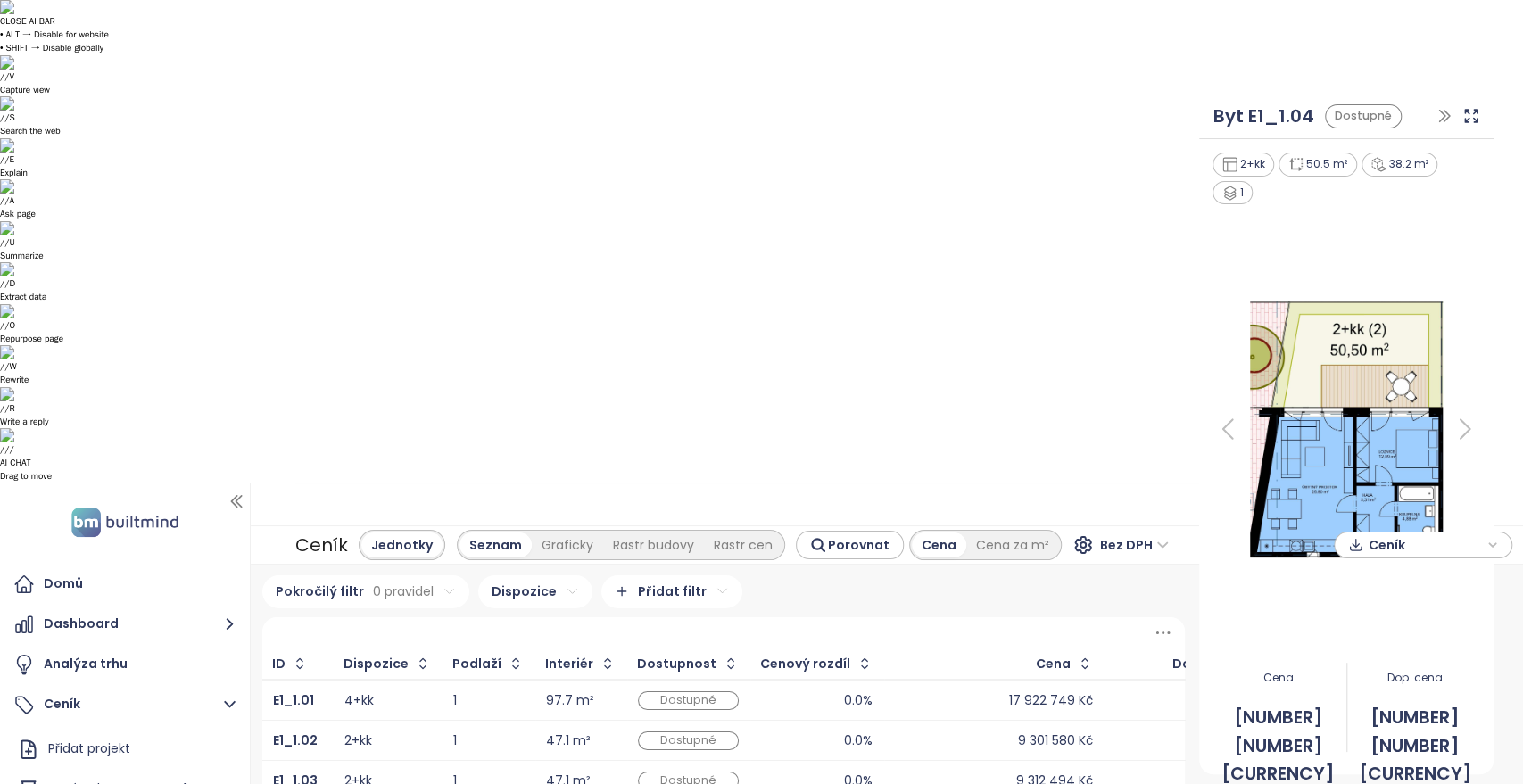 click on "CLOSE AI BAR • ALT → Disable for website • SHIFT → Disable globally // V Capture view // S Search the web // E Explain // A Ask page // U Summarize // D Extract data // O Repurpose page // W Rewrite // R Write a reply // / AI CHAT Drag to move Domů Dashboard Analýza trhu Ceník Přidat projekt Nový Rohan - BLOKY E1   BLOKY ALL STARÉ CENY   Trio Brno   Archa Smíchov   Nový Rohan E4   Nový Rohan E5, E6   Dům Comenius   Reporty Projekty Nastavení Návody Pomoc jtre@[EXAMPLE.COM] Ceník Jednotky Seznam Graficky Rastr budovy Rastr cen Porovnat Cena Cena za m² Bez DPH Přidat projekt Ceník Pokročilý filtr 0 pravidel Dispozice Přidat filtr ID Dispozice Podlaží Interiér Dostupnost Cenový rozdíl Cena Doporučená cena E1_1.01 4+kk 1 97.7 m² Dostupné 0.0% 17 922 749 Kč 17 922 749 Kč E1_1.02 2+kk 1 47.1 m² Dostupné 0.0% 9 301 580 Kč 9 301 580 Kč E1_1.03 2+kk 1 47.1 m² Dostupné 0.0% 9 312 494 Kč 9 312 494 Kč E1_1.04 2+kk 1 50.5 m² Dostupné 0.0% 9 556 159 Kč 9 556 159 Kč E1_1.05 2+kk 1" at bounding box center (761, 392) 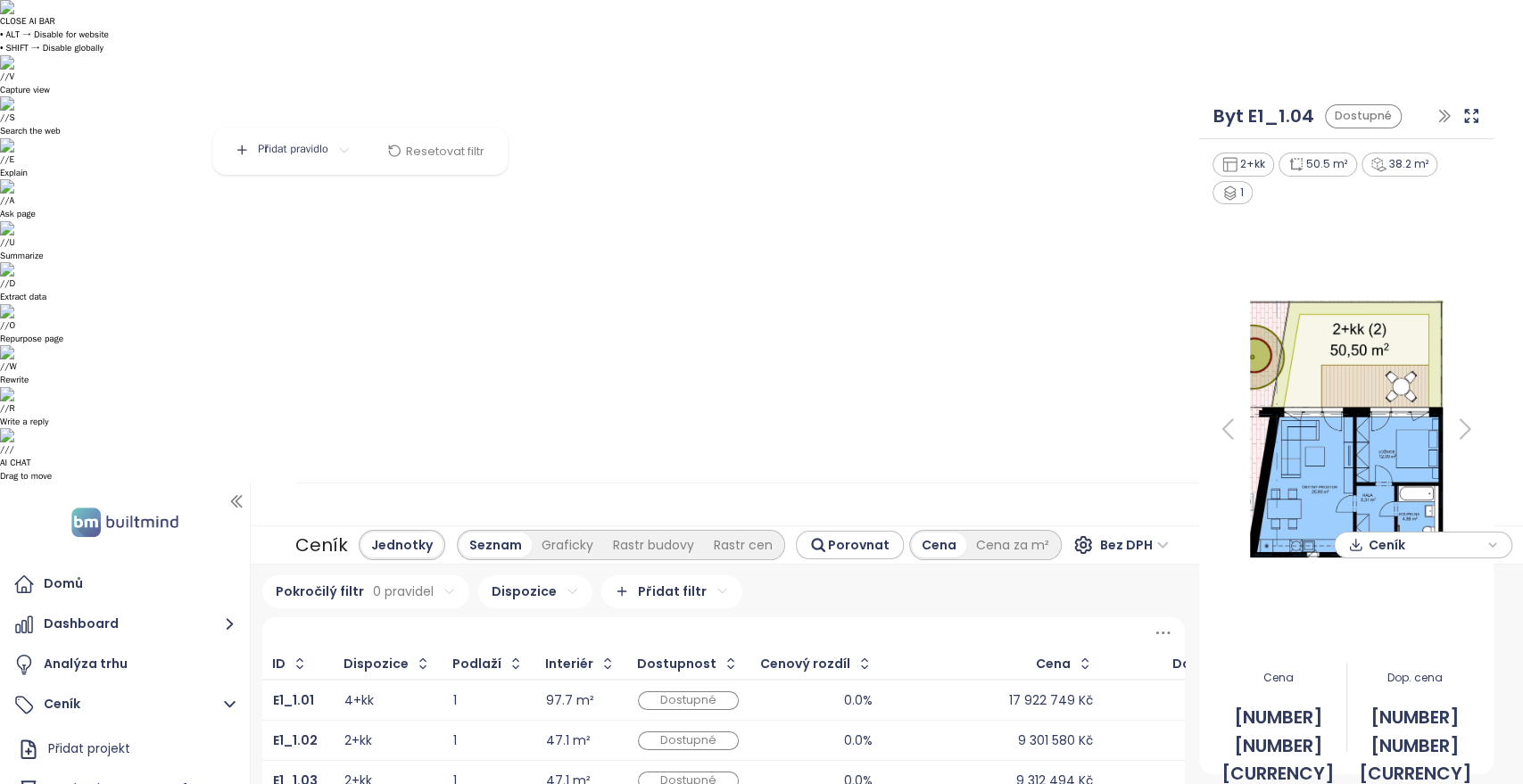 click on "CLOSE AI BAR • ALT → Disable for website • SHIFT → Disable globally // V Capture view // S Search the web // E Explain // A Ask page // U Summarize // D Extract data // O Repurpose page // W Rewrite // R Write a reply // / AI CHAT Drag to move Domů Dashboard Analýza trhu Ceník Přidat projekt Nový Rohan - BLOKY E1   BLOKY ALL STARÉ CENY   Trio Brno   Archa Smíchov   Nový Rohan E4   Nový Rohan E5, E6   Dům Comenius   Reporty Projekty Nastavení Návody Pomoc jtre@[EXAMPLE.COM] Ceník Jednotky Seznam Graficky Rastr budovy Rastr cen Porovnat Cena Cena za m² Bez DPH Přidat projekt Ceník Pokročilý filtr 0 pravidel Dispozice Přidat filtr ID Dispozice Podlaží Interiér Dostupnost Cenový rozdíl Cena Doporučená cena E1_1.01 4+kk 1 97.7 m² Dostupné 0.0% 17 922 749 Kč 17 922 749 Kč E1_1.02 2+kk 1 47.1 m² Dostupné 0.0% 9 301 580 Kč 9 301 580 Kč E1_1.03 2+kk 1 47.1 m² Dostupné 0.0% 9 312 494 Kč 9 312 494 Kč E1_1.04 2+kk 1 50.5 m² Dostupné 0.0% 9 556 159 Kč 9 556 159 Kč E1_1.05 2+kk 1" at bounding box center [761, 392] 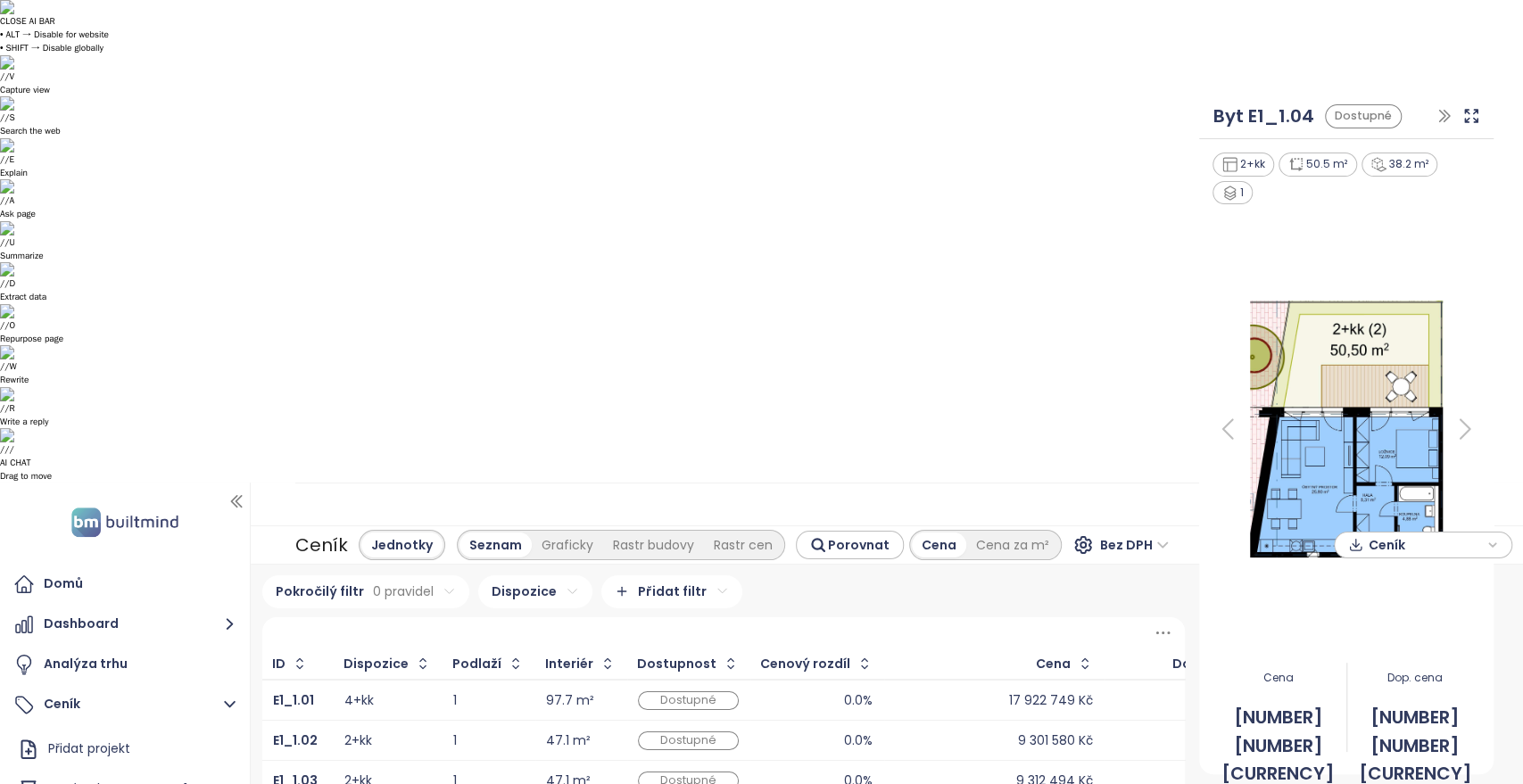 click on "CLOSE AI BAR • ALT → Disable for website • SHIFT → Disable globally // V Capture view // S Search the web // E Explain // A Ask page // U Summarize // D Extract data // O Repurpose page // W Rewrite // R Write a reply // / AI CHAT Drag to move Domů Dashboard Analýza trhu Ceník Přidat projekt Nový Rohan - BLOKY E1   BLOKY ALL STARÉ CENY   Trio Brno   Archa Smíchov   Nový Rohan E4   Nový Rohan E5, E6   Dům Comenius   Reporty Projekty Nastavení Návody Pomoc jtre@[EXAMPLE.COM] Ceník Jednotky Seznam Graficky Rastr budovy Rastr cen Porovnat Cena Cena za m² Bez DPH Přidat projekt Ceník Pokročilý filtr 0 pravidel Dispozice Přidat filtr ID Dispozice Podlaží Interiér Dostupnost Cenový rozdíl Cena Doporučená cena E1_1.01 4+kk 1 97.7 m² Dostupné 0.0% 17 922 749 Kč 17 922 749 Kč E1_1.02 2+kk 1 47.1 m² Dostupné 0.0% 9 301 580 Kč 9 301 580 Kč E1_1.03 2+kk 1 47.1 m² Dostupné 0.0% 9 312 494 Kč 9 312 494 Kč E1_1.04 2+kk 1 50.5 m² Dostupné 0.0% 9 556 159 Kč 9 556 159 Kč E1_1.05 2+kk 1" at bounding box center (761, 392) 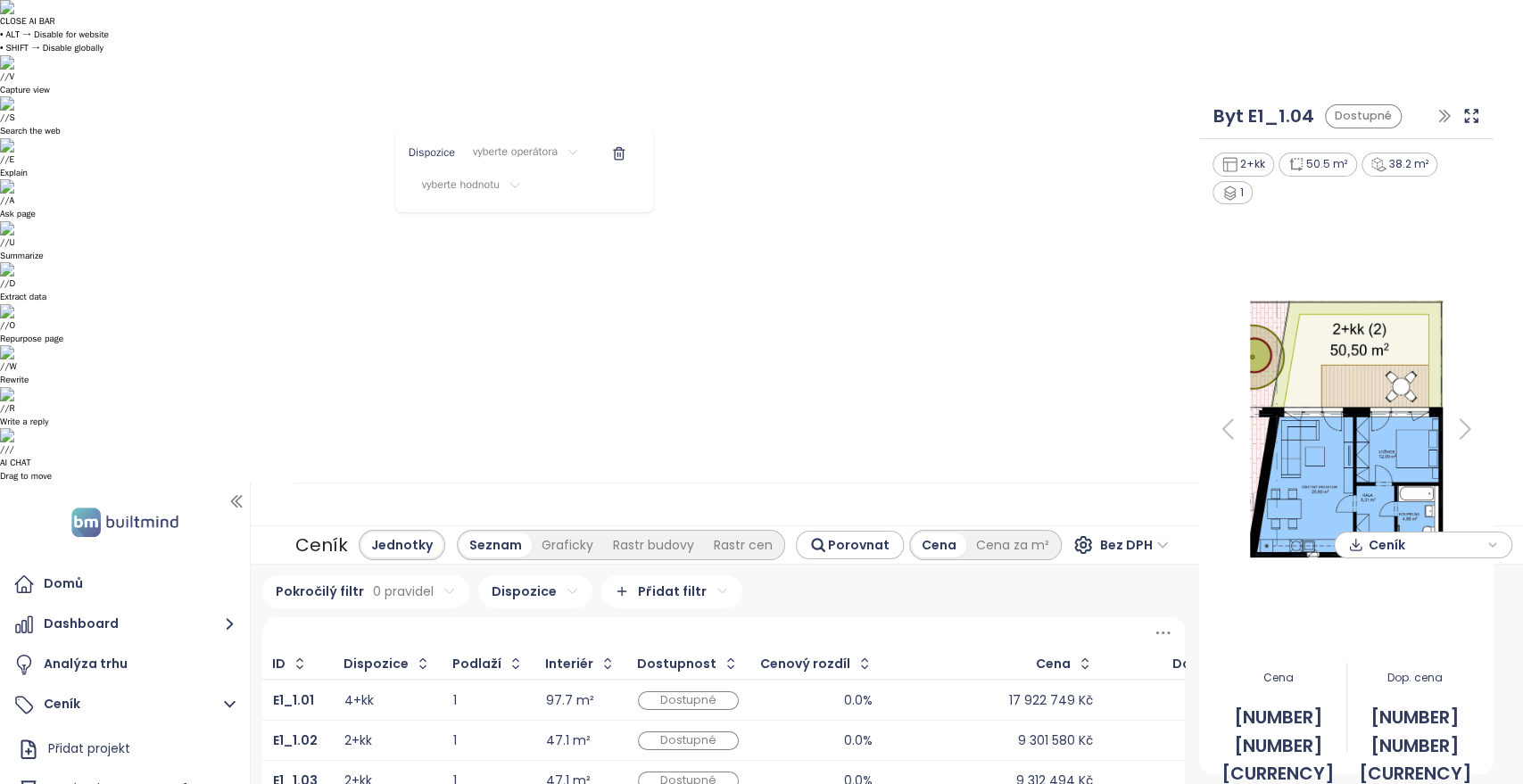 click on "Dispozice" at bounding box center (432, 153) 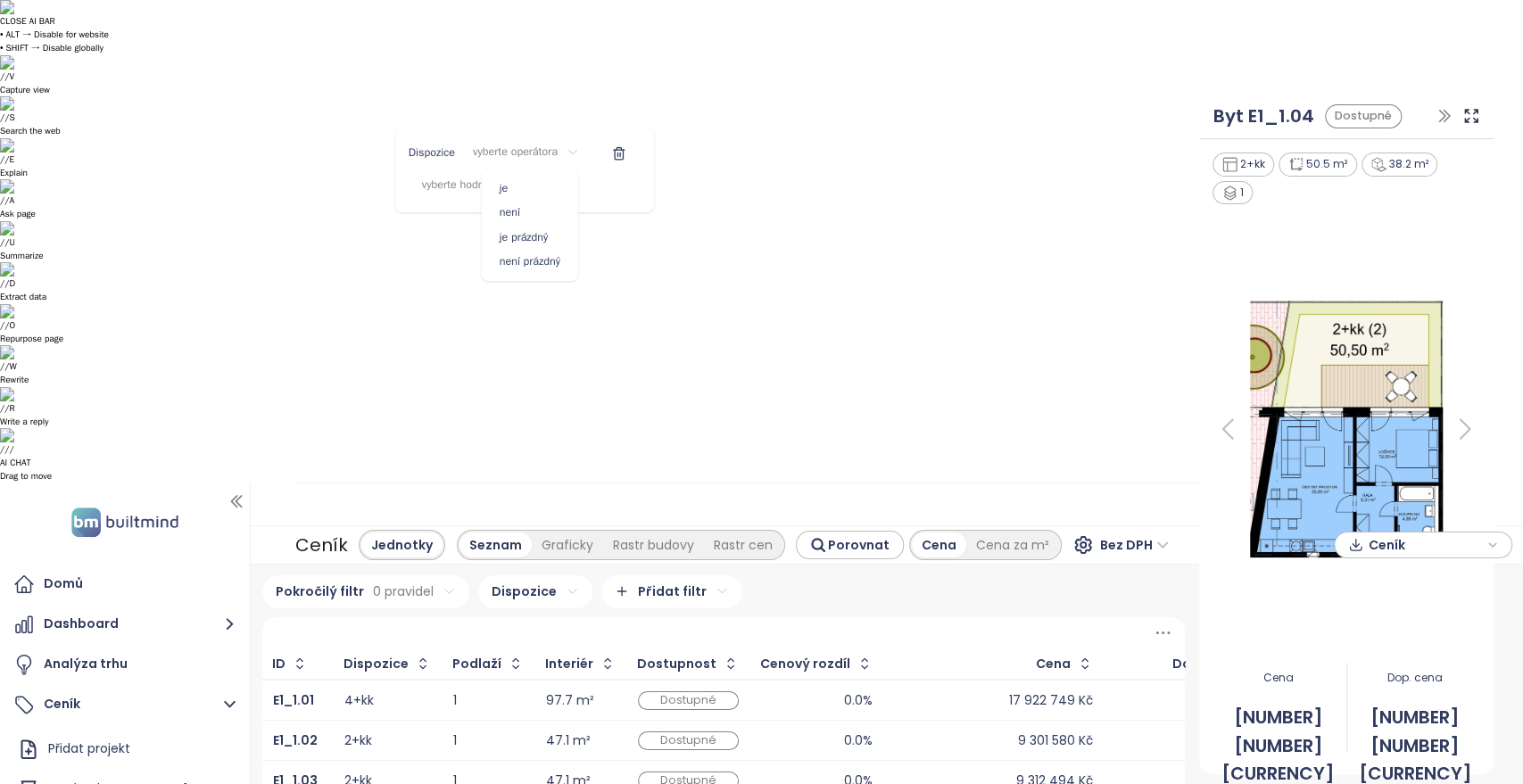click on "CLOSE AI BAR • ALT → Disable for website • SHIFT → Disable globally // V Capture view // S Search the web // E Explain // A Ask page // U Summarize // D Extract data // O Repurpose page // W Rewrite // R Write a reply // / AI CHAT Drag to move Domů Dashboard Analýza trhu Ceník Přidat projekt Nový Rohan - BLOKY E1   BLOKY ALL STARÉ CENY   Trio Brno   Archa Smíchov   Nový Rohan E4   Nový Rohan E5, E6   Dům Comenius   Reporty Projekty Nastavení Návody Pomoc jtre@[EXAMPLE.COM] Ceník Jednotky Seznam Graficky Rastr budovy Rastr cen Porovnat Cena Cena za m² Bez DPH Přidat projekt Ceník Pokročilý filtr 0 pravidel Dispozice Přidat filtr ID Dispozice Podlaží Interiér Dostupnost Cenový rozdíl Cena Doporučená cena E1_1.01 4+kk 1 97.7 m² Dostupné 0.0% 17 922 749 Kč 17 922 749 Kč E1_1.02 2+kk 1 47.1 m² Dostupné 0.0% 9 301 580 Kč 9 301 580 Kč E1_1.03 2+kk 1 47.1 m² Dostupné 0.0% 9 312 494 Kč 9 312 494 Kč E1_1.04 2+kk 1 50.5 m² Dostupné 0.0% 9 556 159 Kč 9 556 159 Kč E1_1.05 2+kk 1" at bounding box center [761, 392] 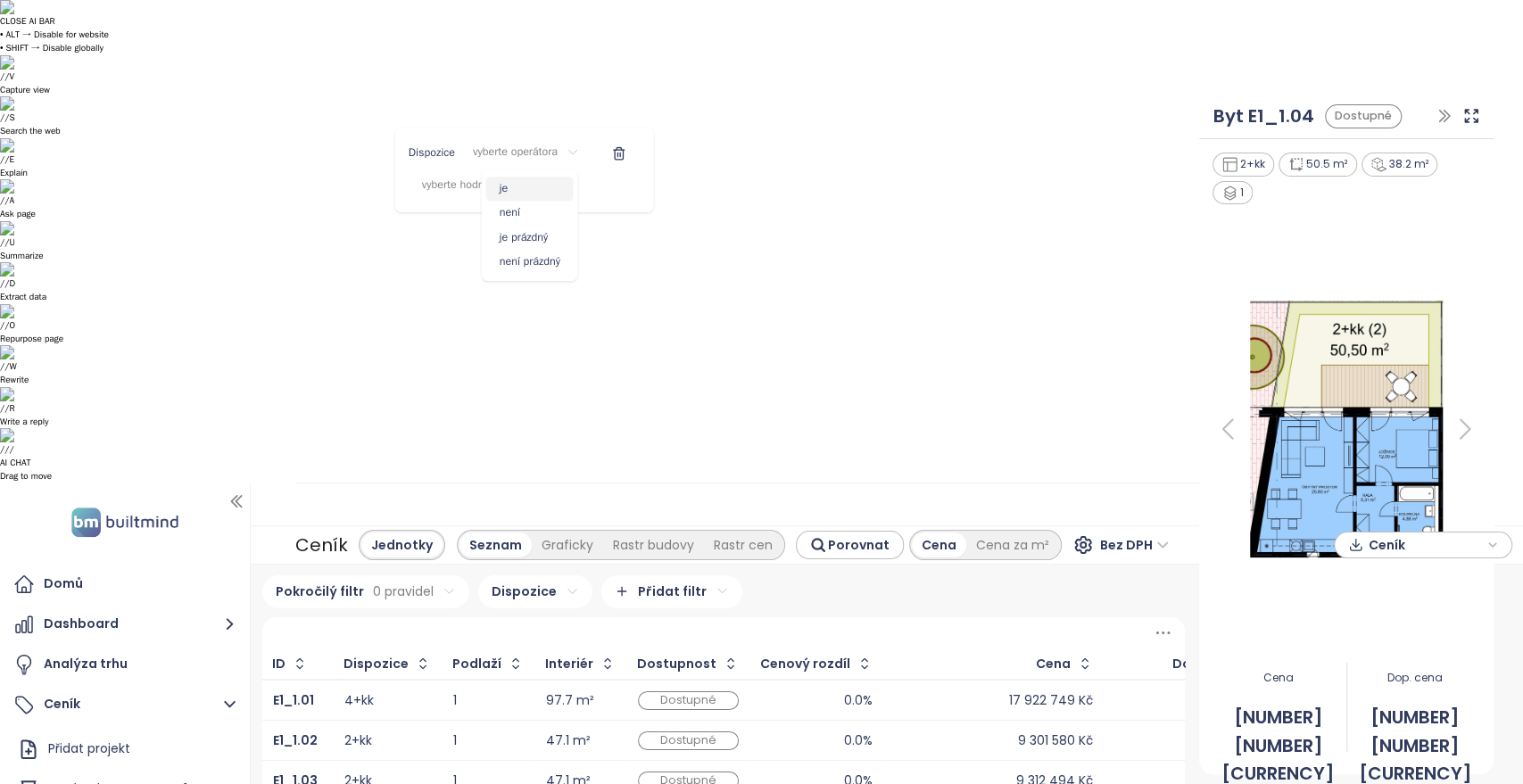 click on "je" at bounding box center [530, 189] 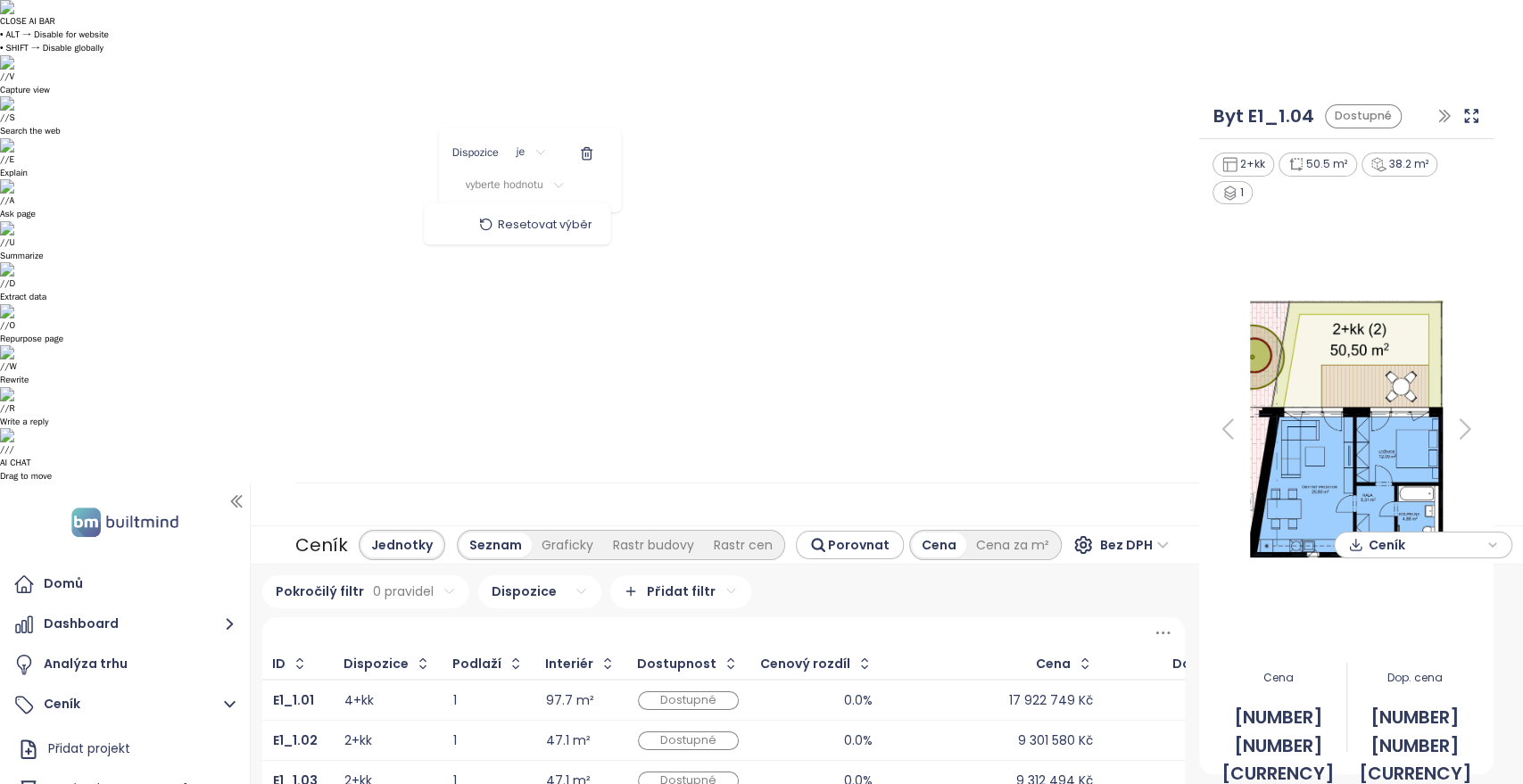 click on "CLOSE AI BAR • ALT → Disable for website • SHIFT → Disable globally // V Capture view // S Search the web // E Explain // A Ask page // U Summarize // D Extract data // O Repurpose page // W Rewrite // R Write a reply // / AI CHAT Drag to move Domů Dashboard Analýza trhu Ceník Přidat projekt Nový Rohan - BLOKY E1   BLOKY ALL STARÉ CENY   Trio Brno   Archa Smíchov   Nový Rohan E4   Nový Rohan E5, E6   Dům Comenius   Reporty Projekty Nastavení Návody Pomoc jtre@[EXAMPLE.COM] Ceník Jednotky Seznam Graficky Rastr budovy Rastr cen Porovnat Cena Cena za m² Bez DPH Přidat projekt Ceník Pokročilý filtr 0 pravidel Dispozice Přidat filtr ID Dispozice Podlaží Interiér Dostupnost Cenový rozdíl Cena Doporučená cena E1_1.01 4+kk 1 97.7 m² Dostupné 0.0% 17 922 749 Kč 17 922 749 Kč E1_1.02 2+kk 1 47.1 m² Dostupné 0.0% 9 301 580 Kč 9 301 580 Kč E1_1.03 2+kk 1 47.1 m² Dostupné 0.0% 9 312 494 Kč 9 312 494 Kč E1_1.04 2+kk 1 50.5 m² Dostupné 0.0% 9 556 159 Kč 9 556 159 Kč E1_1.05 2+kk 1" at bounding box center [761, 392] 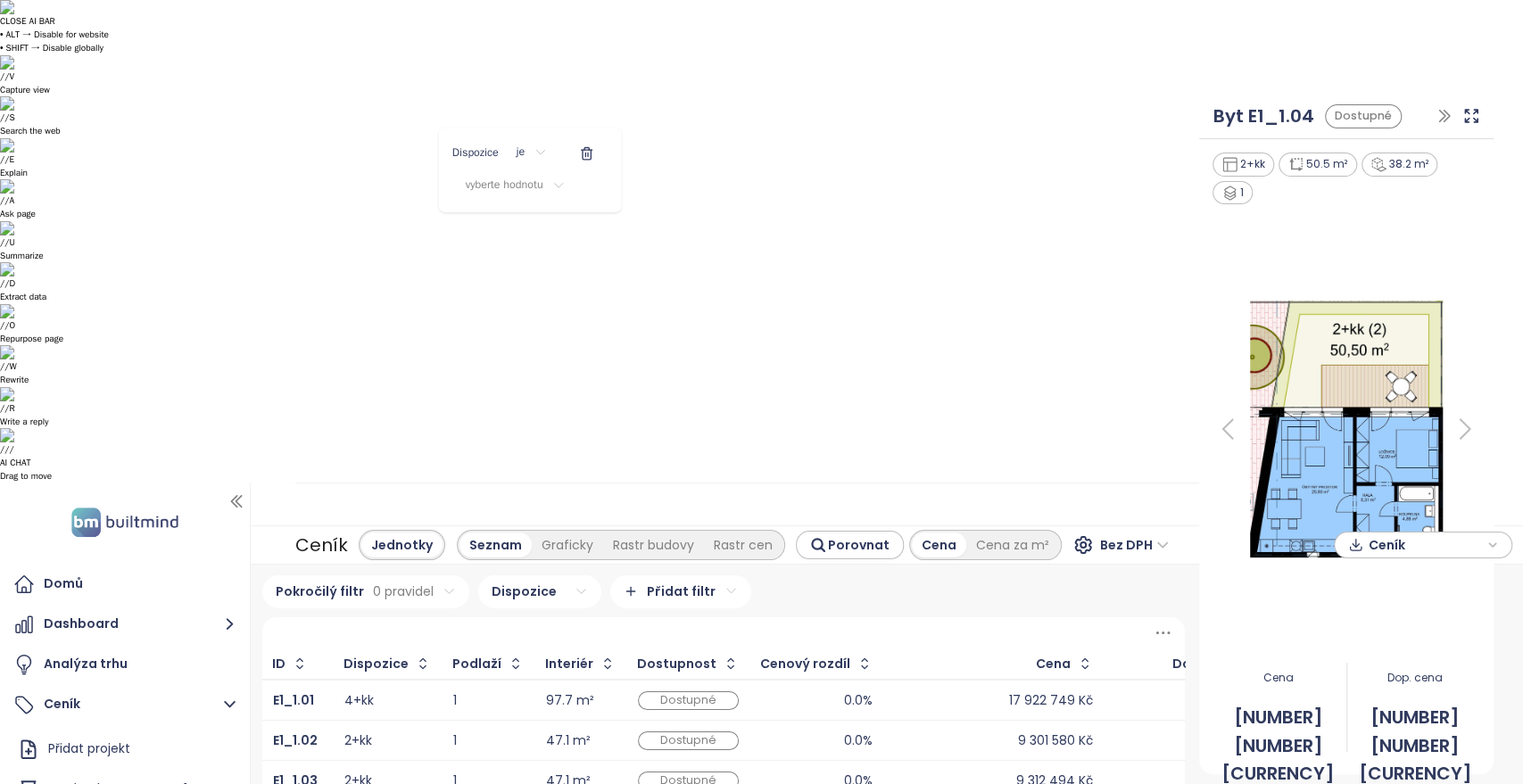 click on "CLOSE AI BAR • ALT → Disable for website • SHIFT → Disable globally // V Capture view // S Search the web // E Explain // A Ask page // U Summarize // D Extract data // O Repurpose page // W Rewrite // R Write a reply // / AI CHAT Drag to move Domů Dashboard Analýza trhu Ceník Přidat projekt Nový Rohan - BLOKY E1   BLOKY ALL STARÉ CENY   Trio Brno   Archa Smíchov   Nový Rohan E4   Nový Rohan E5, E6   Dům Comenius   Reporty Projekty Nastavení Návody Pomoc jtre@[EXAMPLE.COM] Ceník Jednotky Seznam Graficky Rastr budovy Rastr cen Porovnat Cena Cena za m² Bez DPH Přidat projekt Ceník Pokročilý filtr 0 pravidel Dispozice Přidat filtr ID Dispozice Podlaží Interiér Dostupnost Cenový rozdíl Cena Doporučená cena E1_1.01 4+kk 1 97.7 m² Dostupné 0.0% 17 922 749 Kč 17 922 749 Kč E1_1.02 2+kk 1 47.1 m² Dostupné 0.0% 9 301 580 Kč 9 301 580 Kč E1_1.03 2+kk 1 47.1 m² Dostupné 0.0% 9 312 494 Kč 9 312 494 Kč E1_1.04 2+kk 1 50.5 m² Dostupné 0.0% 9 556 159 Kč 9 556 159 Kč E1_1.05 2+kk 1" at bounding box center [761, 392] 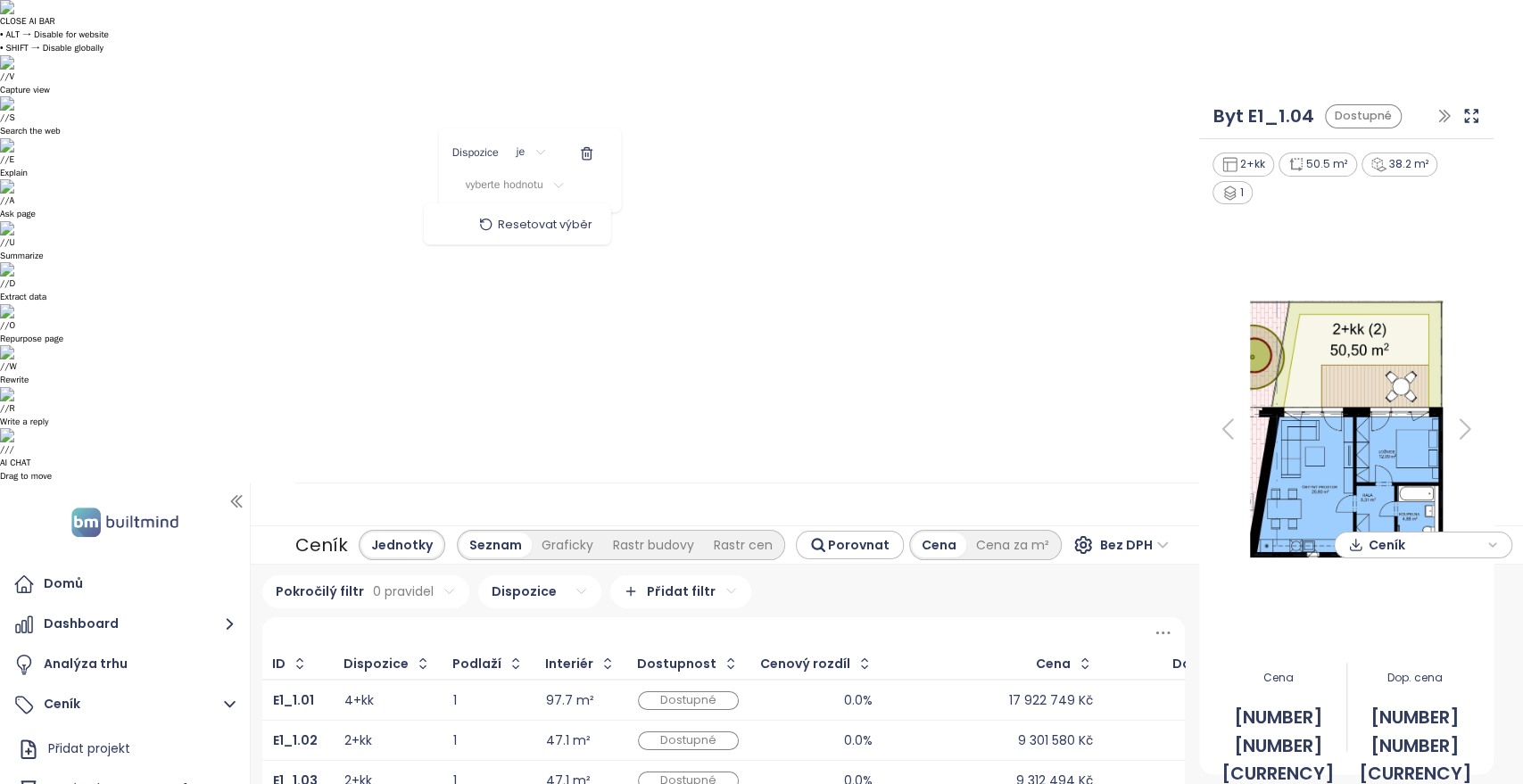 click on "CLOSE AI BAR • ALT → Disable for website • SHIFT → Disable globally // V Capture view // S Search the web // E Explain // A Ask page // U Summarize // D Extract data // O Repurpose page // W Rewrite // R Write a reply // / AI CHAT Drag to move Domů Dashboard Analýza trhu Ceník Přidat projekt Nový Rohan - BLOKY E1   BLOKY ALL STARÉ CENY   Trio Brno   Archa Smíchov   Nový Rohan E4   Nový Rohan E5, E6   Dům Comenius   Reporty Projekty Nastavení Návody Pomoc jtre@[EXAMPLE.COM] Ceník Jednotky Seznam Graficky Rastr budovy Rastr cen Porovnat Cena Cena za m² Bez DPH Přidat projekt Ceník Pokročilý filtr 0 pravidel Dispozice Přidat filtr ID Dispozice Podlaží Interiér Dostupnost Cenový rozdíl Cena Doporučená cena E1_1.01 4+kk 1 97.7 m² Dostupné 0.0% 17 922 749 Kč 17 922 749 Kč E1_1.02 2+kk 1 47.1 m² Dostupné 0.0% 9 301 580 Kč 9 301 580 Kč E1_1.03 2+kk 1 47.1 m² Dostupné 0.0% 9 312 494 Kč 9 312 494 Kč E1_1.04 2+kk 1 50.5 m² Dostupné 0.0% 9 556 159 Kč 9 556 159 Kč E1_1.05 2+kk 1" at bounding box center [761, 392] 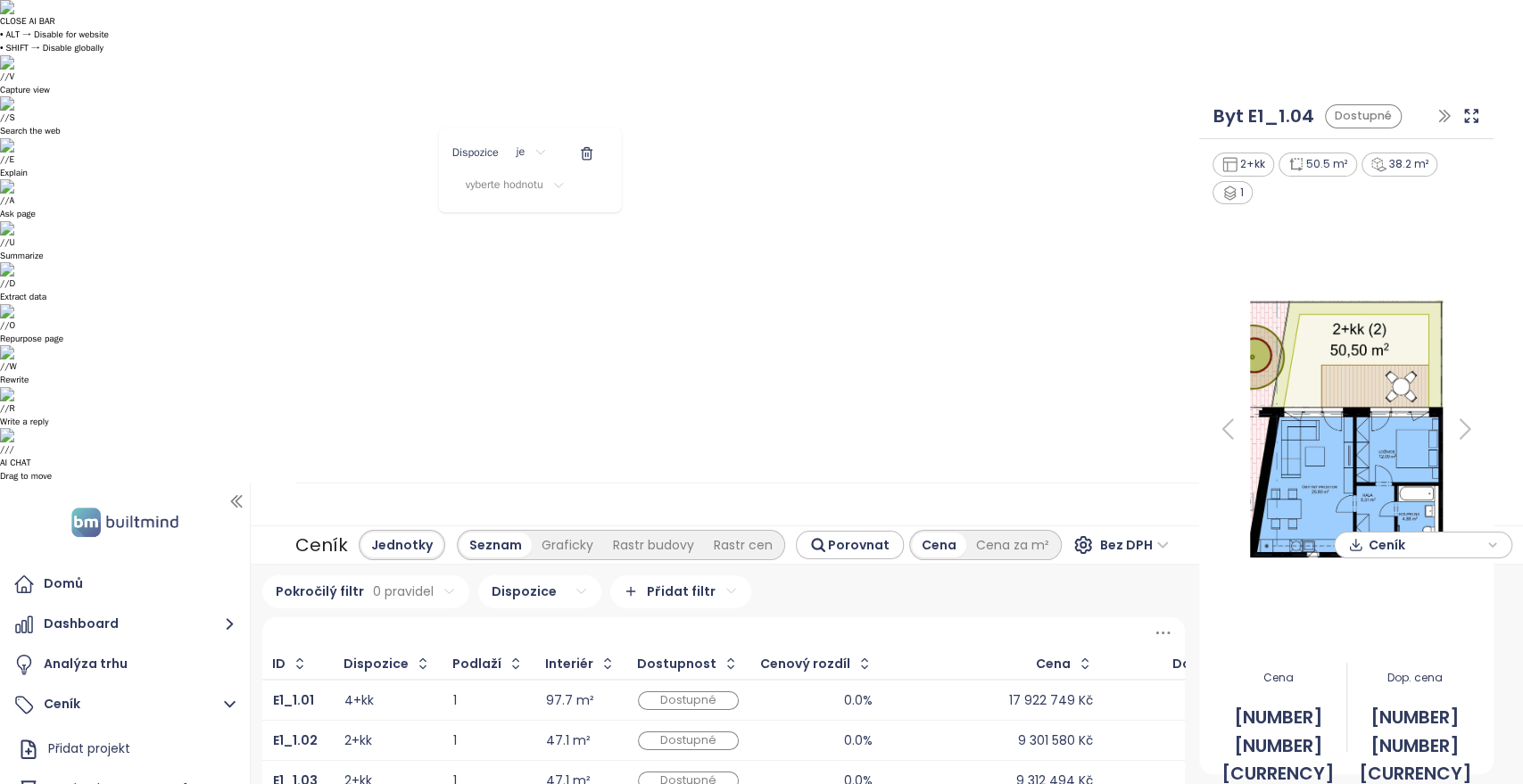 click on "CLOSE AI BAR • ALT → Disable for website • SHIFT → Disable globally // V Capture view // S Search the web // E Explain // A Ask page // U Summarize // D Extract data // O Repurpose page // W Rewrite // R Write a reply // / AI CHAT Drag to move Domů Dashboard Analýza trhu Ceník Přidat projekt Nový Rohan - BLOKY E1   BLOKY ALL STARÉ CENY   Trio Brno   Archa Smíchov   Nový Rohan E4   Nový Rohan E5, E6   Dům Comenius   Reporty Projekty Nastavení Návody Pomoc jtre@[EXAMPLE.COM] Ceník Jednotky Seznam Graficky Rastr budovy Rastr cen Porovnat Cena Cena za m² Bez DPH Přidat projekt Ceník Pokročilý filtr 0 pravidel Dispozice Přidat filtr ID Dispozice Podlaží Interiér Dostupnost Cenový rozdíl Cena Doporučená cena E1_1.01 4+kk 1 97.7 m² Dostupné 0.0% 17 922 749 Kč 17 922 749 Kč E1_1.02 2+kk 1 47.1 m² Dostupné 0.0% 9 301 580 Kč 9 301 580 Kč E1_1.03 2+kk 1 47.1 m² Dostupné 0.0% 9 312 494 Kč 9 312 494 Kč E1_1.04 2+kk 1 50.5 m² Dostupné 0.0% 9 556 159 Kč 9 556 159 Kč E1_1.05 2+kk 1" at bounding box center (761, 392) 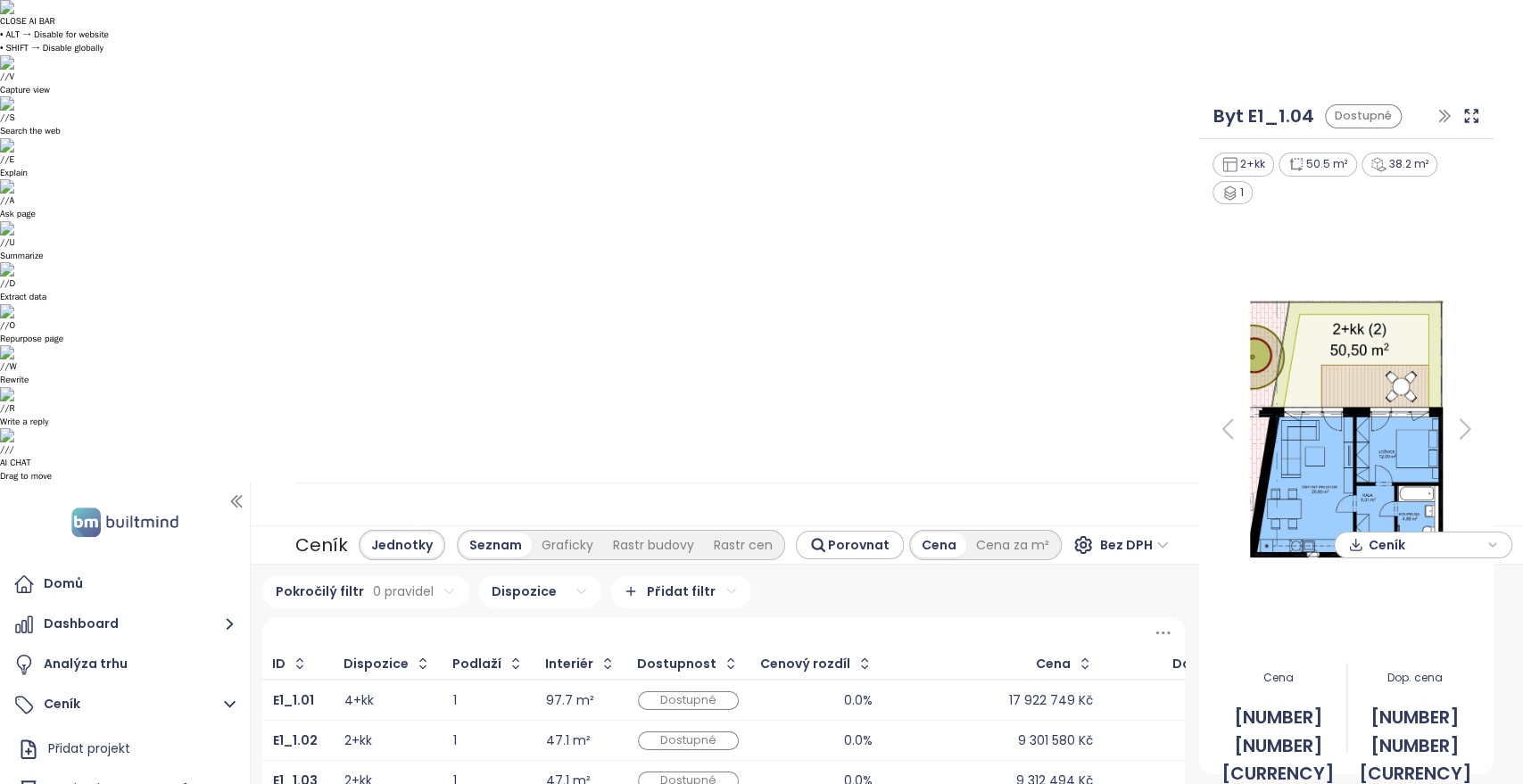 click on "CLOSE AI BAR • ALT → Disable for website • SHIFT → Disable globally // V Capture view // S Search the web // E Explain // A Ask page // U Summarize // D Extract data // O Repurpose page // W Rewrite // R Write a reply // / AI CHAT Drag to move Domů Dashboard Analýza trhu Ceník Přidat projekt Nový Rohan - BLOKY E1   BLOKY ALL STARÉ CENY   Trio Brno   Archa Smíchov   Nový Rohan E4   Nový Rohan E5, E6   Dům Comenius   Reporty Projekty Nastavení Návody Pomoc jtre@[EXAMPLE.COM] Ceník Jednotky Seznam Graficky Rastr budovy Rastr cen Porovnat Cena Cena za m² Bez DPH Přidat projekt Ceník Pokročilý filtr 0 pravidel Dispozice Přidat filtr ID Dispozice Podlaží Interiér Dostupnost Cenový rozdíl Cena Doporučená cena E1_1.01 4+kk 1 97.7 m² Dostupné 0.0% 17 922 749 Kč 17 922 749 Kč E1_1.02 2+kk 1 47.1 m² Dostupné 0.0% 9 301 580 Kč 9 301 580 Kč E1_1.03 2+kk 1 47.1 m² Dostupné 0.0% 9 312 494 Kč 9 312 494 Kč E1_1.04 2+kk 1 50.5 m² Dostupné 0.0% 9 556 159 Kč 9 556 159 Kč E1_1.05 2+kk 1" at bounding box center (761, 392) 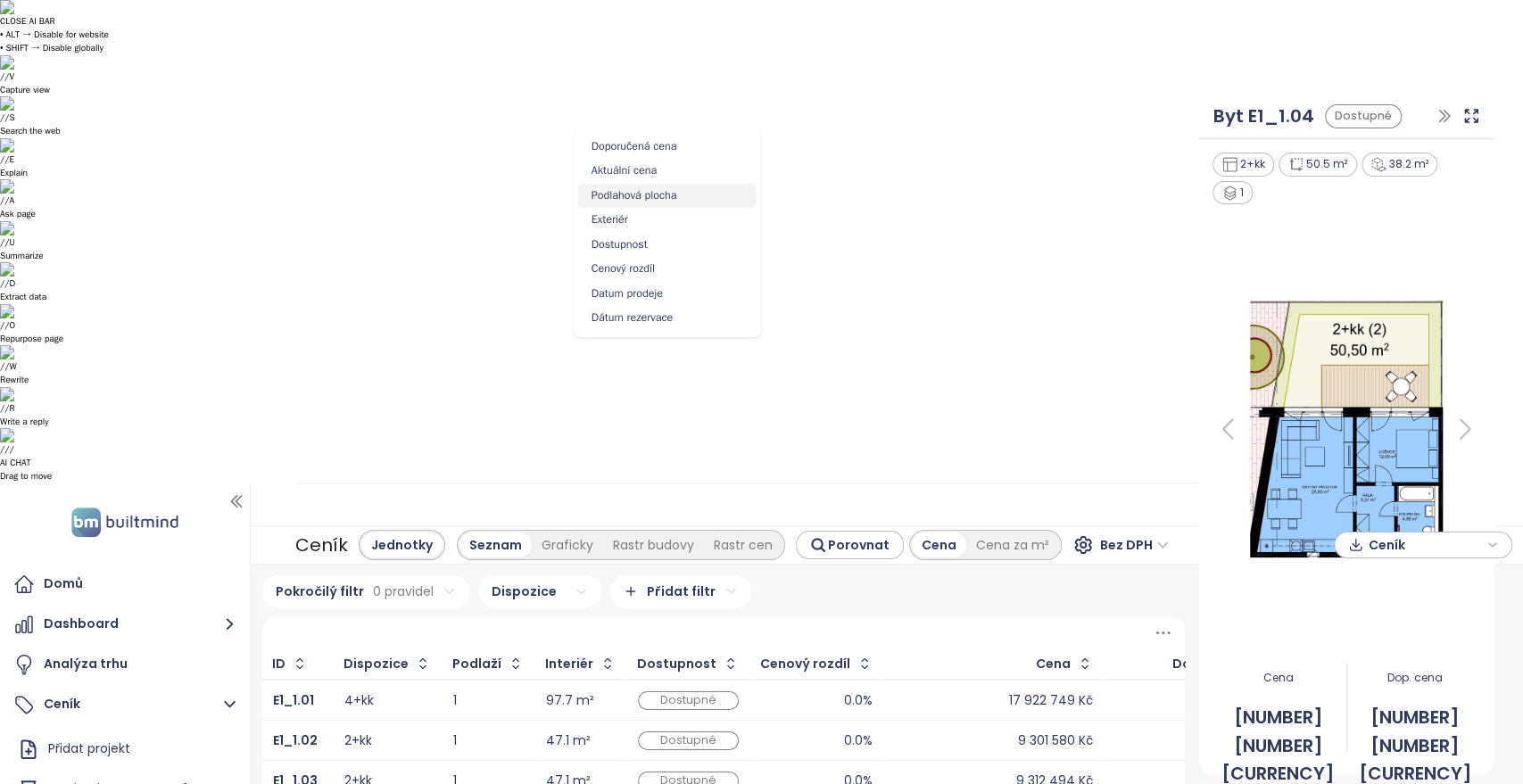 click on "Podlahová plocha" at bounding box center (667, 196) 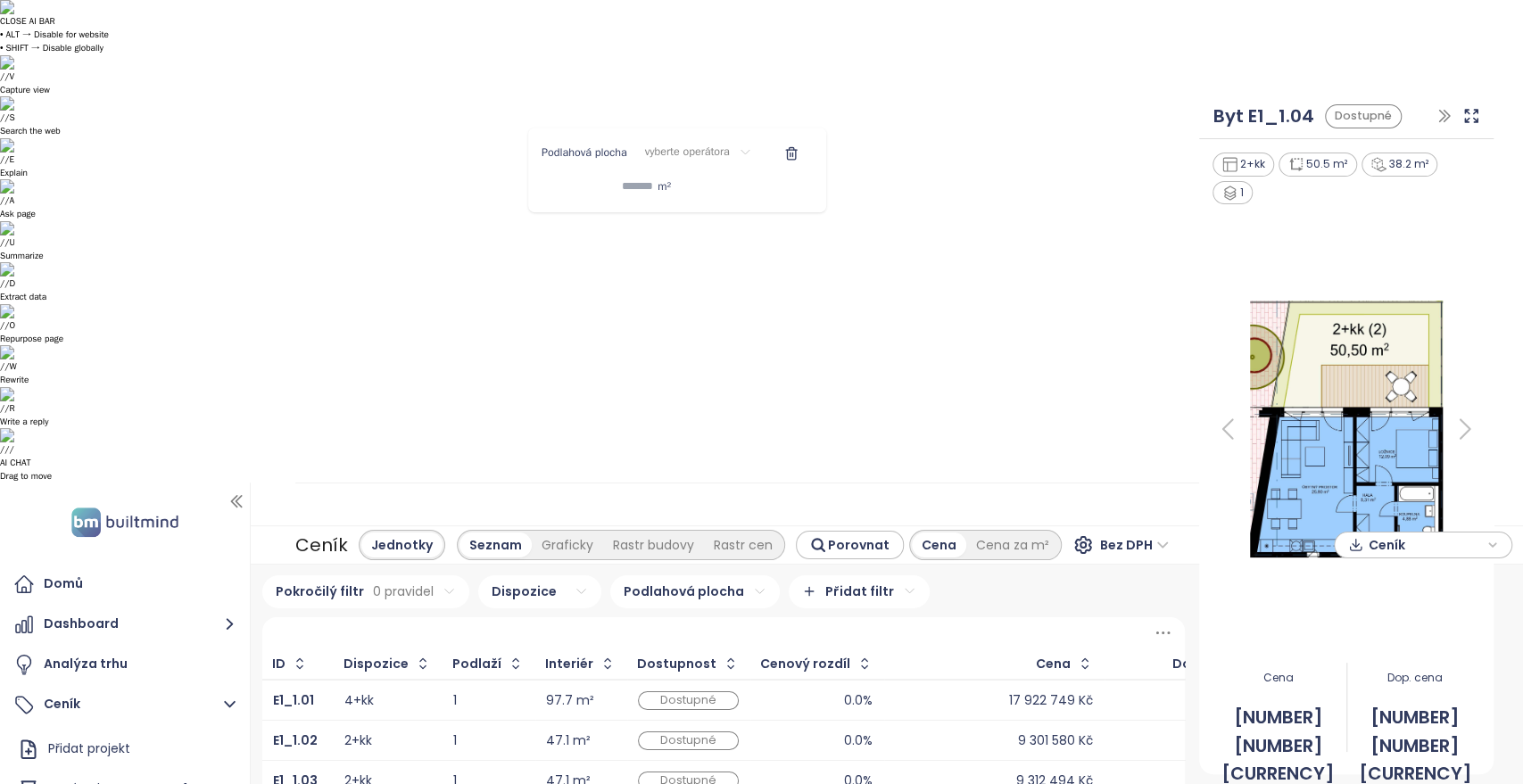 click on "CLOSE AI BAR • ALT → Disable for website • SHIFT → Disable globally // V Capture view // S Search the web // E Explain // A Ask page // U Summarize // D Extract data // O Repurpose page // W Rewrite // R Write a reply // / AI CHAT Drag to move Domů Dashboard Analýza trhu Ceník Přidat projekt Nový Rohan - BLOKY E1   BLOKY ALL STARÉ CENY   Trio Brno   Archa Smíchov   Nový Rohan E4   Nový Rohan E5, E6   Dům Comenius   Reporty Projekty Nastavení Návody Pomoc jtre@[EXAMPLE.COM] Ceník Jednotky Seznam Graficky Rastr budovy Rastr cen Porovnat Cena Cena za m² Bez DPH Přidat projekt Ceník Pokročilý filtr 0 pravidel Dispozice Podlahová plocha Přidat filtr ID Dispozice Podlaží Interiér Dostupnost Cenový rozdíl Cena Doporučená cena E1_1.01 4+kk 1 97.7 m² Dostupné 0.0% 17 922 749 Kč 17 922 749 Kč E1_1.02 2+kk 1 47.1 m² Dostupné 0.0% 9 301 580 Kč 9 301 580 Kč E1_1.03 2+kk 1 47.1 m² Dostupné 0.0% 9 312 494 Kč 9 312 494 Kč E1_1.04 2+kk 1 50.5 m² Dostupné 0.0% 9 556 159 Kč E1_1.05 1" at bounding box center (761, 392) 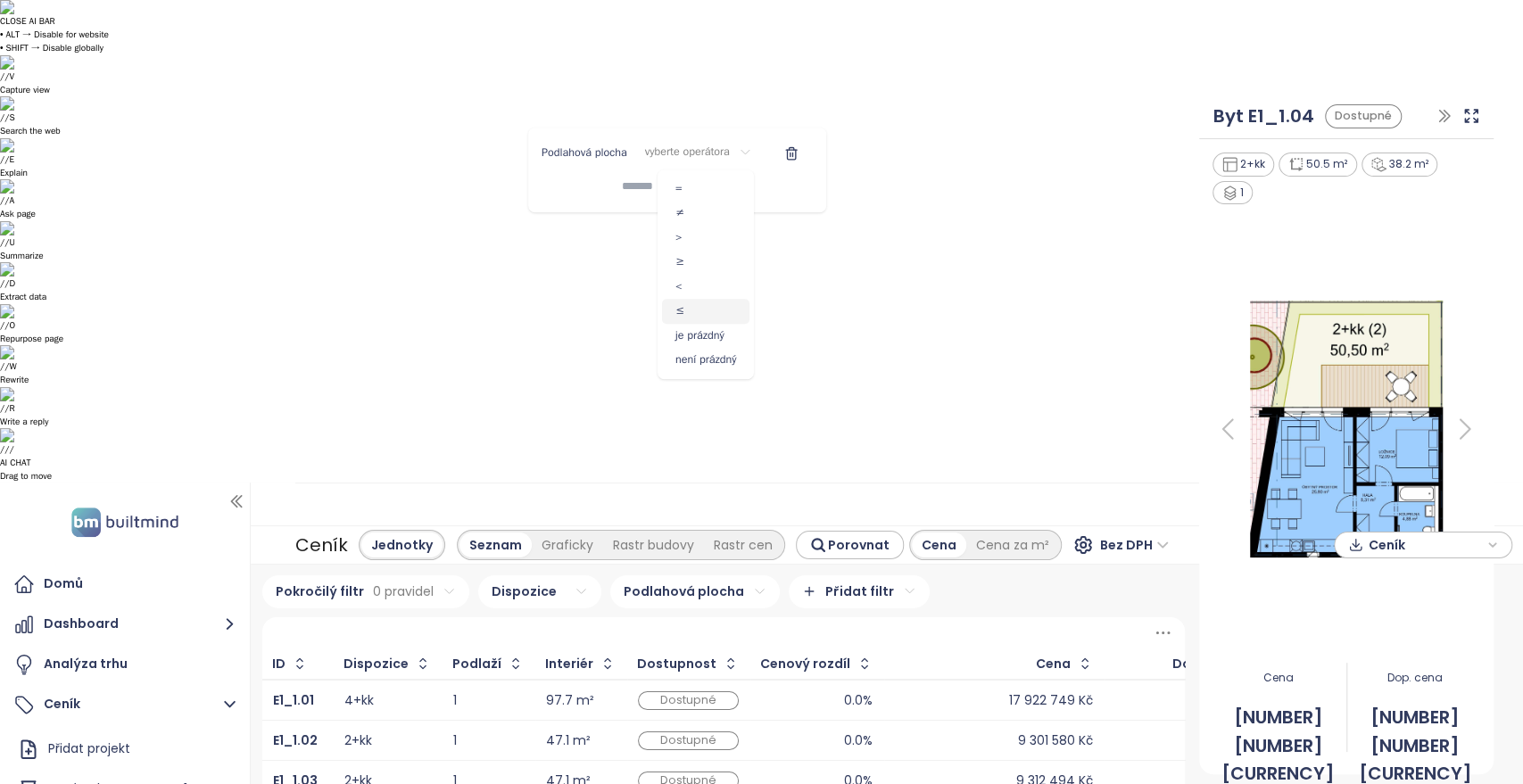 click on "≤" at bounding box center [706, 311] 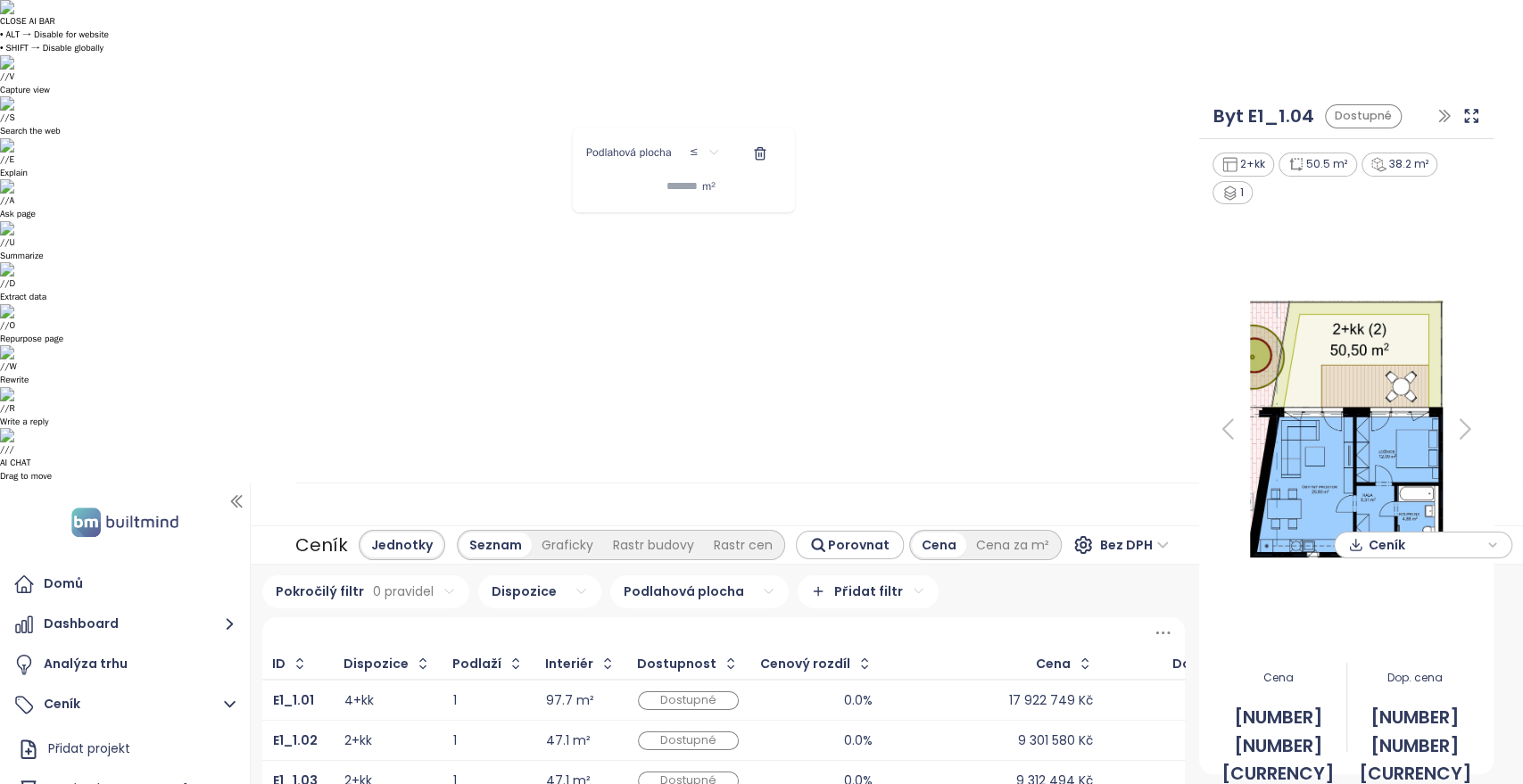 click at bounding box center (641, 186) 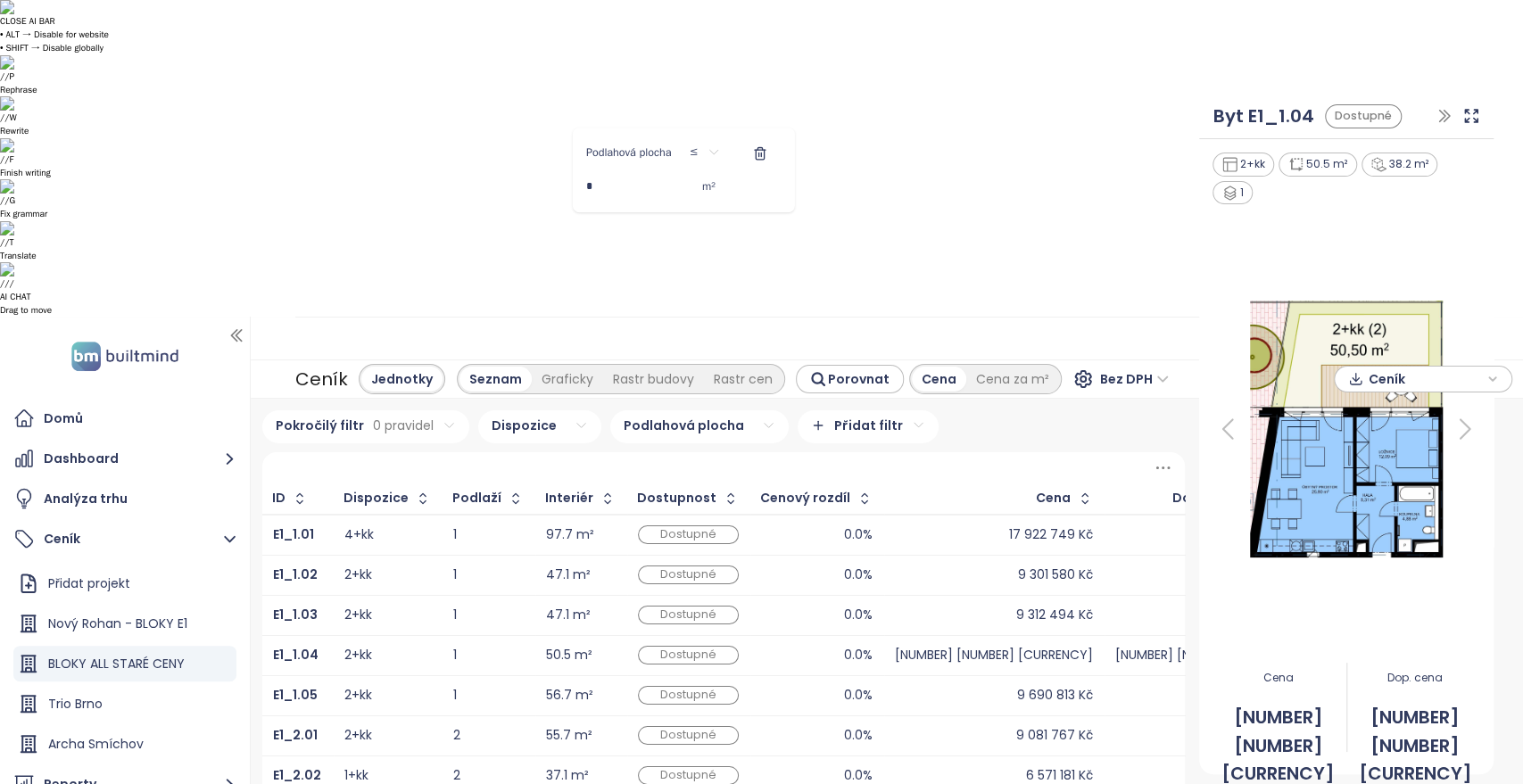 type on "**" 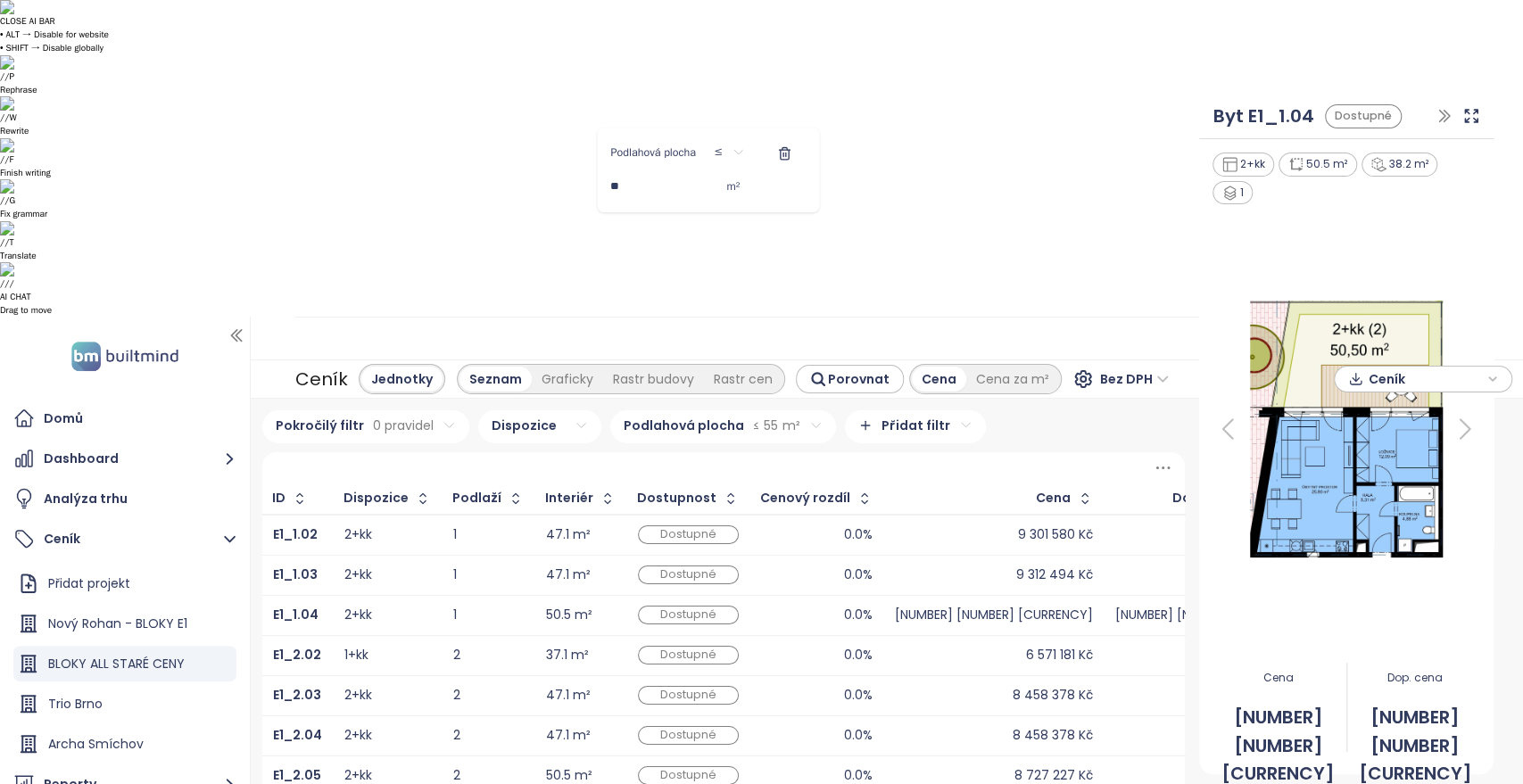 click on "CLOSE AI BAR • ALT → Disable for website • SHIFT → Disable globally // P Rephrase // W Rewrite // F Finish writing // G Fix grammar // T Translate // / AI CHAT Drag to move Domů Dashboard Analýza trhu Ceník Přidat projekt Nový Rohan - BLOKY E1   BLOKY ALL STARÉ CENY   Trio Brno   Archa Smíchov   Nový Rohan E4   Nový Rohan E5, E6   Dům Comenius   Reporty Projekty Nastavení Návody Pomoc jtre@[EXAMPLE.COM] Ceník Jednotky Seznam Graficky Rastr budovy Rastr cen Porovnat Cena Cena za m² Bez DPH Přidat projekt Ceník Pokročilý filtr 0 pravidel Dispozice Podlahová plocha ≤ 55 m² Přidat filtr ID Dispozice Podlaží Interiér Dostupnost Cenový rozdíl Cena Doporučená cena E1_1.02 2+kk 1 47.1 m² Dostupné 0.0% 9 301 580 Kč 9 301 580 Kč E1_1.03 2+kk 1 47.1 m² Dostupné 0.0% 9 312 494 Kč 9 312 494 Kč E1_1.04 2+kk 1 50.5 m² Dostupné 0.0% 9 556 159 Kč 9 556 159 Kč E1_2.02 1+kk 2 37.1 m² Dostupné 0.0% 6 571 181 Kč 6 571 181 Kč E1_2.03 2+kk 2 47.1 m² Dostupné 0.0% 8 458 378 Kč 2+kk" at bounding box center [761, 392] 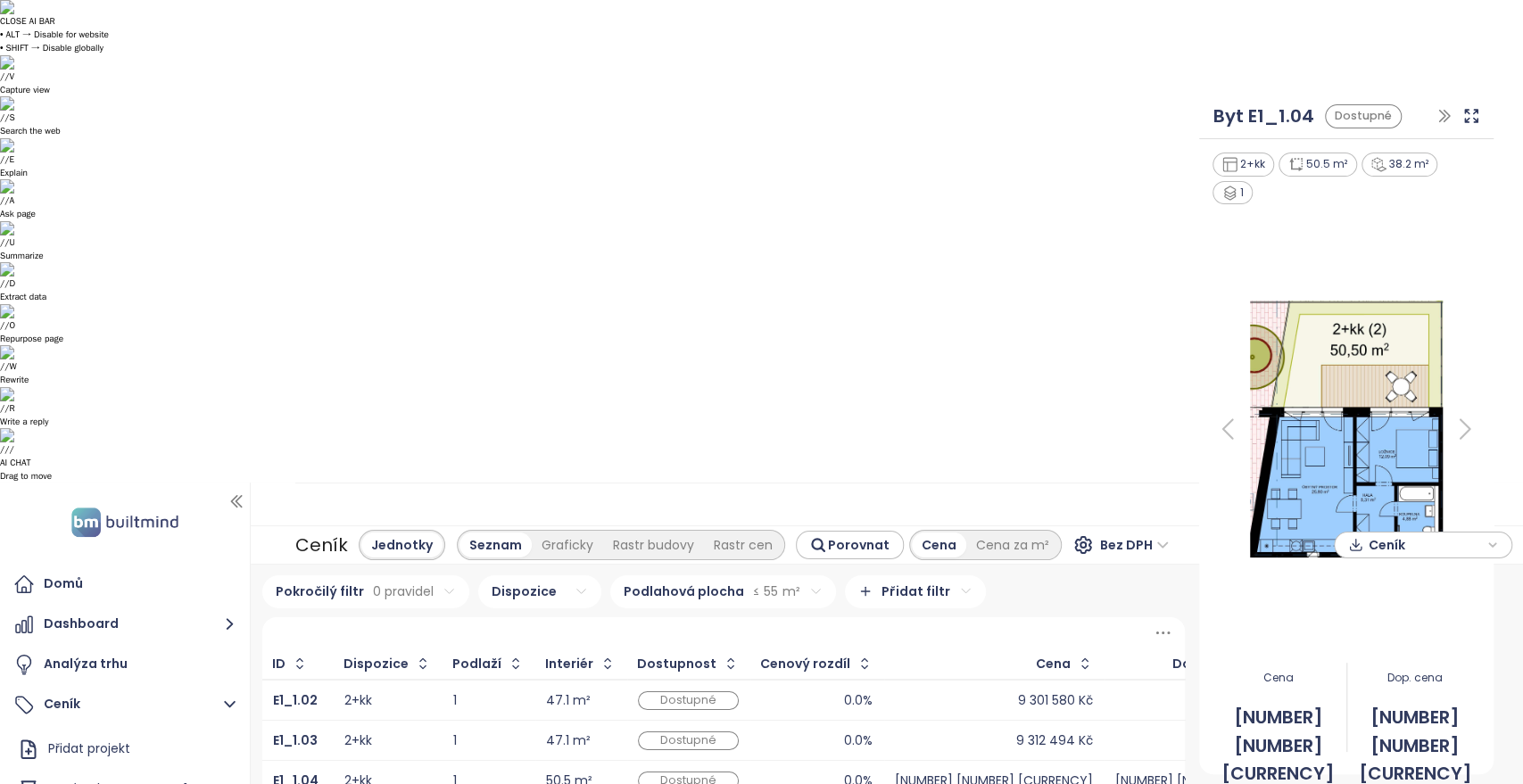 click on "CLOSE AI BAR • ALT → Disable for website • SHIFT → Disable globally // V Capture view // S Search the web // E Explain // A Ask page // U Summarize // D Extract data // O Repurpose page // W Rewrite // R Write a reply // / AI CHAT Drag to move Domů Dashboard Analýza trhu Ceník Přidat projekt Nový Rohan - BLOKY E1   BLOKY ALL STARÉ CENY   Trio Brno   Archa Smíchov   Nový Rohan E4   Nový Rohan E5, E6   Dům Comenius   Reporty Projekty Nastavení Návody Pomoc jtre@[EXAMPLE.COM] Ceník Jednotky Seznam Graficky Rastr budovy Rastr cen Porovnat Cena Cena za m² Bez DPH Přidat projekt Ceník Pokročilý filtr 0 pravidel Dispozice Podlahová plocha ≤ 55 m² Přidat filtr ID Dispozice Podlaží Interiér Dostupnost Cenový rozdíl Cena Doporučená cena E1_1.02 2+kk 1 47.1 m² Dostupné 0.0% 9 301 580 Kč 9 301 580 Kč E1_1.03 2+kk 1 47.1 m² Dostupné 0.0% 9 312 494 Kč 9 312 494 Kč E1_1.04 2+kk 1 50.5 m² Dostupné 0.0% 9 556 159 Kč 9 556 159 Kč E1_2.02 1+kk 2 37.1 m² Dostupné 0.0% 6 571 181 Kč 2" at bounding box center [761, 392] 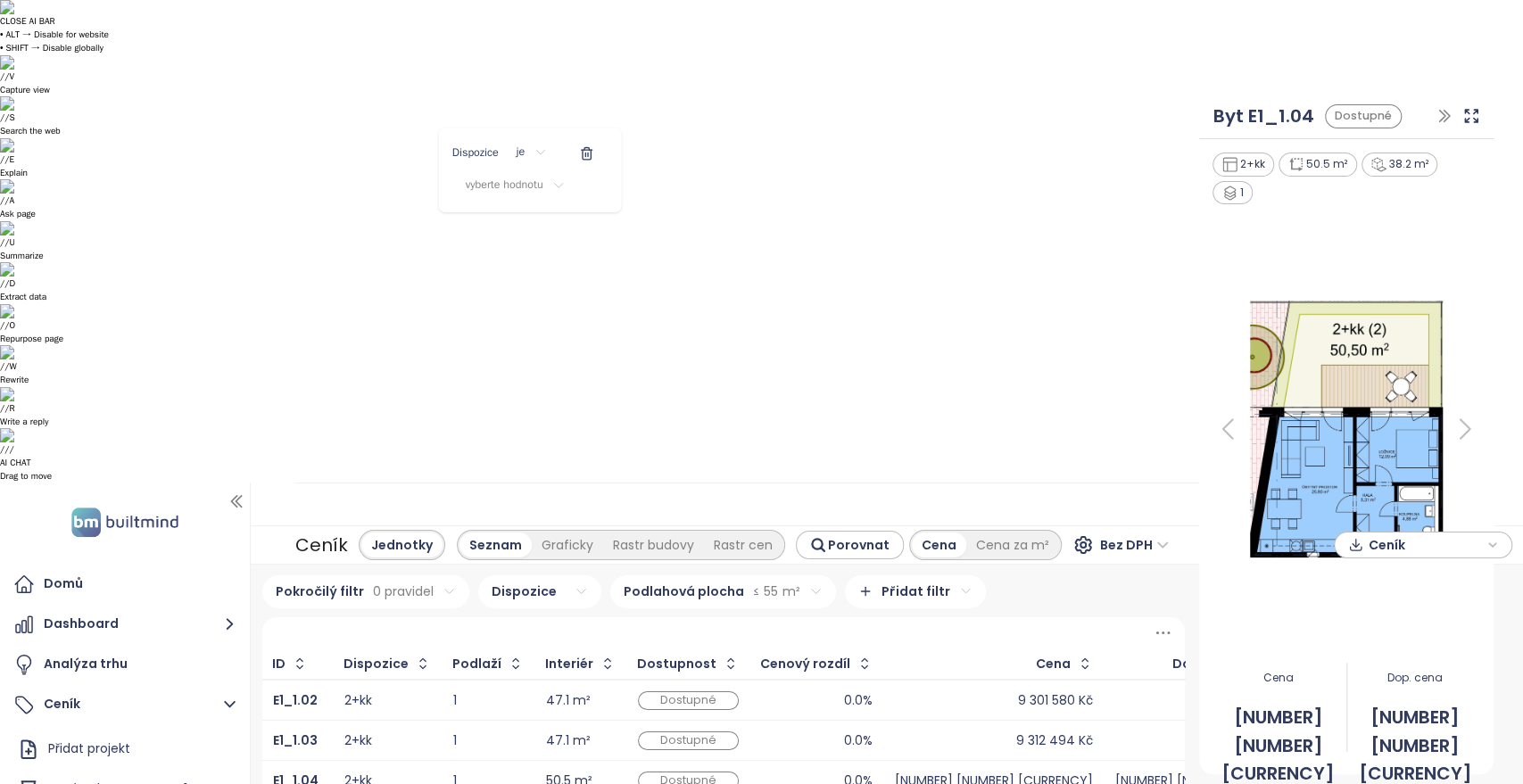 click on "CLOSE AI BAR • ALT → Disable for website • SHIFT → Disable globally // V Capture view // S Search the web // E Explain // A Ask page // U Summarize // D Extract data // O Repurpose page // W Rewrite // R Write a reply // / AI CHAT Drag to move Domů Dashboard Analýza trhu Ceník Přidat projekt Nový Rohan - BLOKY E1   BLOKY ALL STARÉ CENY   Trio Brno   Archa Smíchov   Nový Rohan E4   Nový Rohan E5, E6   Dům Comenius   Reporty Projekty Nastavení Návody Pomoc jtre@[EXAMPLE.COM] Ceník Jednotky Seznam Graficky Rastr budovy Rastr cen Porovnat Cena Cena za m² Bez DPH Přidat projekt Ceník Pokročilý filtr 0 pravidel Dispozice Podlahová plocha ≤ 55 m² Přidat filtr ID Dispozice Podlaží Interiér Dostupnost Cenový rozdíl Cena Doporučená cena E1_1.02 2+kk 1 47.1 m² Dostupné 0.0% 9 301 580 Kč 9 301 580 Kč E1_1.03 2+kk 1 47.1 m² Dostupné 0.0% 9 312 494 Kč 9 312 494 Kč E1_1.04 2+kk 1 50.5 m² Dostupné 0.0% 9 556 159 Kč 9 556 159 Kč E1_2.02 1+kk 2 37.1 m² Dostupné 0.0% 6 571 181 Kč 2" at bounding box center [761, 392] 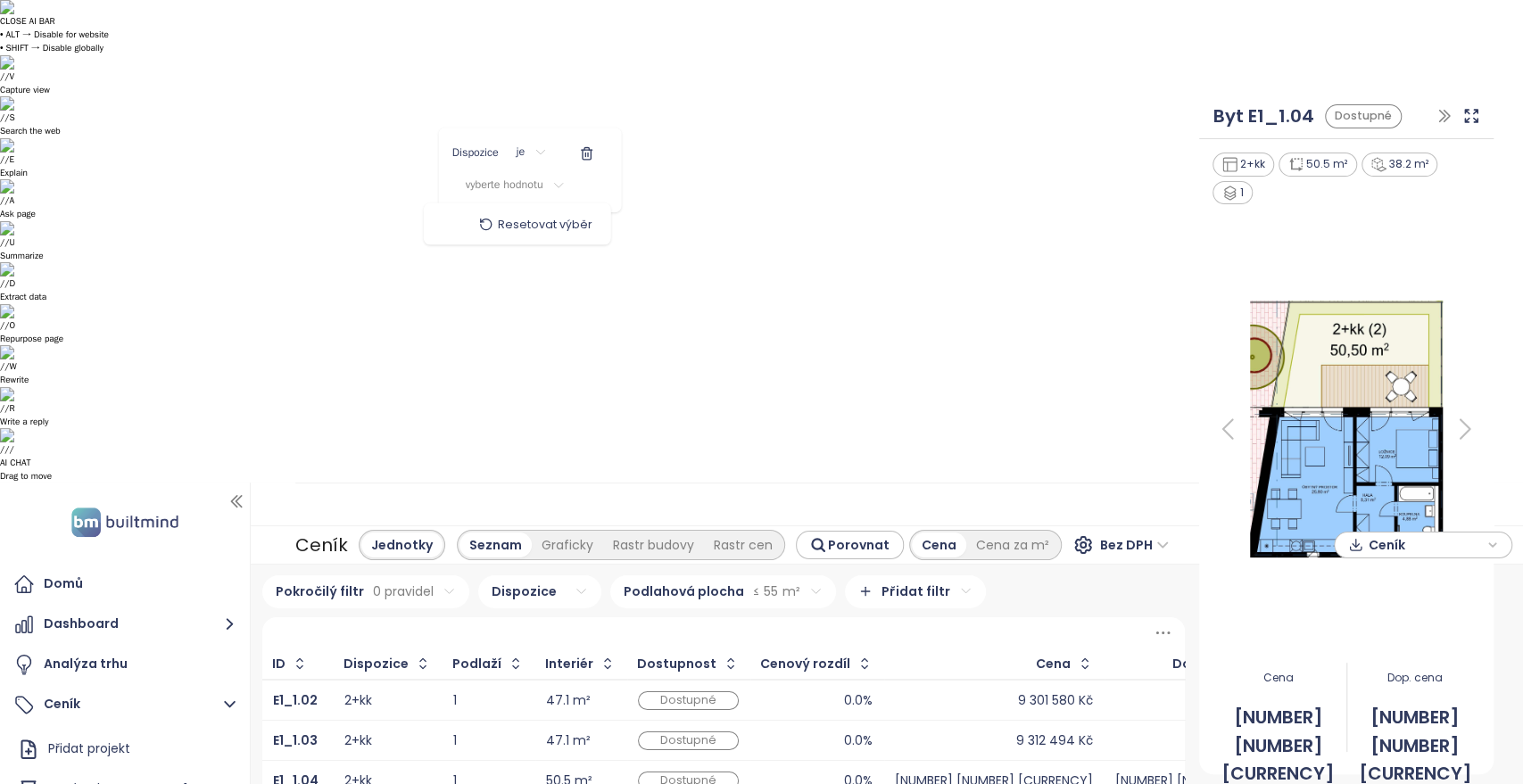 click on "CLOSE AI BAR • ALT → Disable for website • SHIFT → Disable globally // V Capture view // S Search the web // E Explain // A Ask page // U Summarize // D Extract data // O Repurpose page // W Rewrite // R Write a reply // / AI CHAT Drag to move Domů Dashboard Analýza trhu Ceník Přidat projekt Nový Rohan - BLOKY E1   BLOKY ALL STARÉ CENY   Trio Brno   Archa Smíchov   Nový Rohan E4   Nový Rohan E5, E6   Dům Comenius   Reporty Projekty Nastavení Návody Pomoc jtre@[EXAMPLE.COM] Ceník Jednotky Seznam Graficky Rastr budovy Rastr cen Porovnat Cena Cena za m² Bez DPH Přidat projekt Ceník Pokročilý filtr 0 pravidel Dispozice Podlahová plocha ≤ 55 m² Přidat filtr ID Dispozice Podlaží Interiér Dostupnost Cenový rozdíl Cena Doporučená cena E1_1.02 2+kk 1 47.1 m² Dostupné 0.0% 9 301 580 Kč 9 301 580 Kč E1_1.03 2+kk 1 47.1 m² Dostupné 0.0% 9 312 494 Kč 9 312 494 Kč E1_1.04 2+kk 1 50.5 m² Dostupné 0.0% 9 556 159 Kč 9 556 159 Kč E1_2.02 1+kk 2 37.1 m² Dostupné 0.0% 6 571 181 Kč 2" at bounding box center [761, 392] 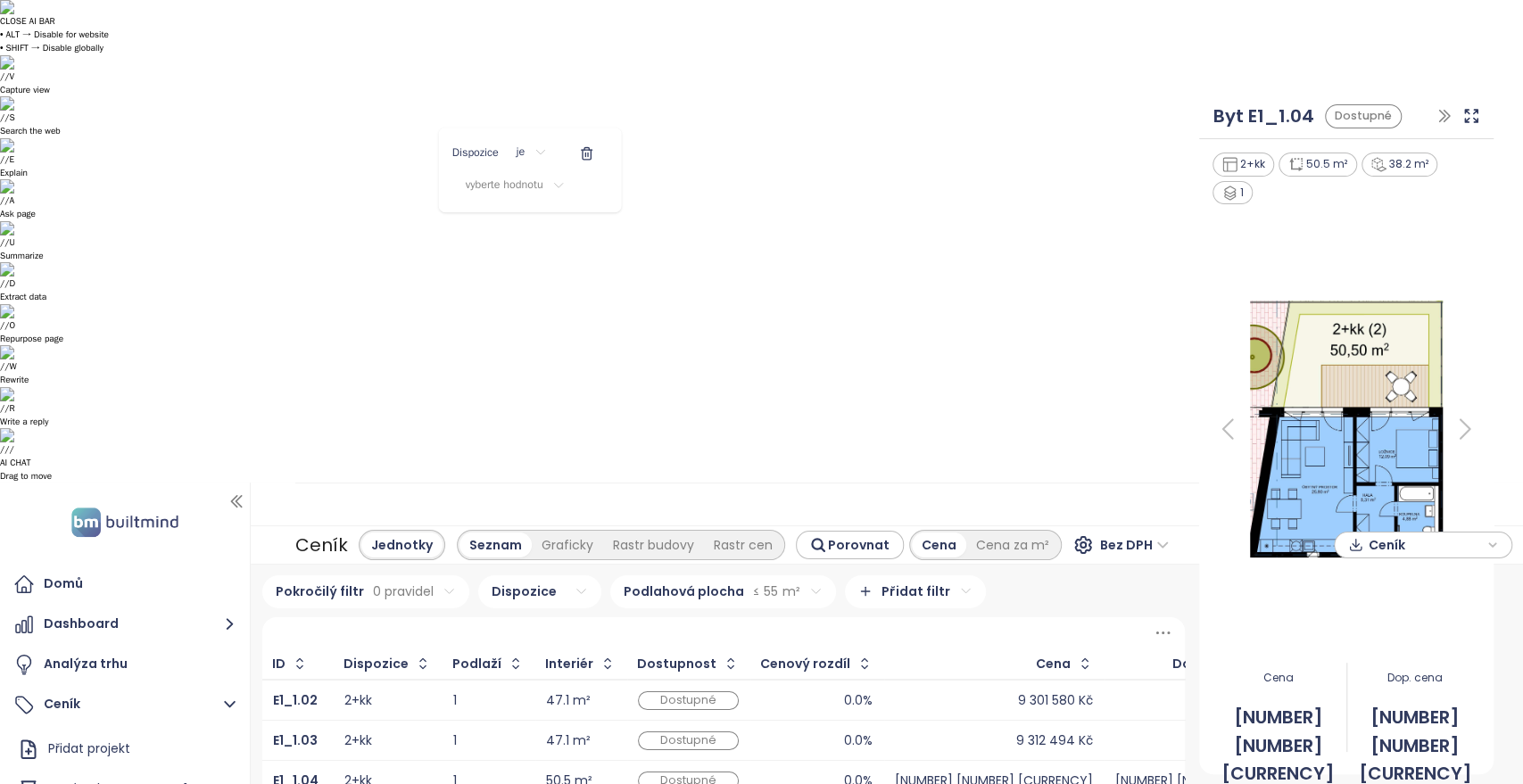click on "CLOSE AI BAR • ALT → Disable for website • SHIFT → Disable globally // V Capture view // S Search the web // E Explain // A Ask page // U Summarize // D Extract data // O Repurpose page // W Rewrite // R Write a reply // / AI CHAT Drag to move Domů Dashboard Analýza trhu Ceník Přidat projekt Nový Rohan - BLOKY E1   BLOKY ALL STARÉ CENY   Trio Brno   Archa Smíchov   Nový Rohan E4   Nový Rohan E5, E6   Dům Comenius   Reporty Projekty Nastavení Návody Pomoc jtre@[EXAMPLE.COM] Ceník Jednotky Seznam Graficky Rastr budovy Rastr cen Porovnat Cena Cena za m² Bez DPH Přidat projekt Ceník Pokročilý filtr 0 pravidel Dispozice Podlahová plocha ≤ 55 m² Přidat filtr ID Dispozice Podlaží Interiér Dostupnost Cenový rozdíl Cena Doporučená cena E1_1.02 2+kk 1 47.1 m² Dostupné 0.0% 9 301 580 Kč 9 301 580 Kč E1_1.03 2+kk 1 47.1 m² Dostupné 0.0% 9 312 494 Kč 9 312 494 Kč E1_1.04 2+kk 1 50.5 m² Dostupné 0.0% 9 556 159 Kč 9 556 159 Kč E1_2.02 1+kk 2 37.1 m² Dostupné 0.0% 6 571 181 Kč 2" at bounding box center (761, 392) 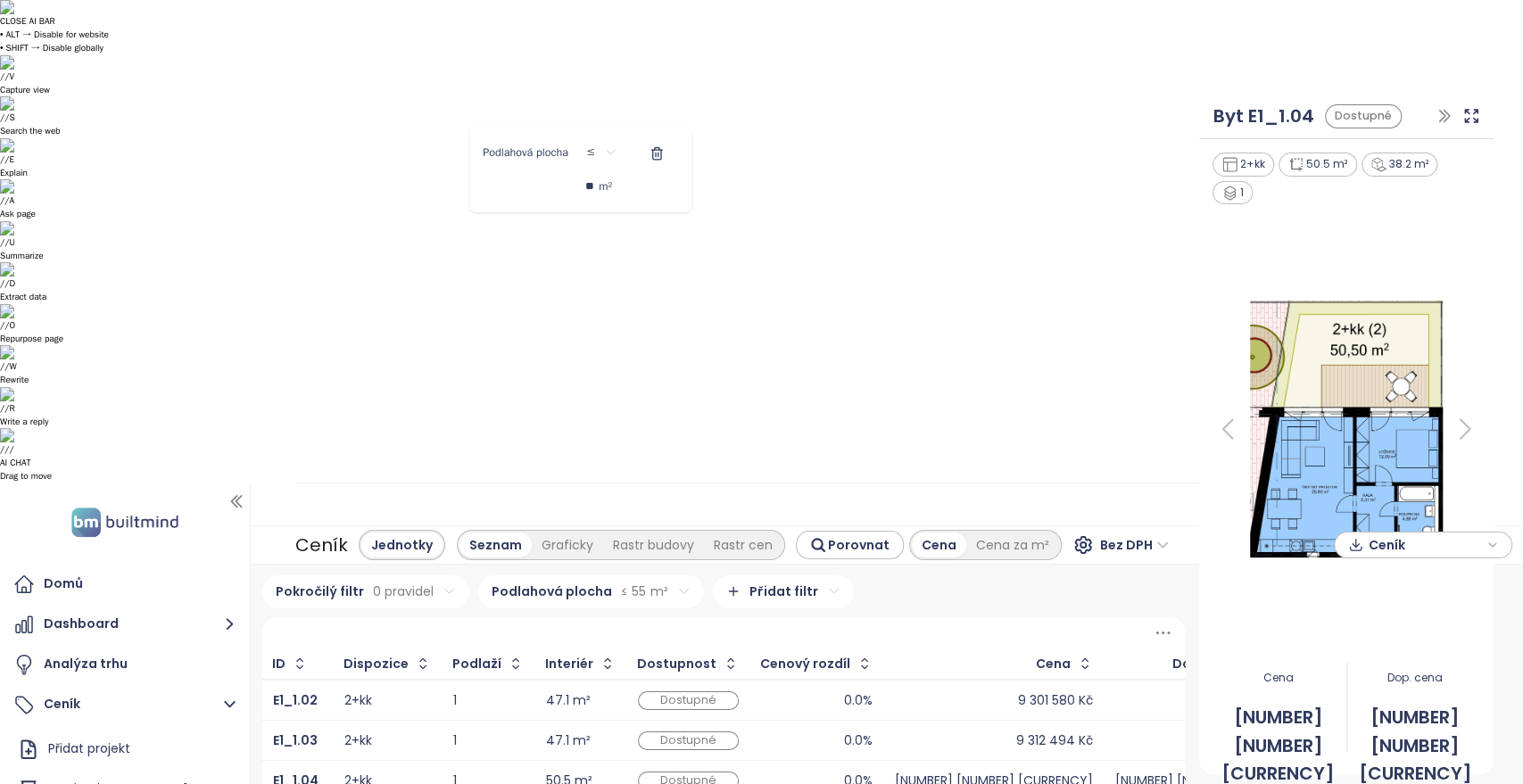 click on "CLOSE AI BAR • ALT → Disable for website • SHIFT → Disable globally // V Capture view // S Search the web // E Explain // A Ask page // U Summarize // D Extract data // O Repurpose page // W Rewrite // R Write a reply // / AI CHAT Drag to move Domů Dashboard Analýza trhu Ceník Přidat projekt Nový Rohan - BLOKY E1   BLOKY ALL STARÉ CENY   Trio Brno   Archa Smíchov   Nový Rohan E4   Nový Rohan E5, E6   Dům Comenius   Reporty Projekty Nastavení Návody Pomoc jtre@[EXAMPLE.COM] Ceník Jednotky Seznam Graficky Rastr budovy Rastr cen Porovnat Cena Cena za m² S DPH Přidat projekt Ceník Pokročilý filtr 0 pravidel Podlahová plocha ≤ 55 m² Přidat filtr ID Dispozice Podlaží Interiér Dostupnost Cenový rozdíl Cena Doporučená cena E1_1.02 2+kk 1 47.1 m² Dostupné 0.0% 9 301 580 Kč 9 301 580 Kč E1_1.03 2+kk 1 47.1 m² Dostupné 0.0% 9 312 494 Kč 9 312 494 Kč E1_1.04 2+kk 1 50.5 m² Dostupné 0.0% 9 556 159 Kč 9 556 159 Kč E1_2.02 1+kk 2 37.1 m² Dostupné 0.0% 6 571 181 Kč E1_2.03 2 2" at bounding box center (761, 392) 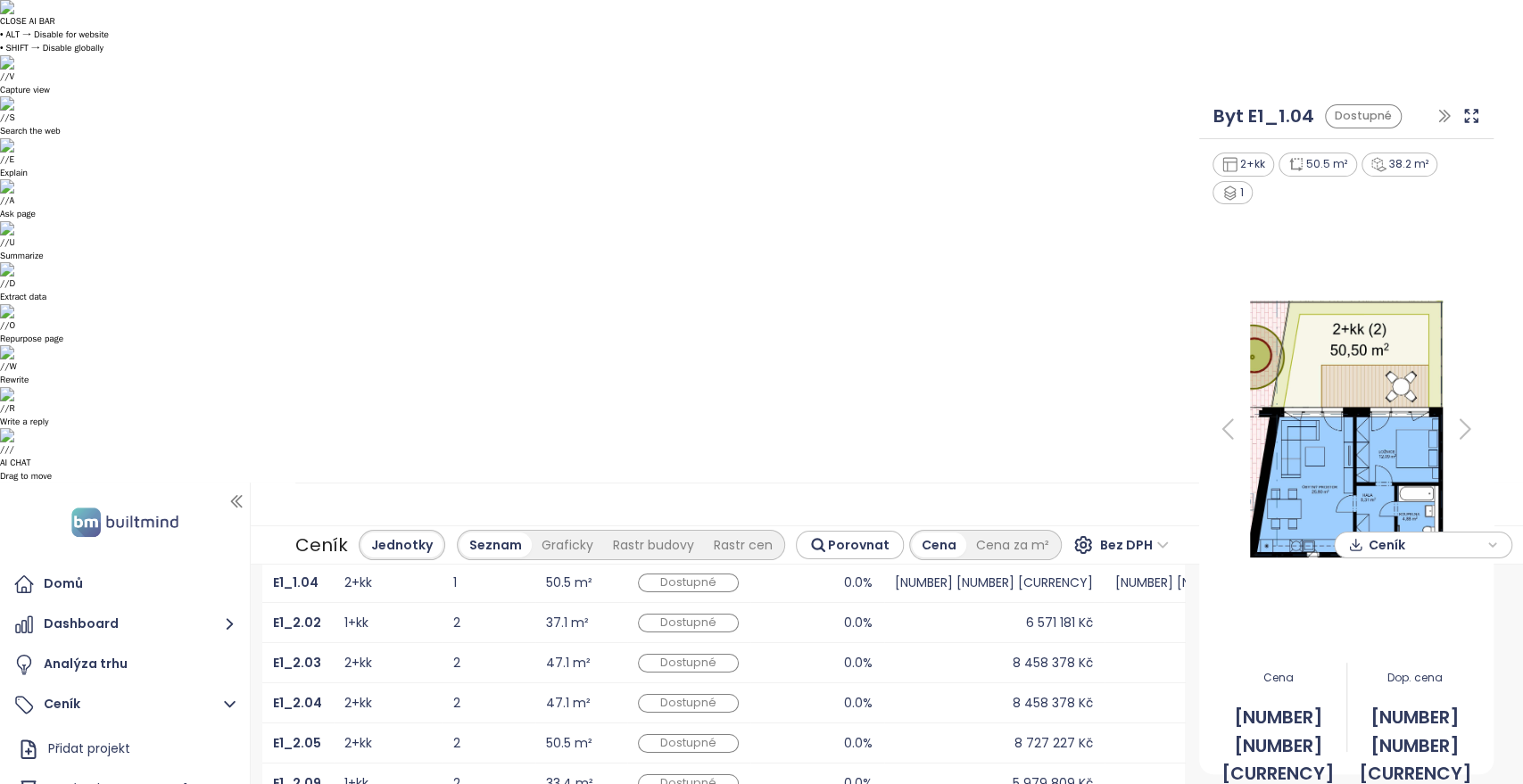 scroll, scrollTop: 0, scrollLeft: 0, axis: both 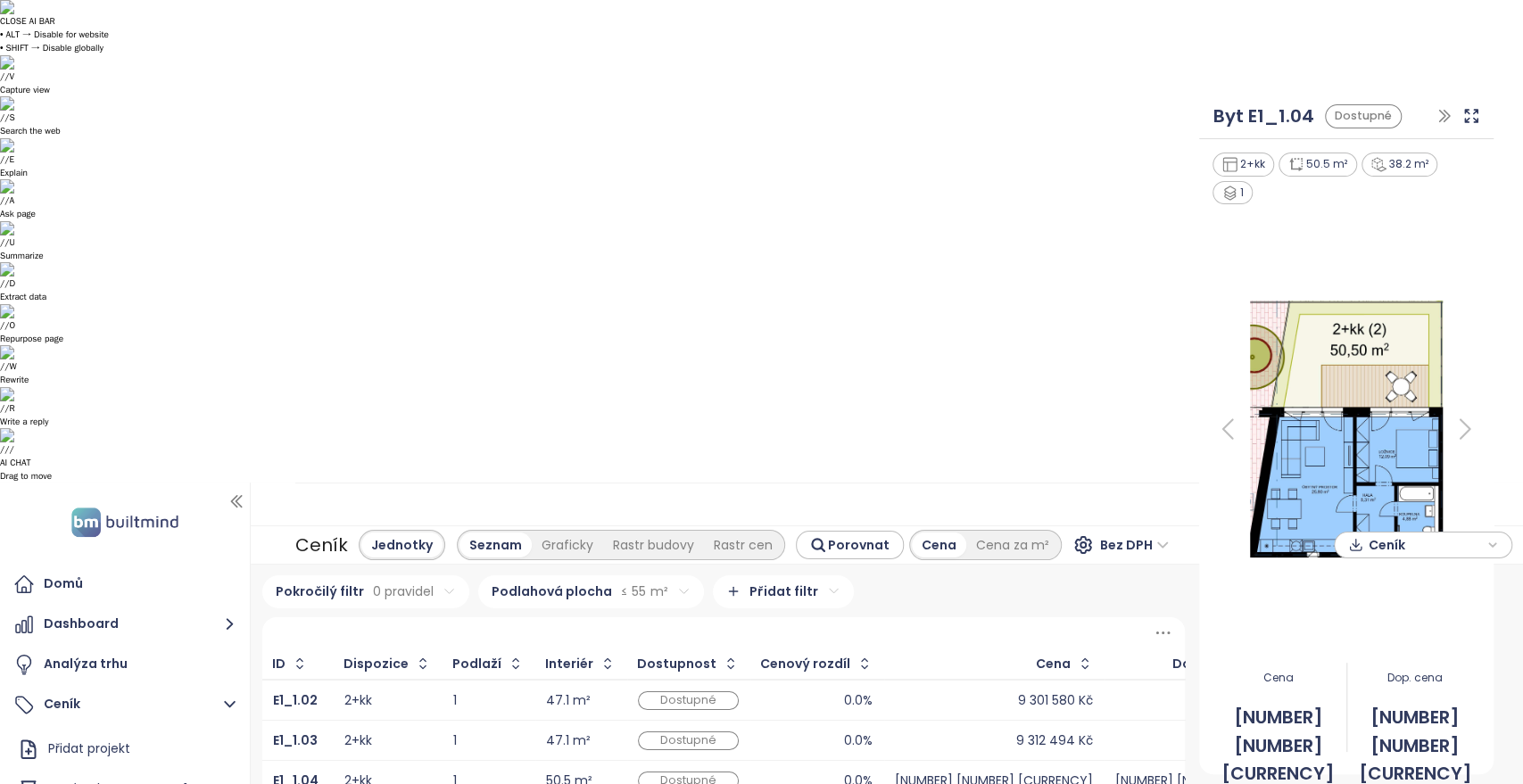 click on "47.1 m²" at bounding box center (568, 700) 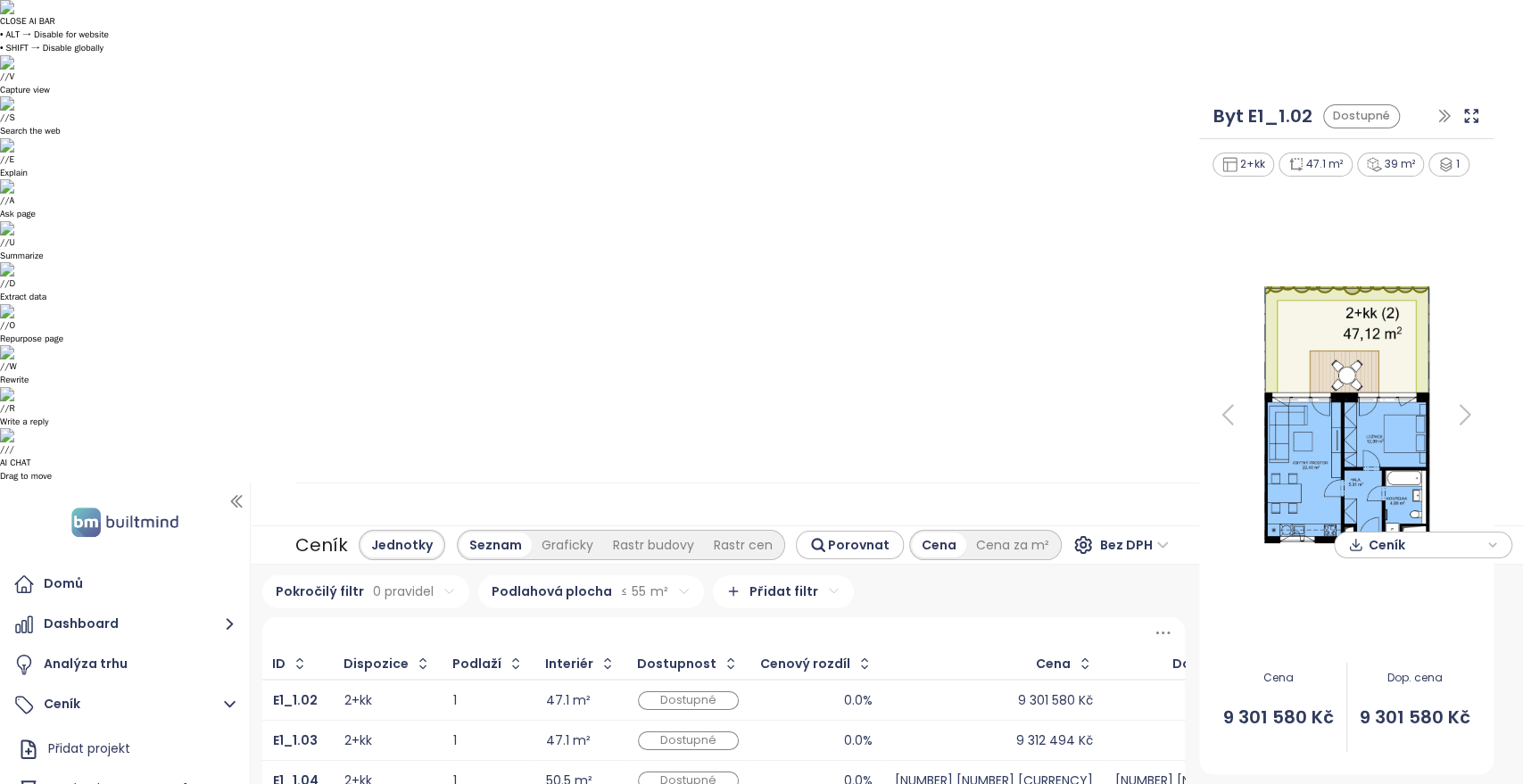 click on "47.1 m²" at bounding box center [568, 861] 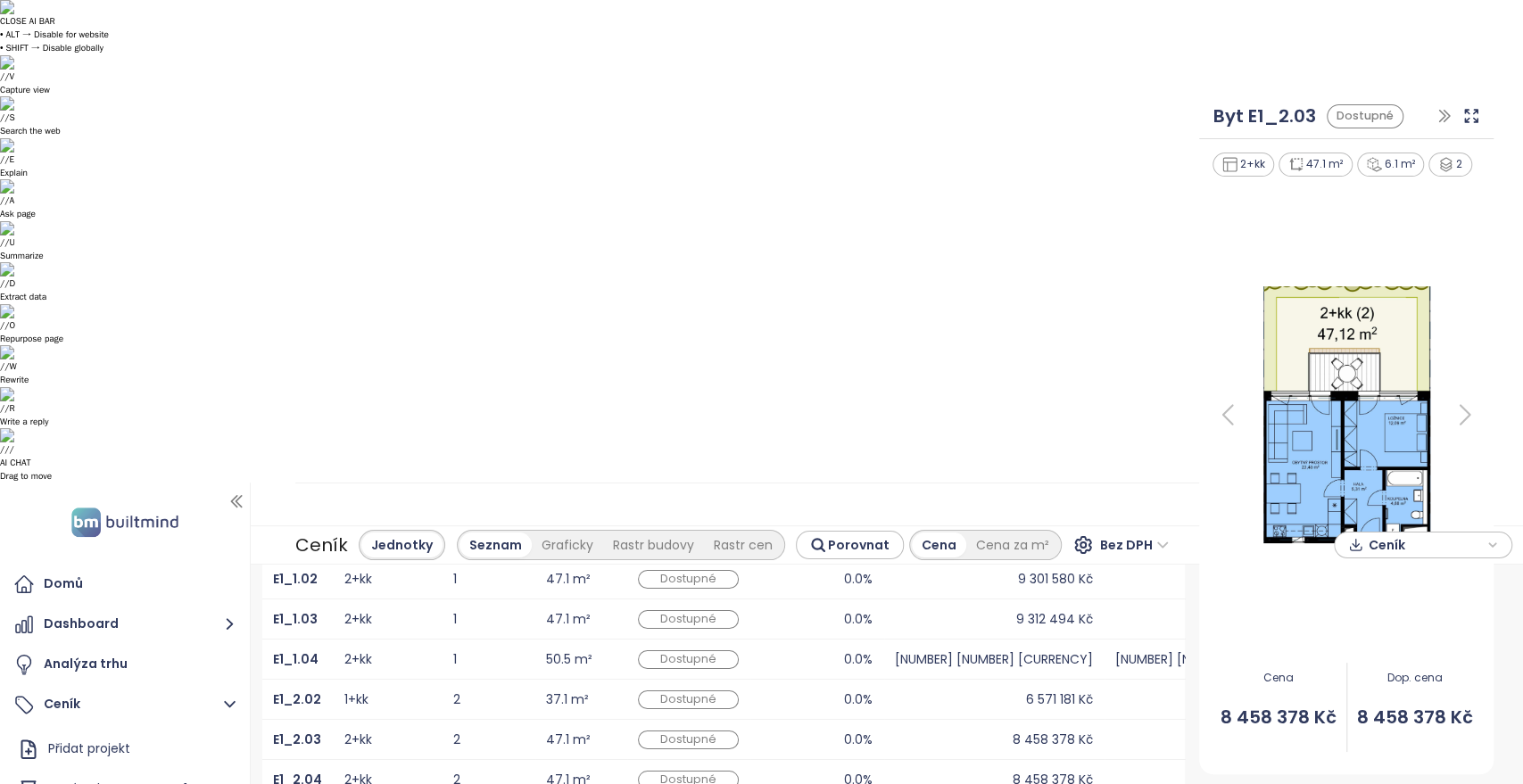 scroll, scrollTop: 0, scrollLeft: 0, axis: both 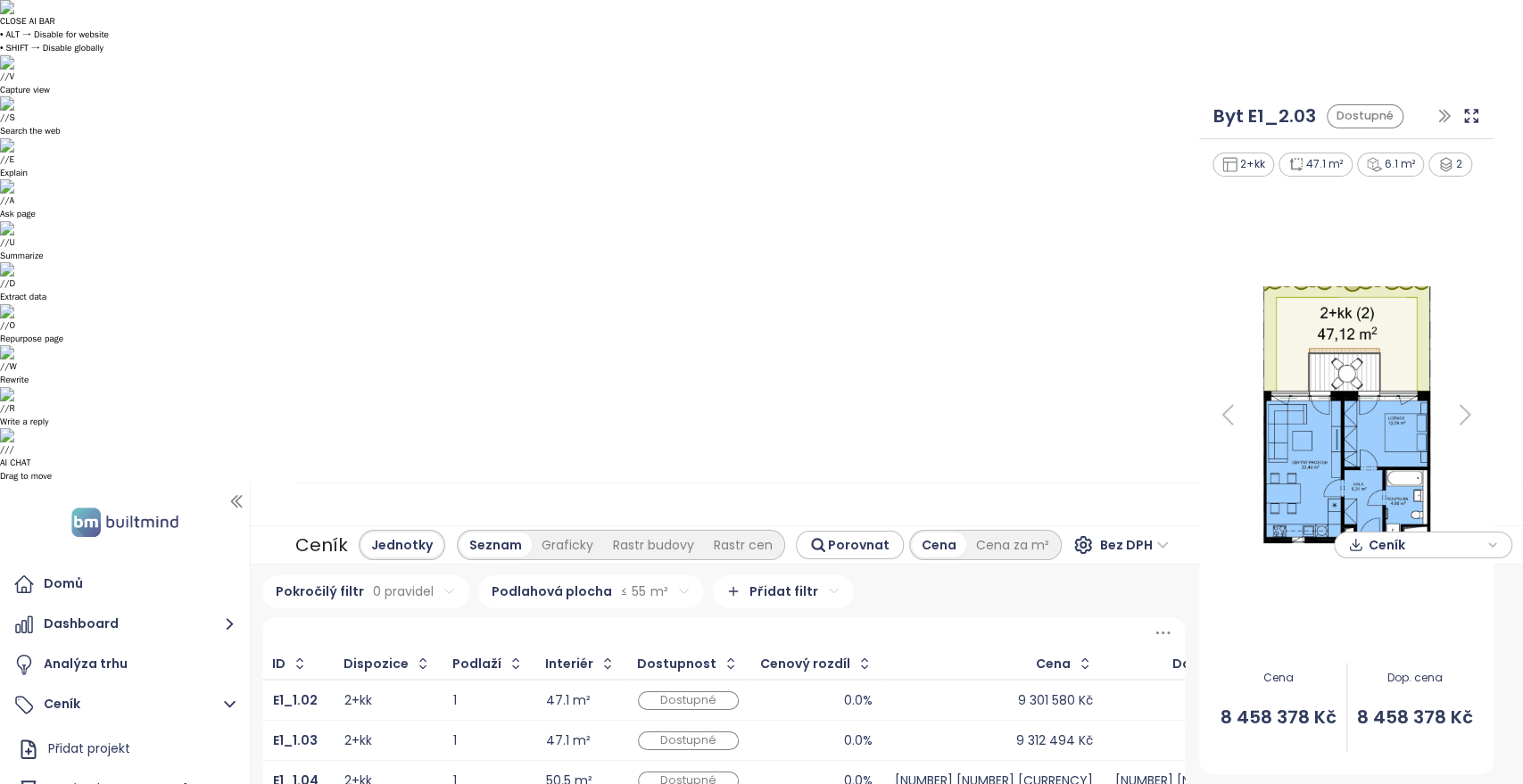 click on "Bez DPH" at bounding box center (1134, 545) 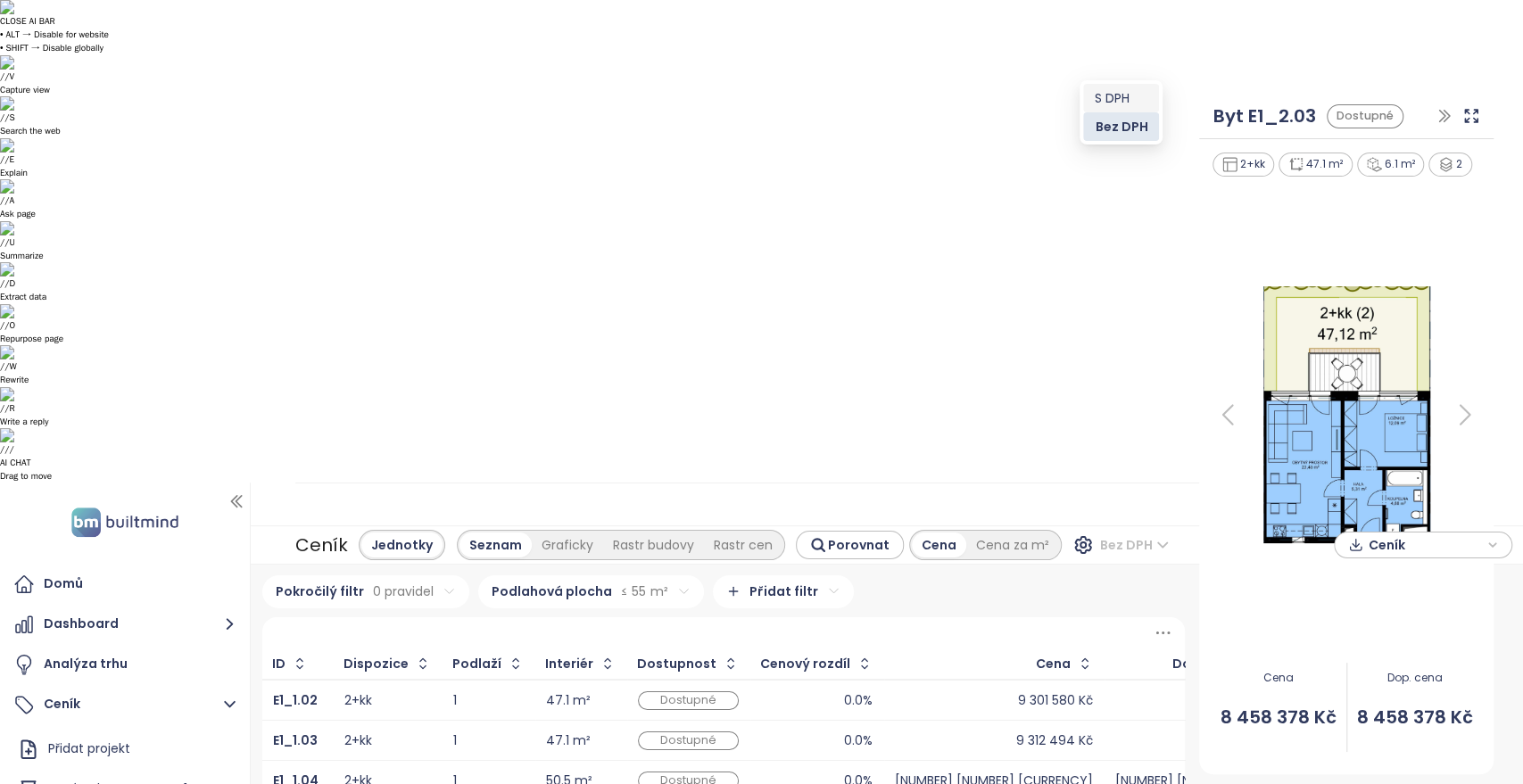 click on "S DPH" at bounding box center [1121, 98] 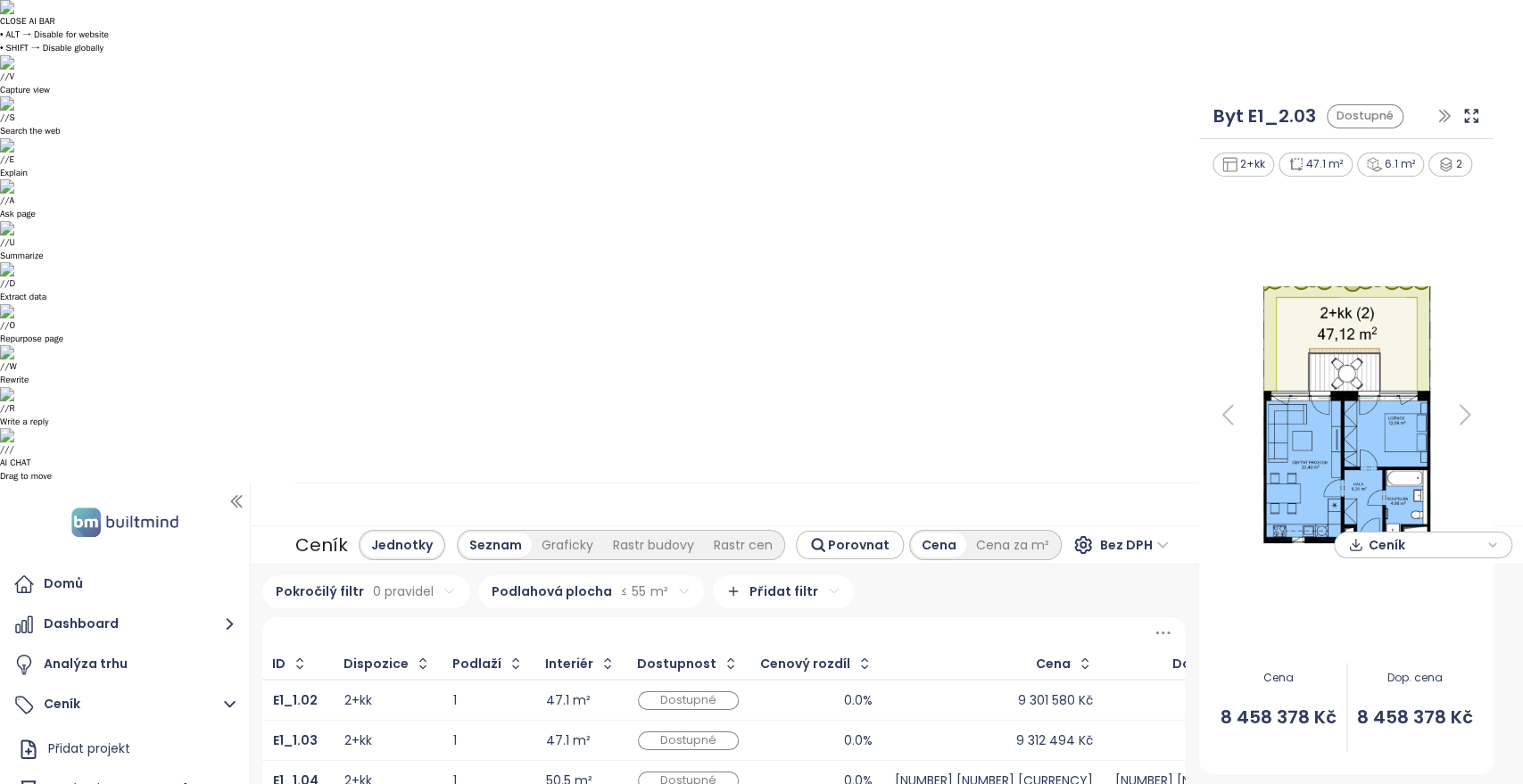 click on "Bez DPH" at bounding box center (1134, 545) 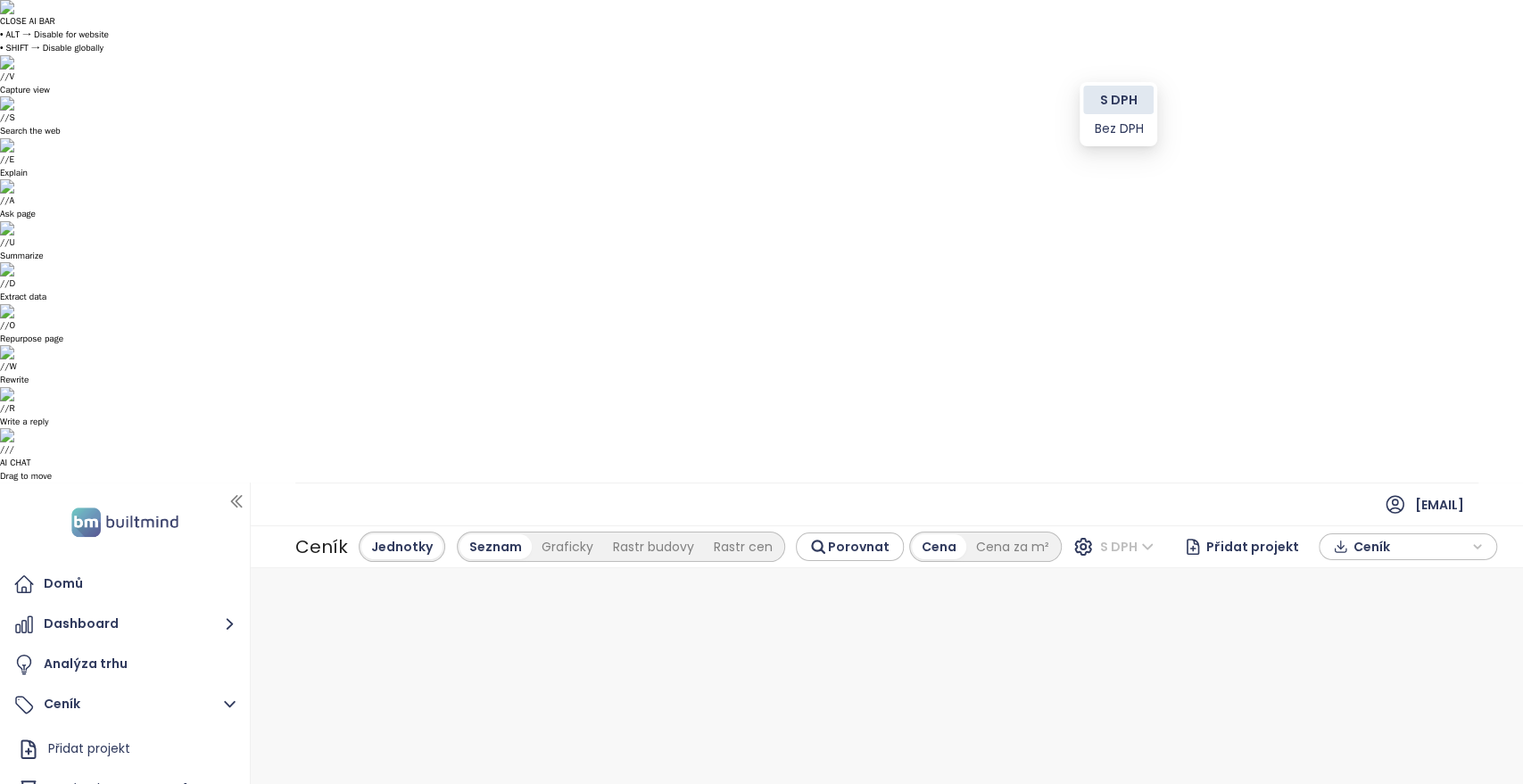 click on "S DPH" at bounding box center (1127, 547) 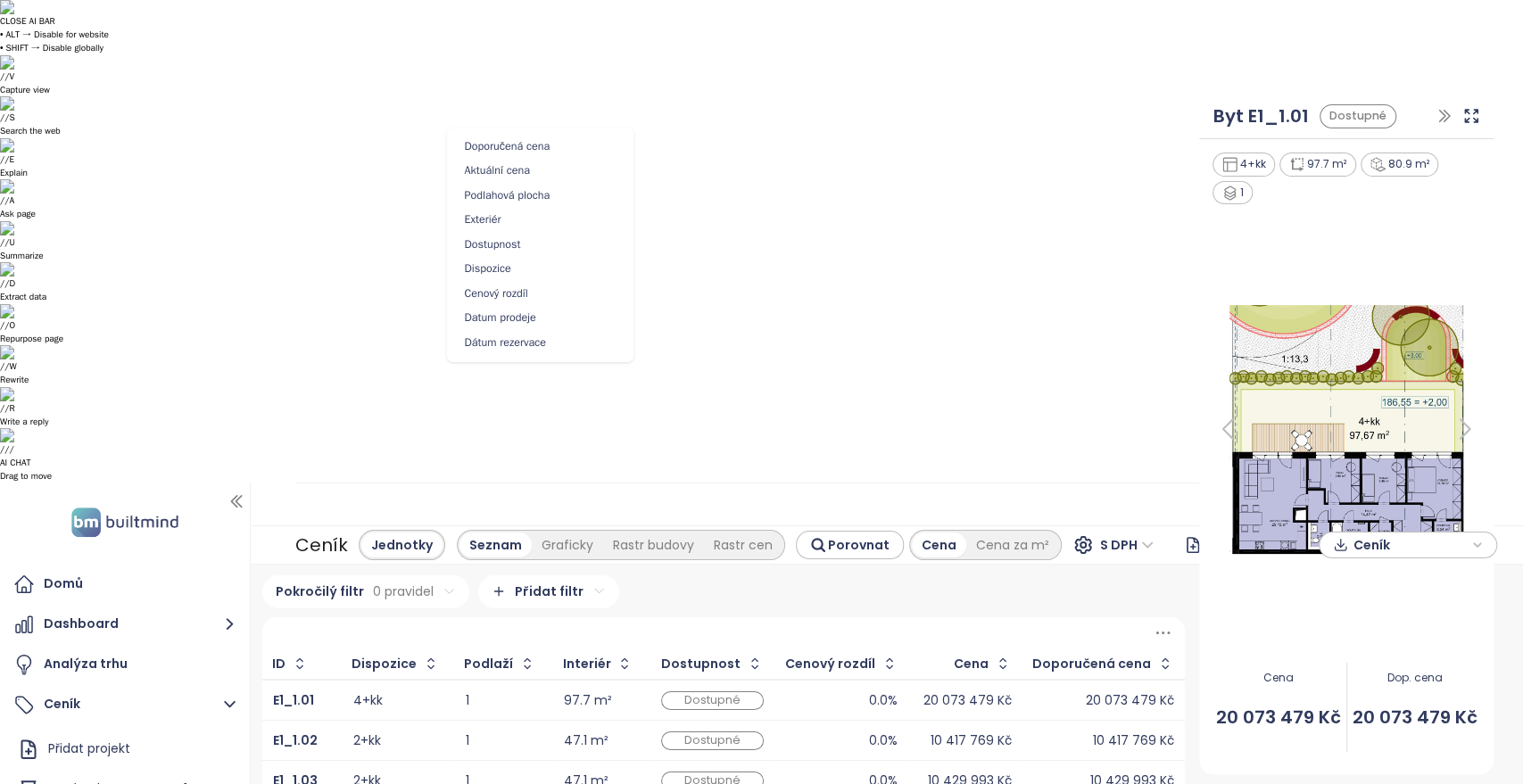click on "jtre@[EMAIL]" at bounding box center (761, 392) 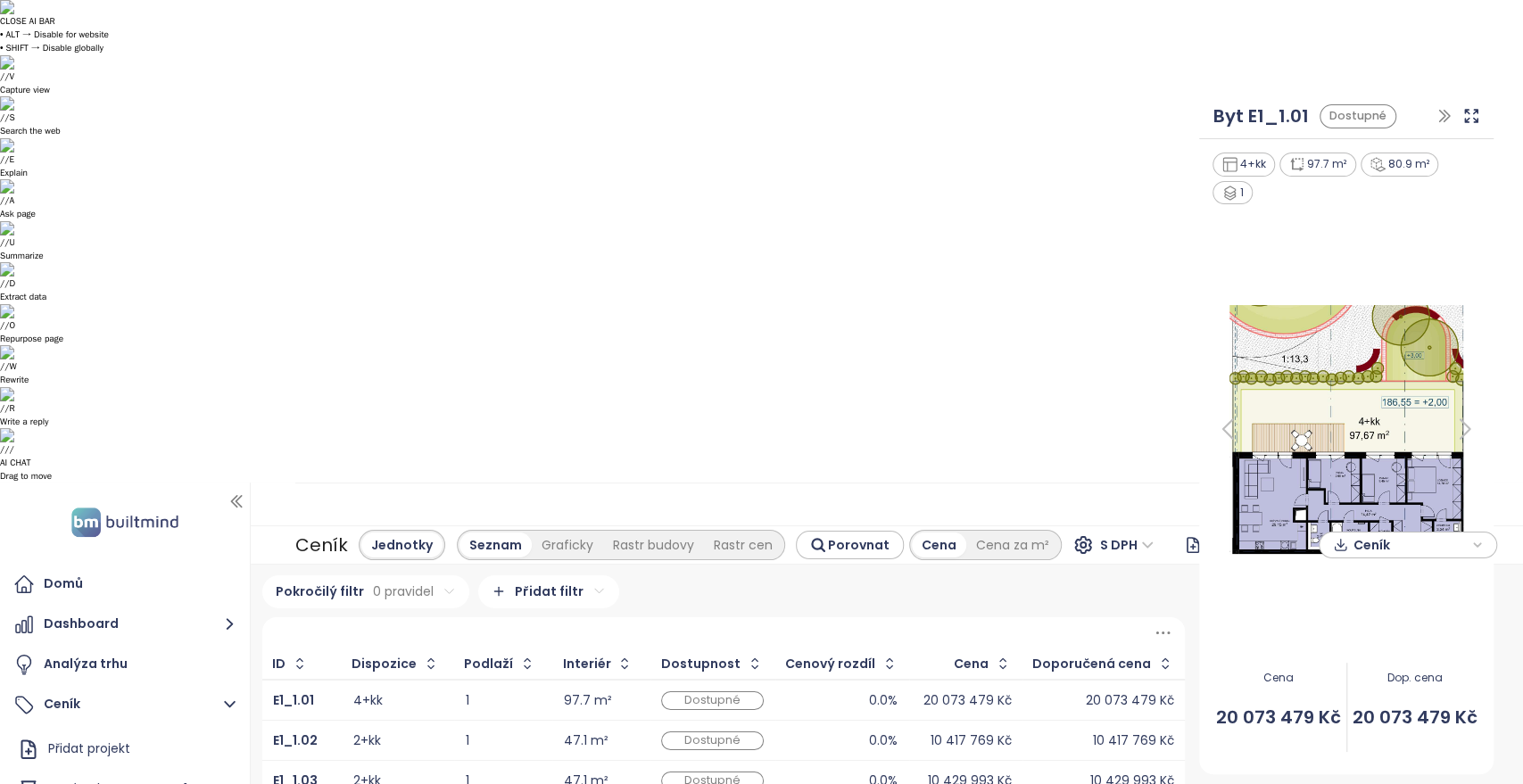 click on "Interiér" at bounding box center [601, 664] 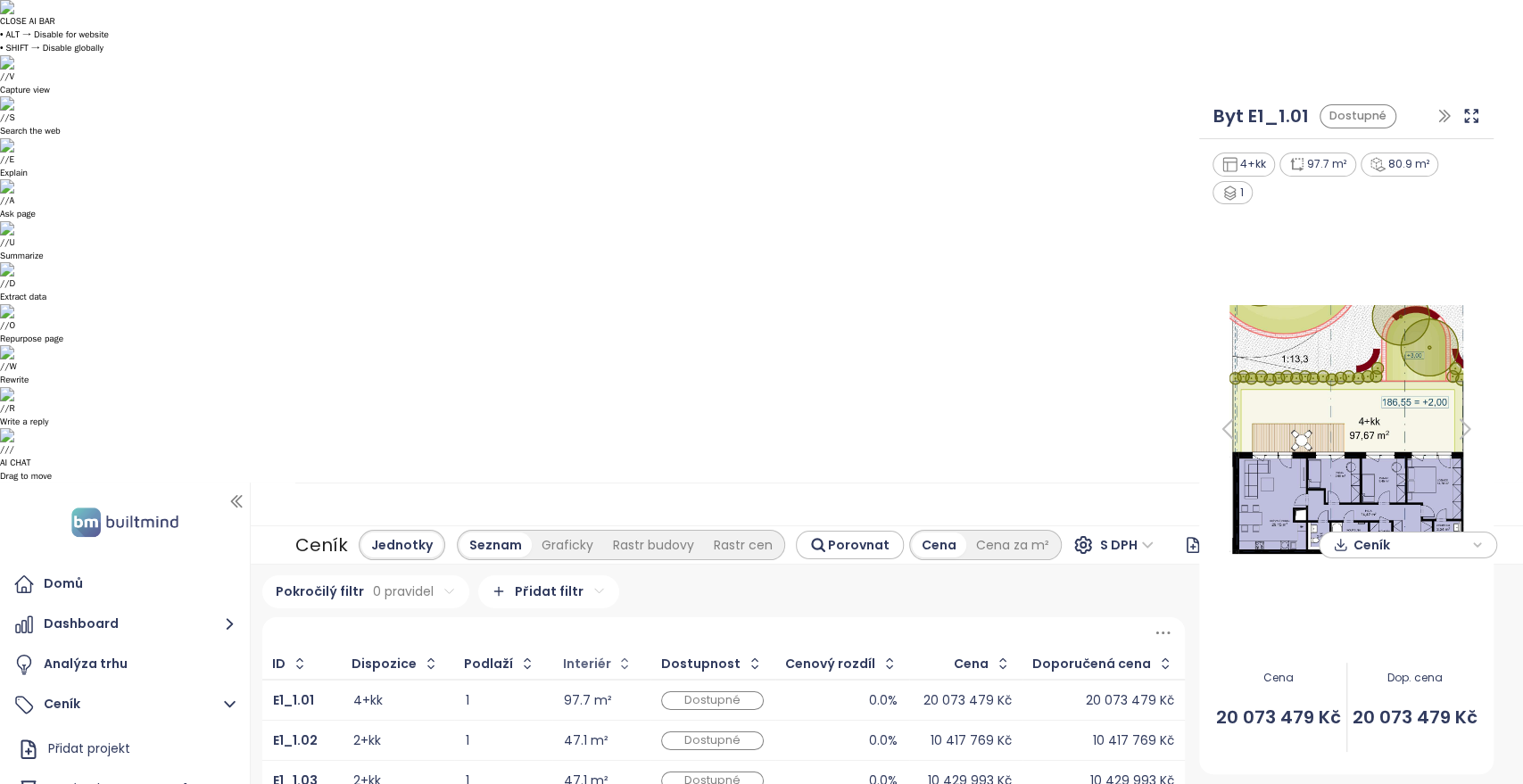 click on "Interiér" at bounding box center (586, 664) 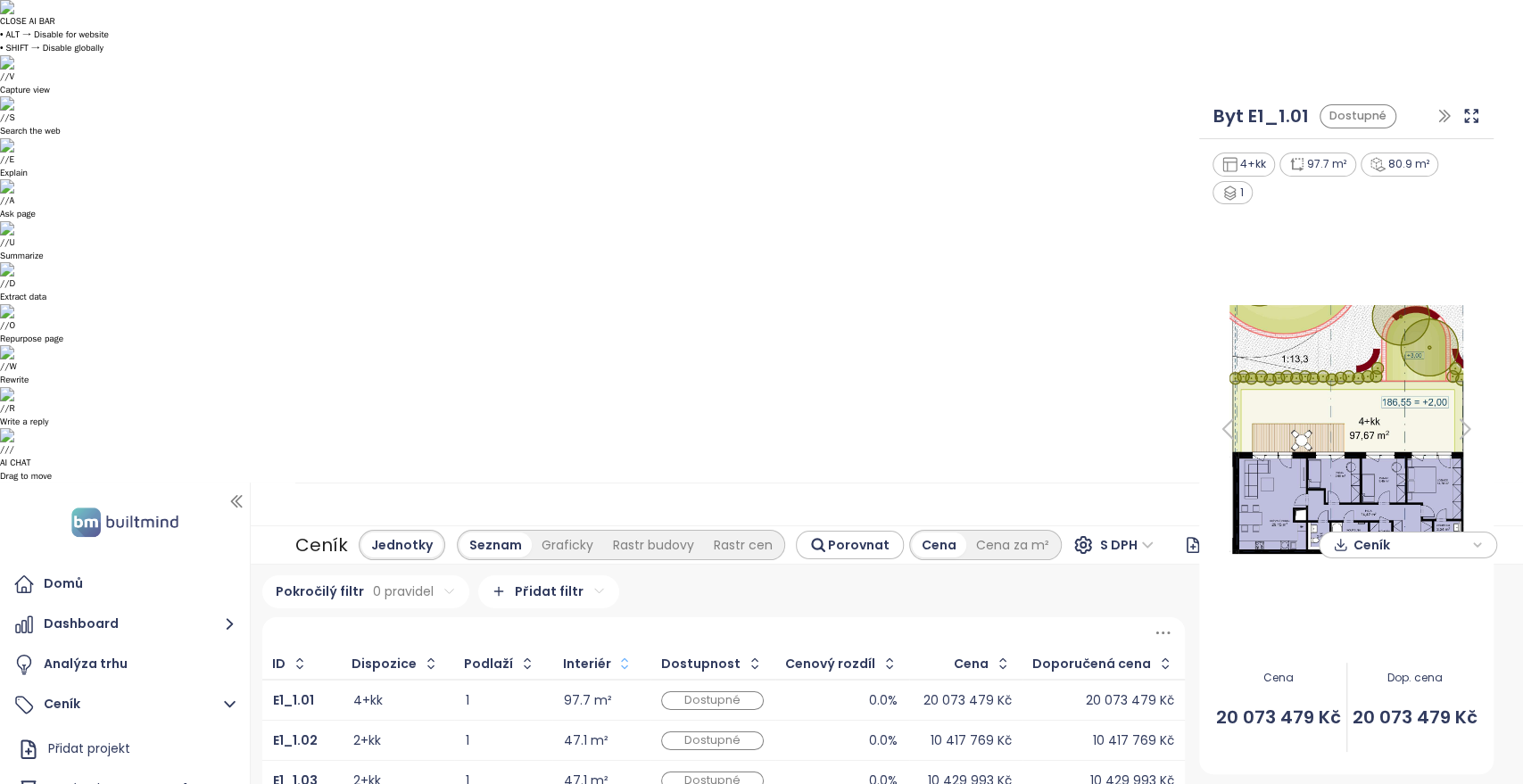 click 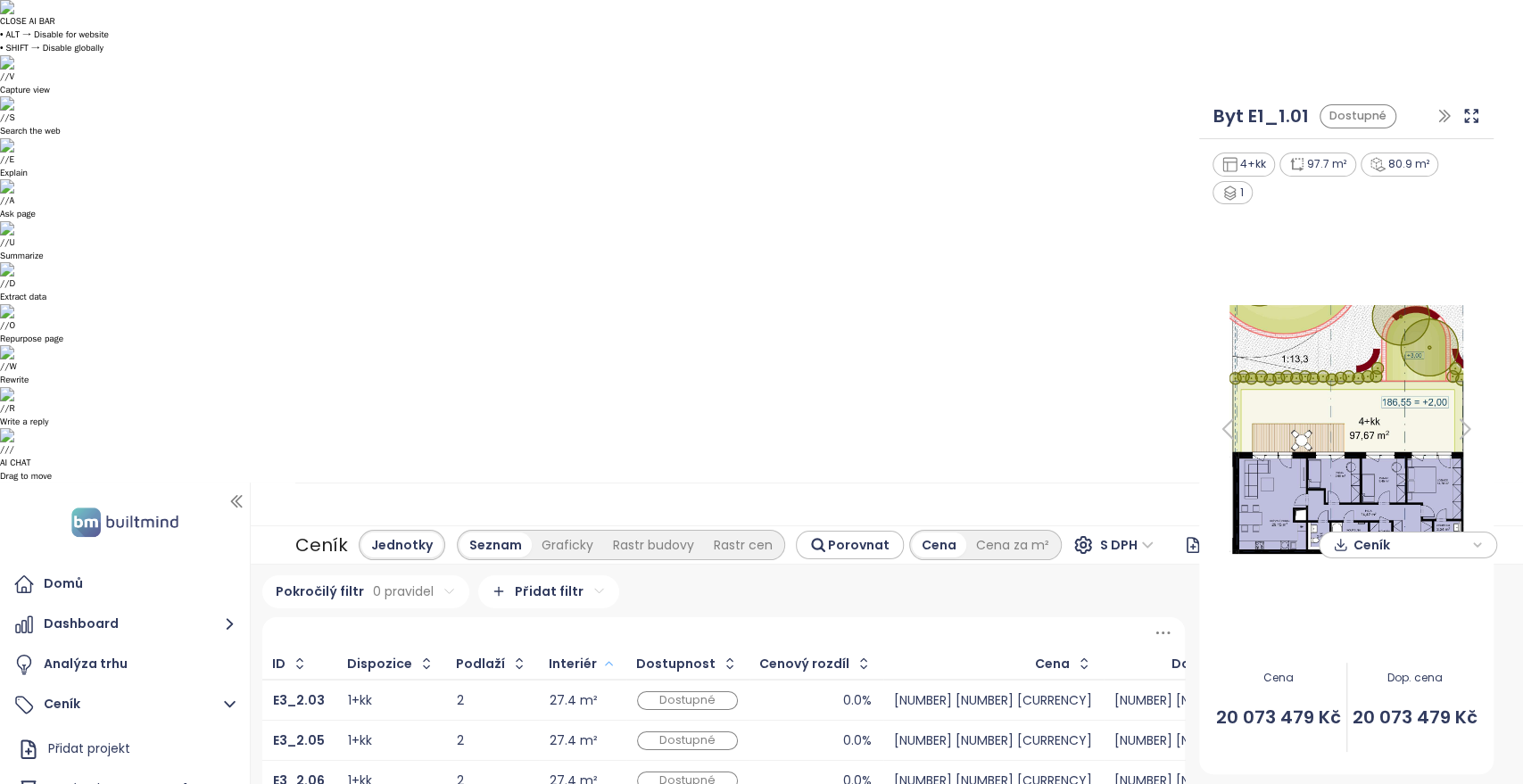 click on "[NUMBER] [NUMBER] [CURRENCY]" at bounding box center (993, 901) 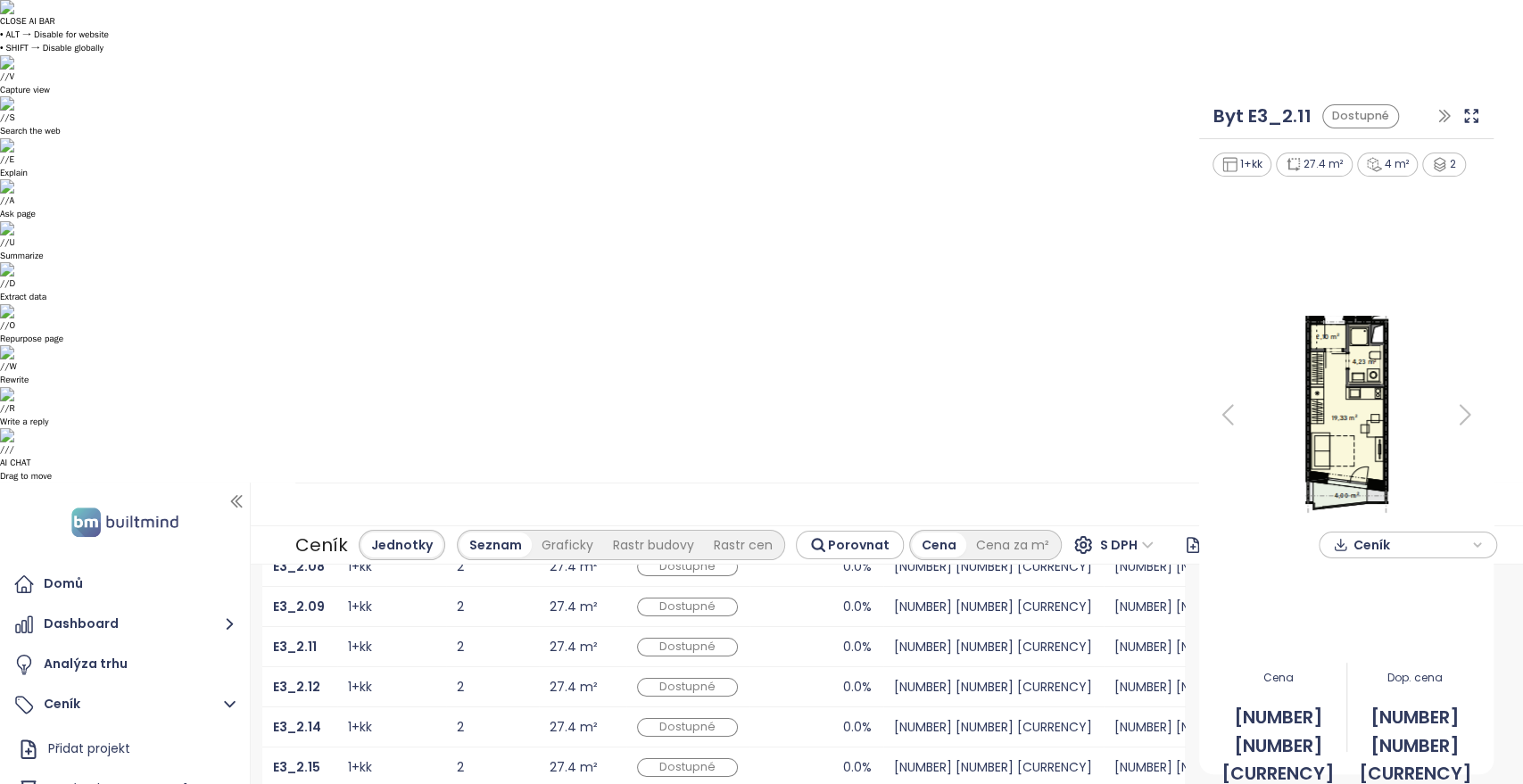 scroll, scrollTop: 269, scrollLeft: 0, axis: vertical 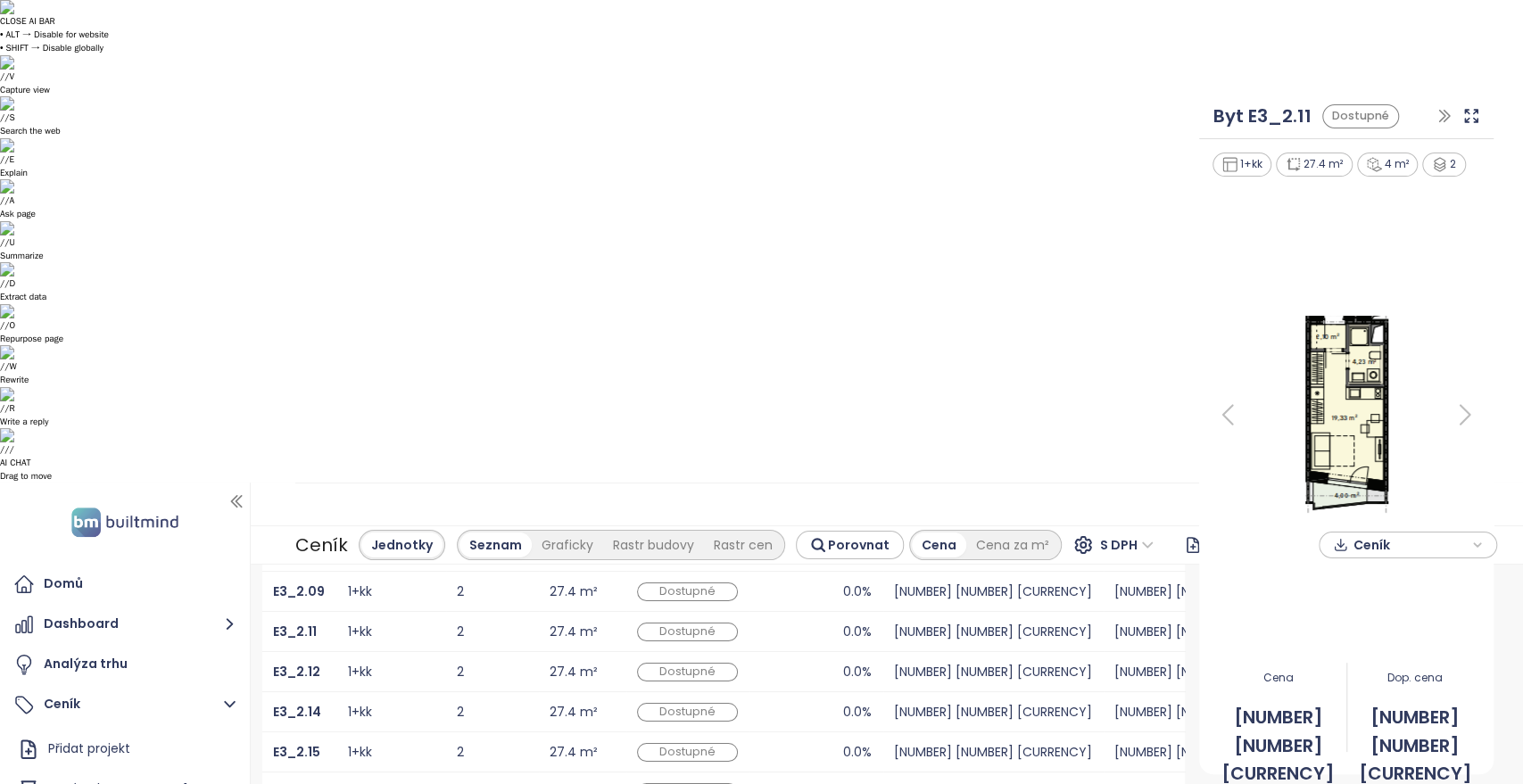 click on "2" at bounding box center [943, 1242] 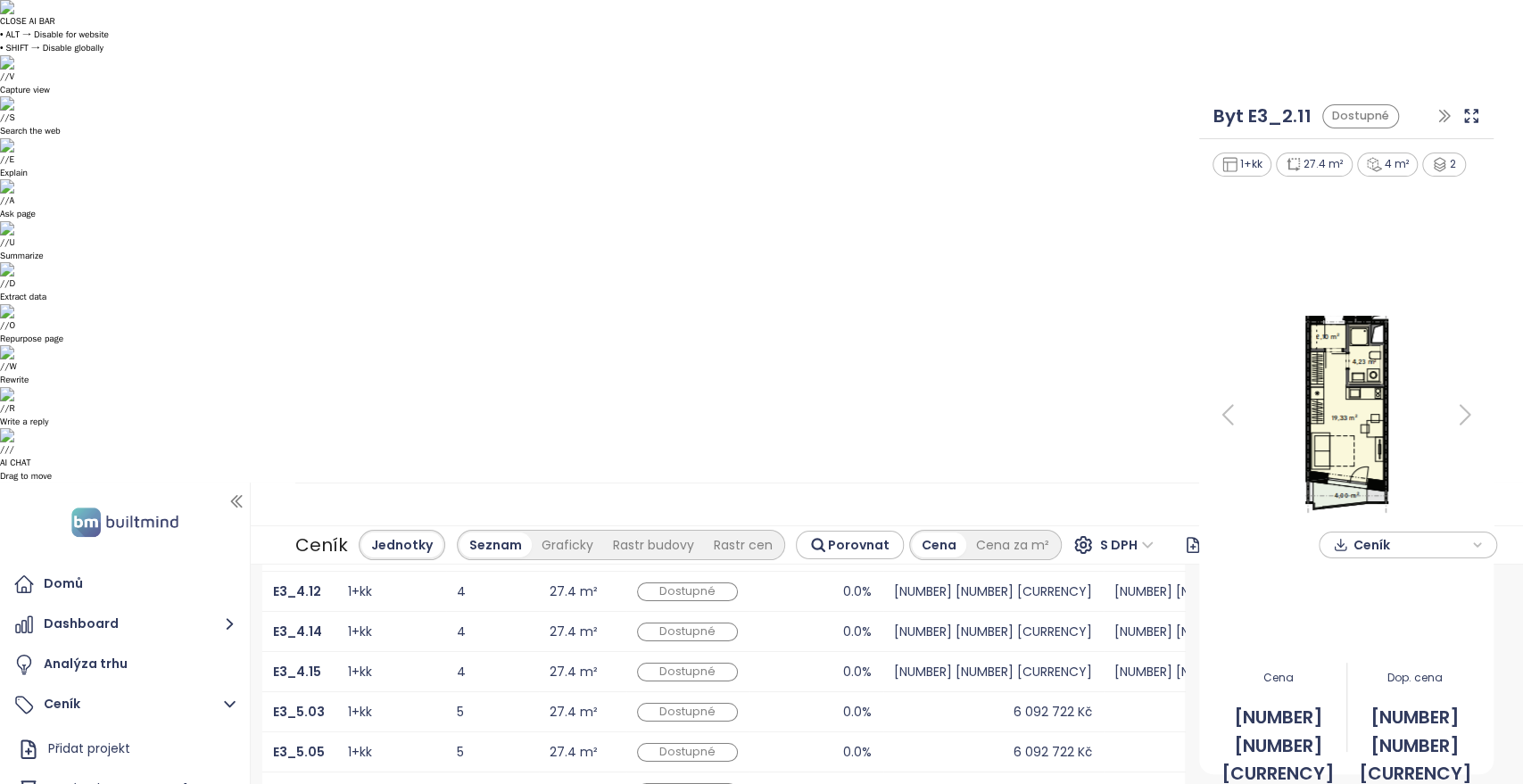 click on "3" at bounding box center (979, 1242) 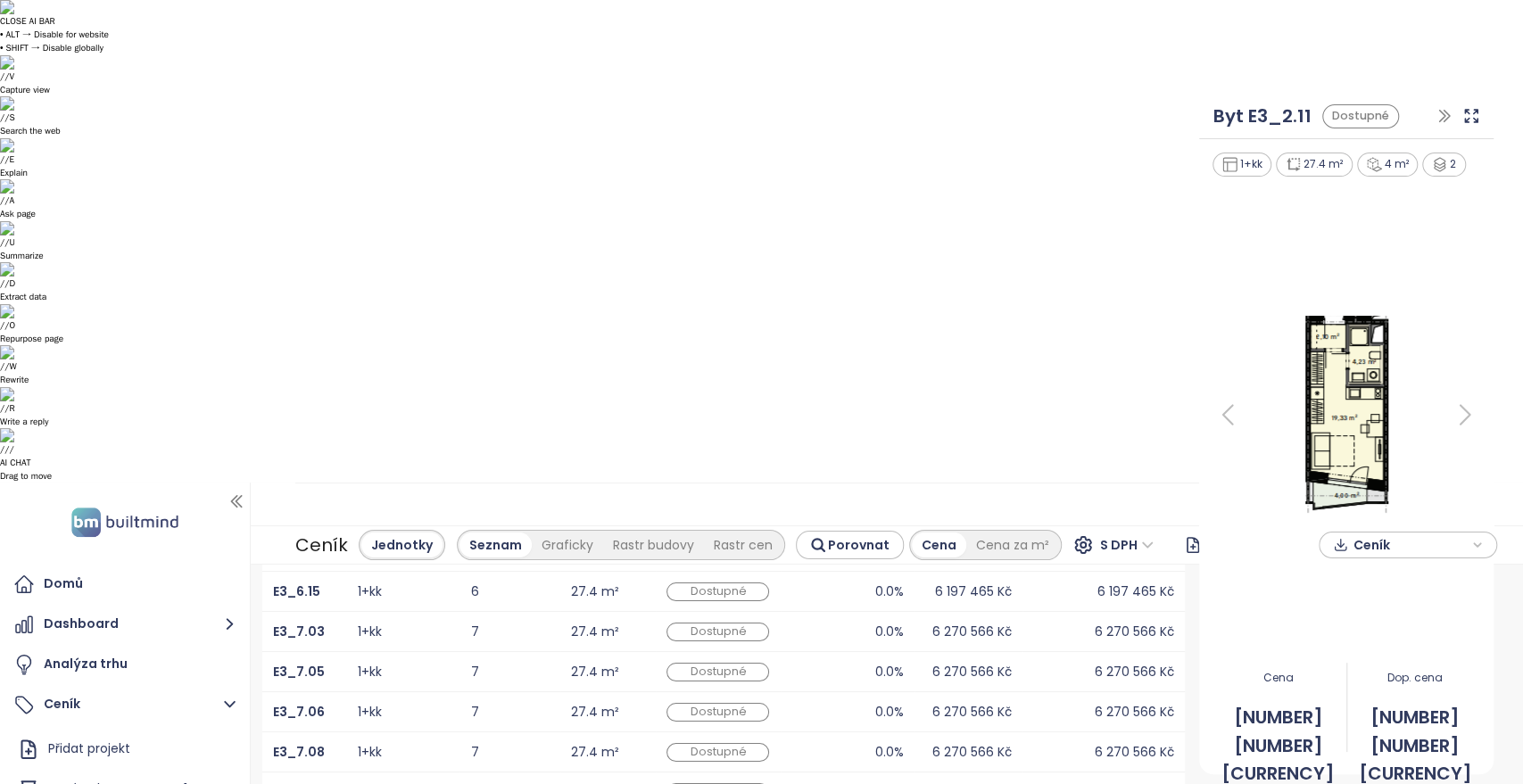 click on "4" at bounding box center [1014, 1242] 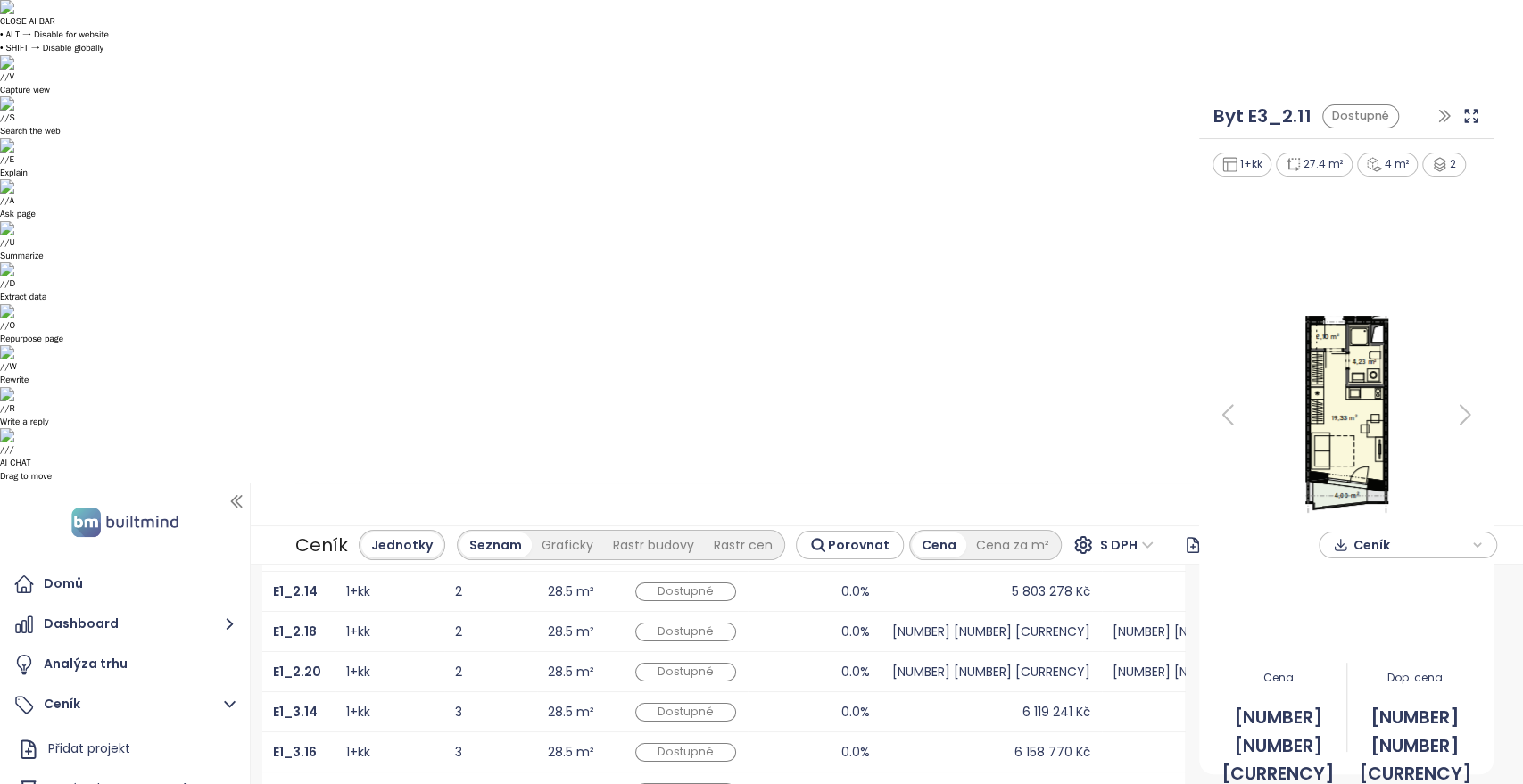 click on "5" at bounding box center [1014, 1242] 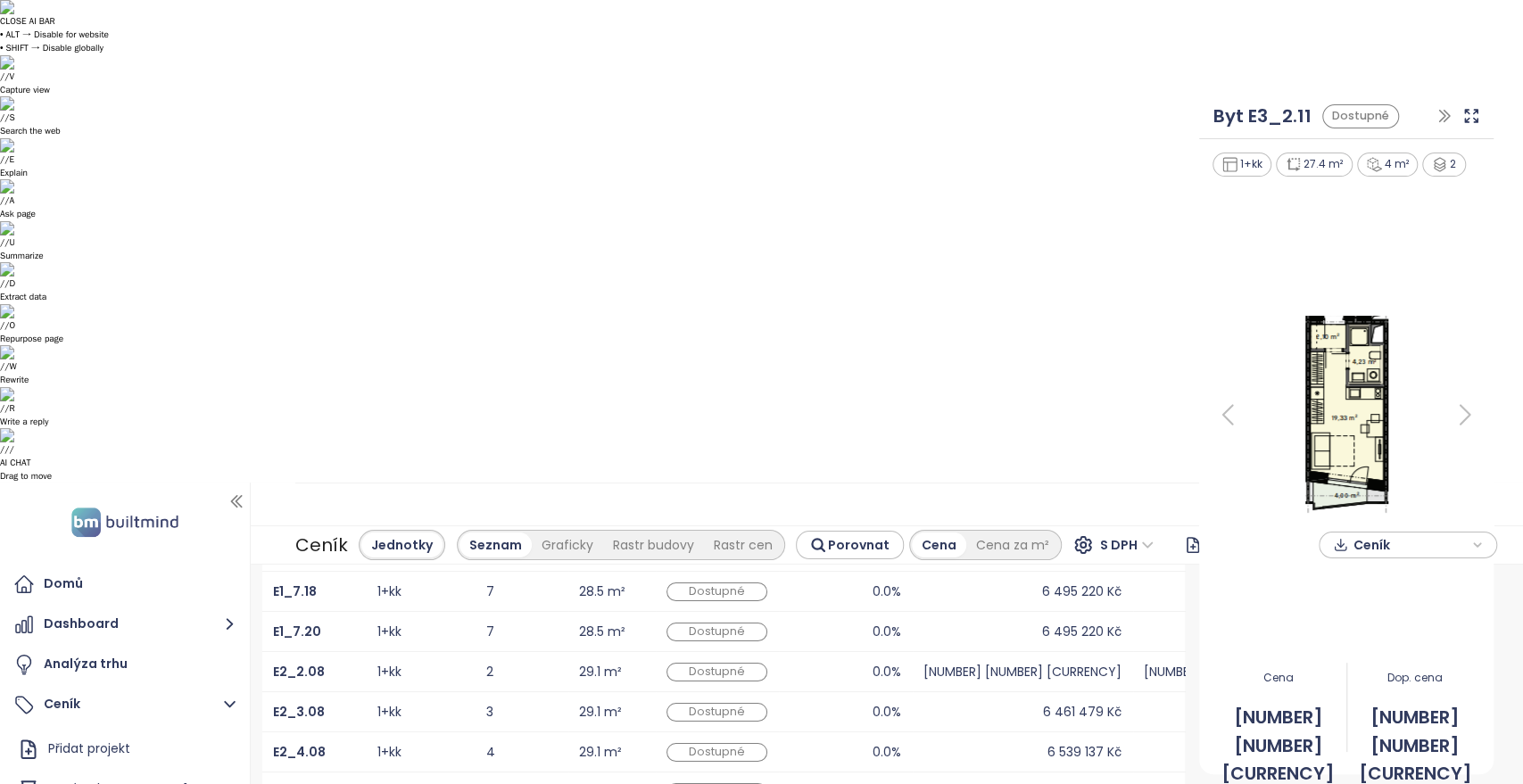 click on "1 ••• 3 4 5 6 7 ••• 21" at bounding box center (979, 1242) 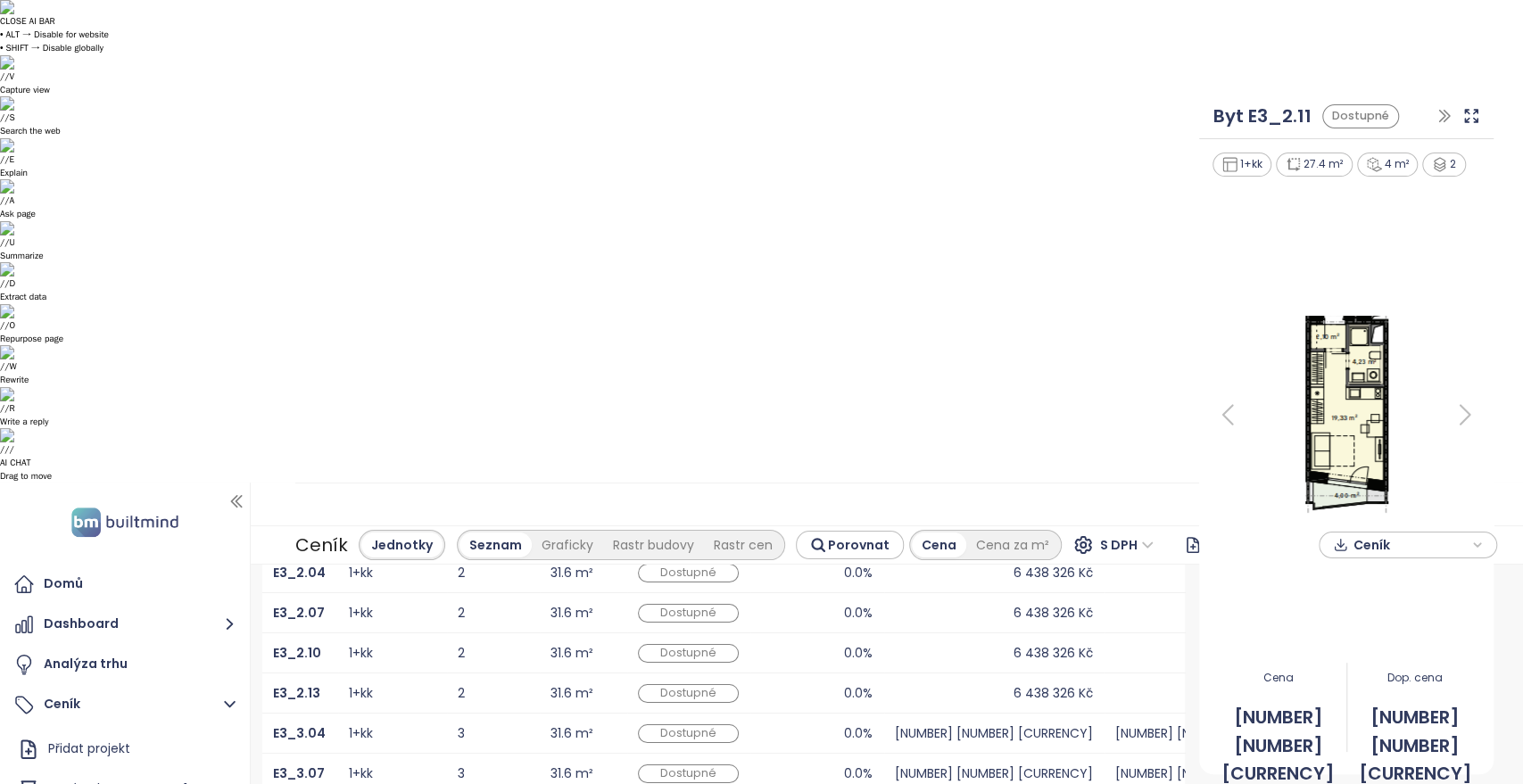 scroll, scrollTop: 269, scrollLeft: 0, axis: vertical 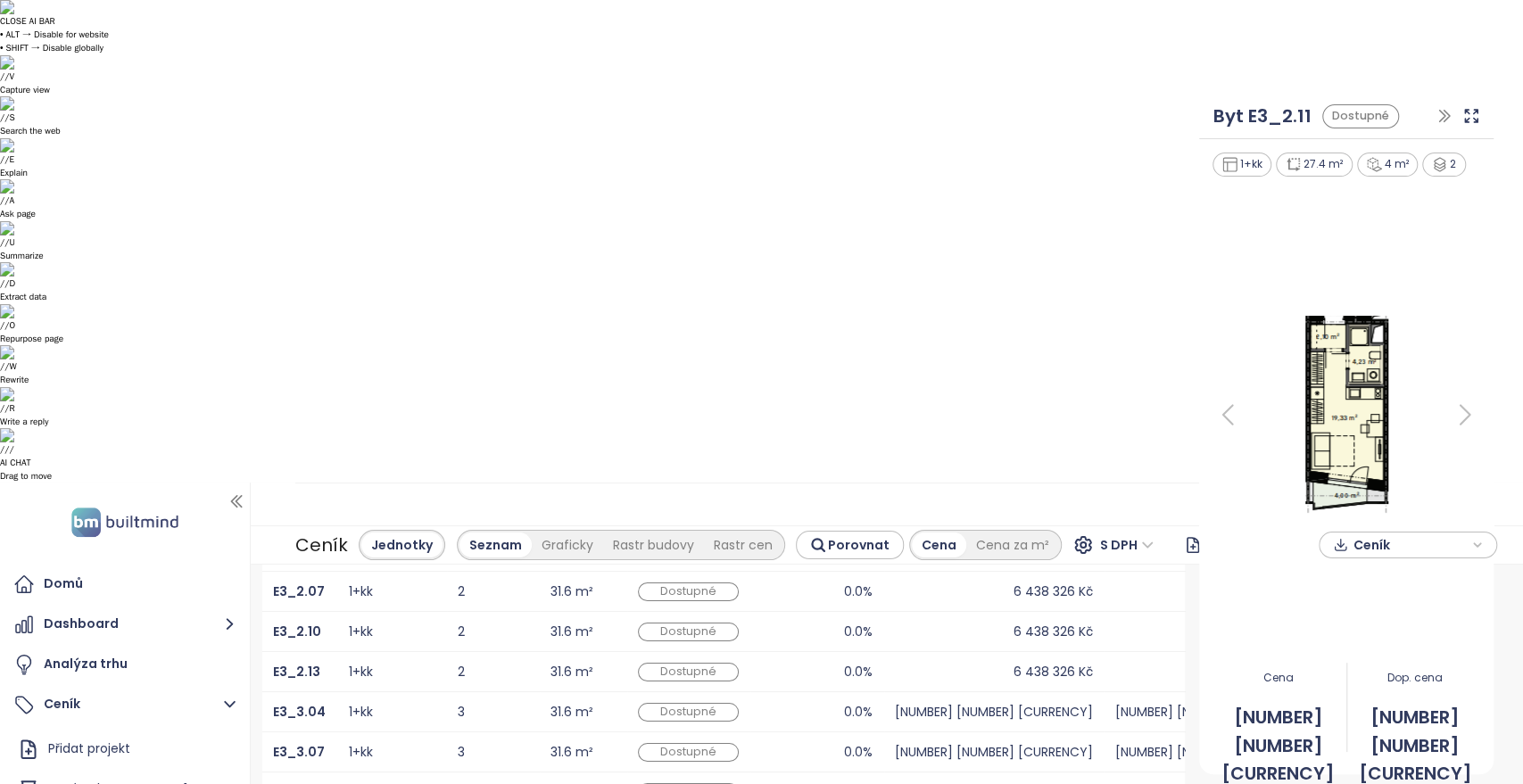 click on "7" at bounding box center [1014, 1242] 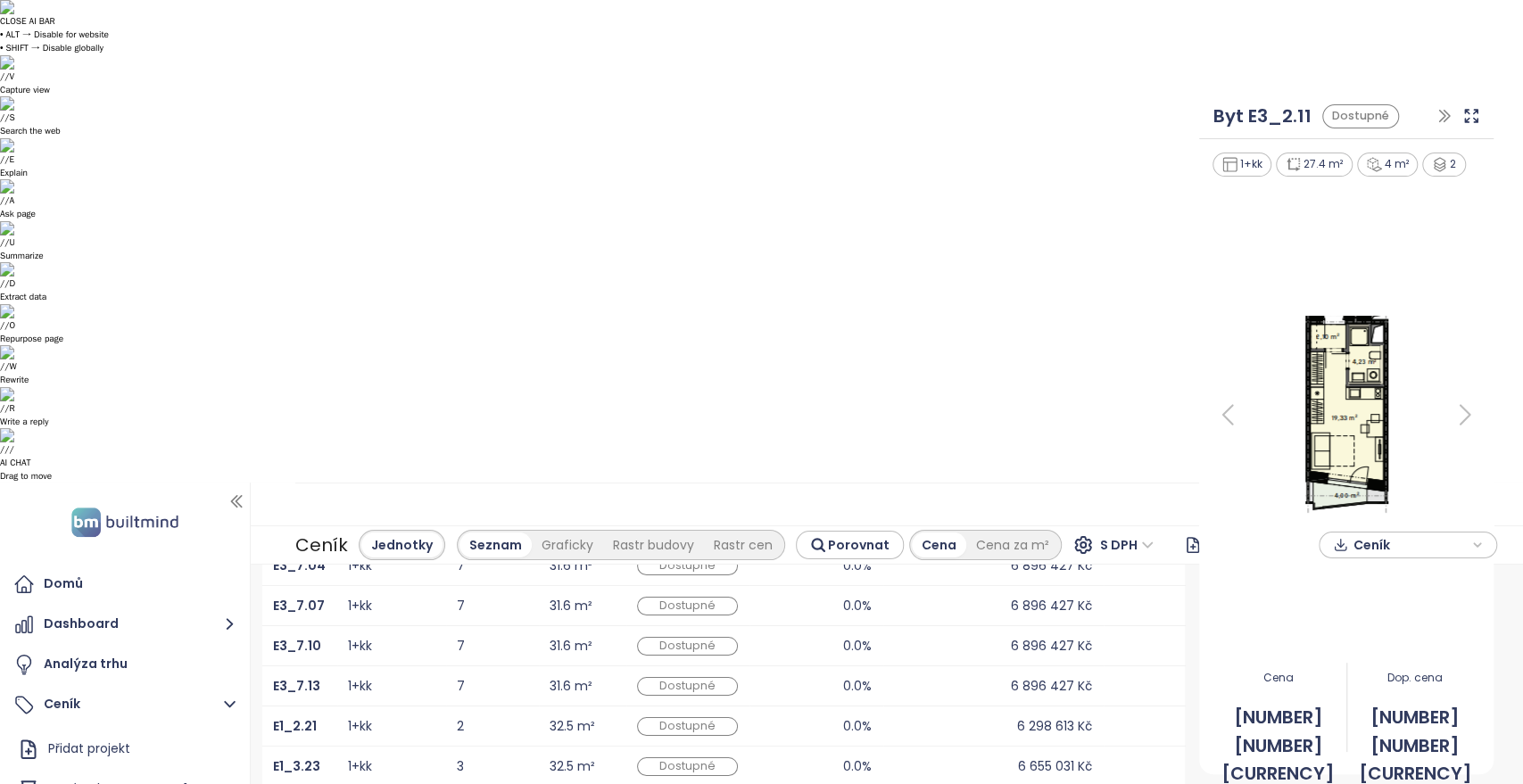 scroll, scrollTop: 269, scrollLeft: 0, axis: vertical 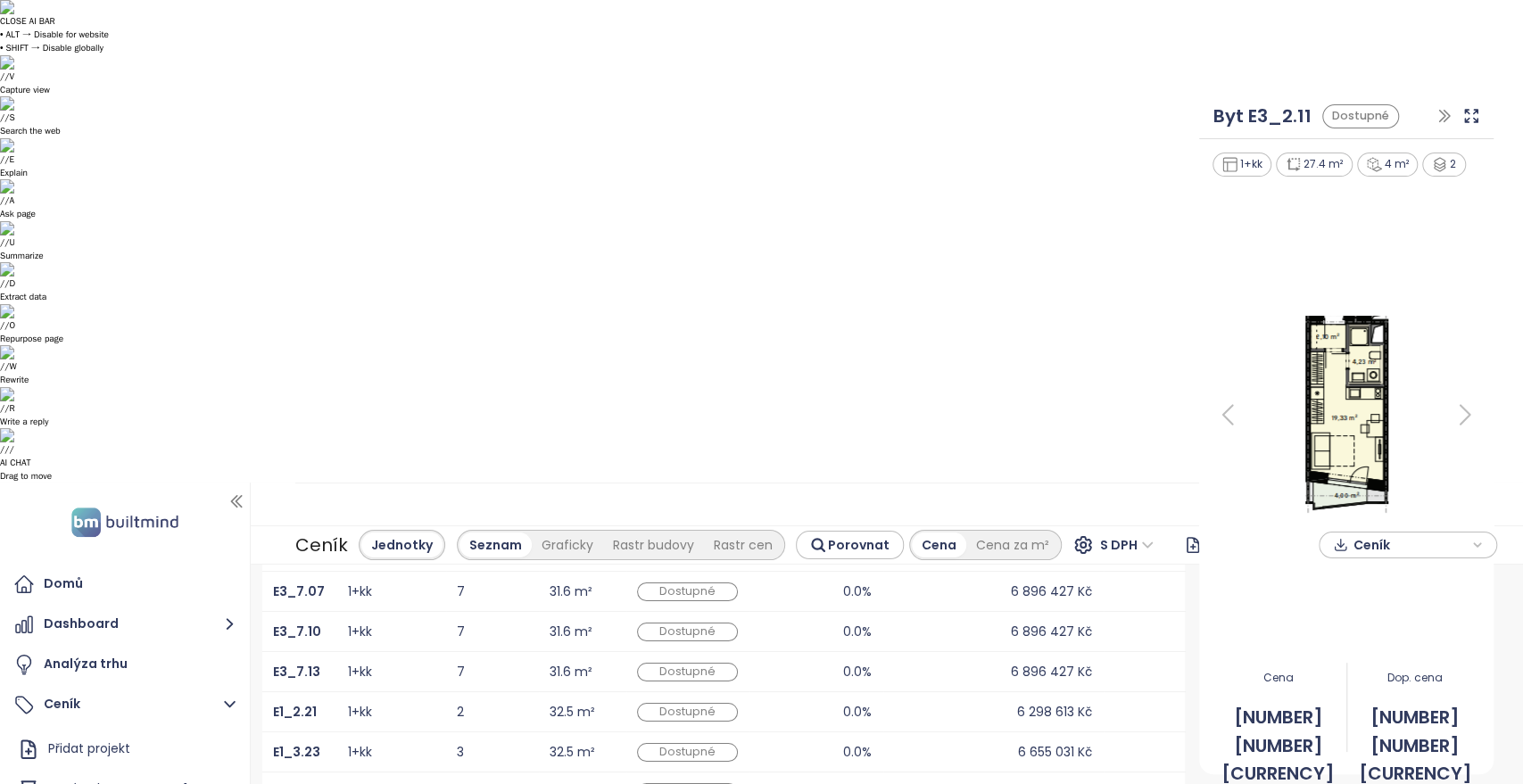 click on "8" at bounding box center (1014, 1242) 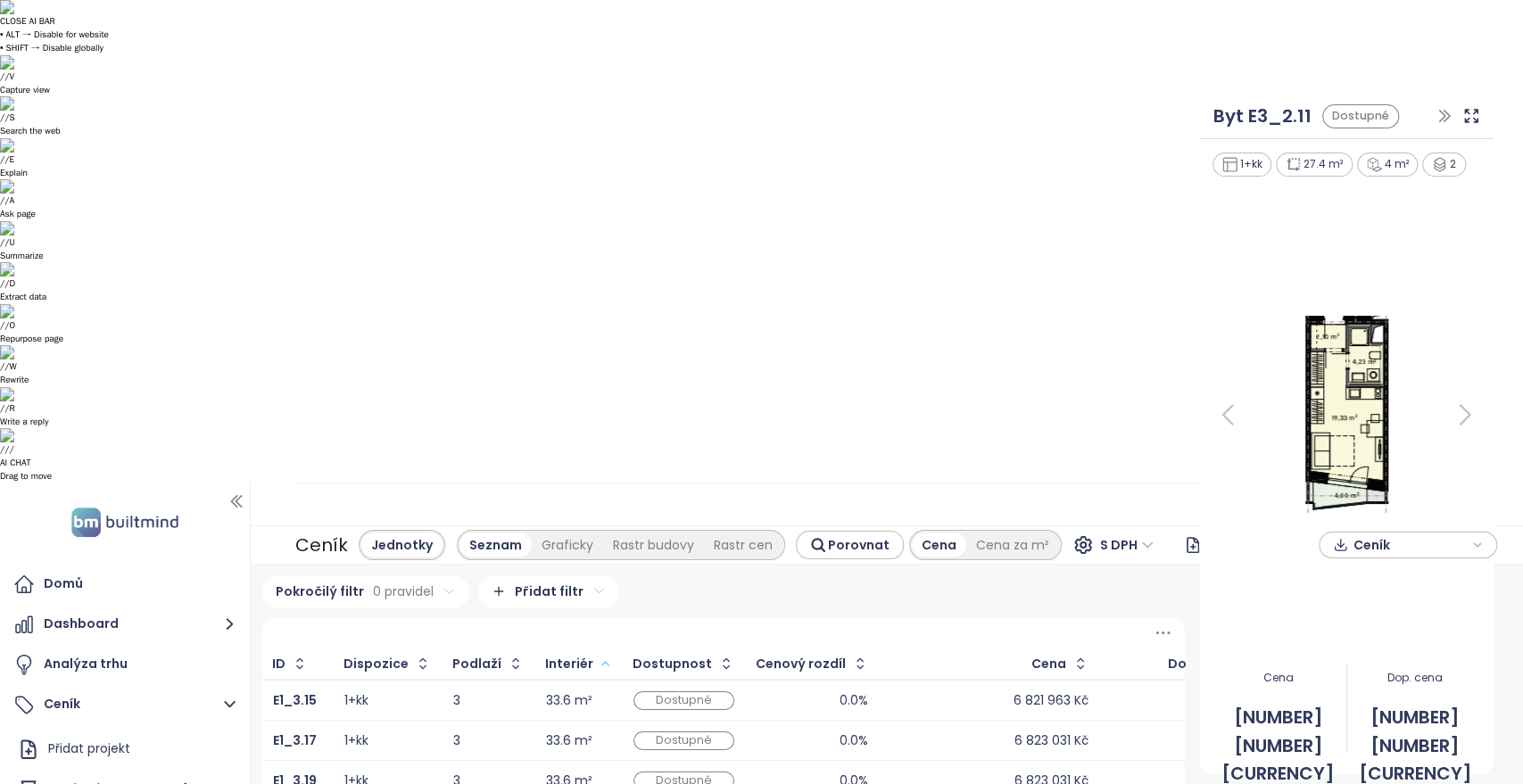 scroll, scrollTop: 269, scrollLeft: 0, axis: vertical 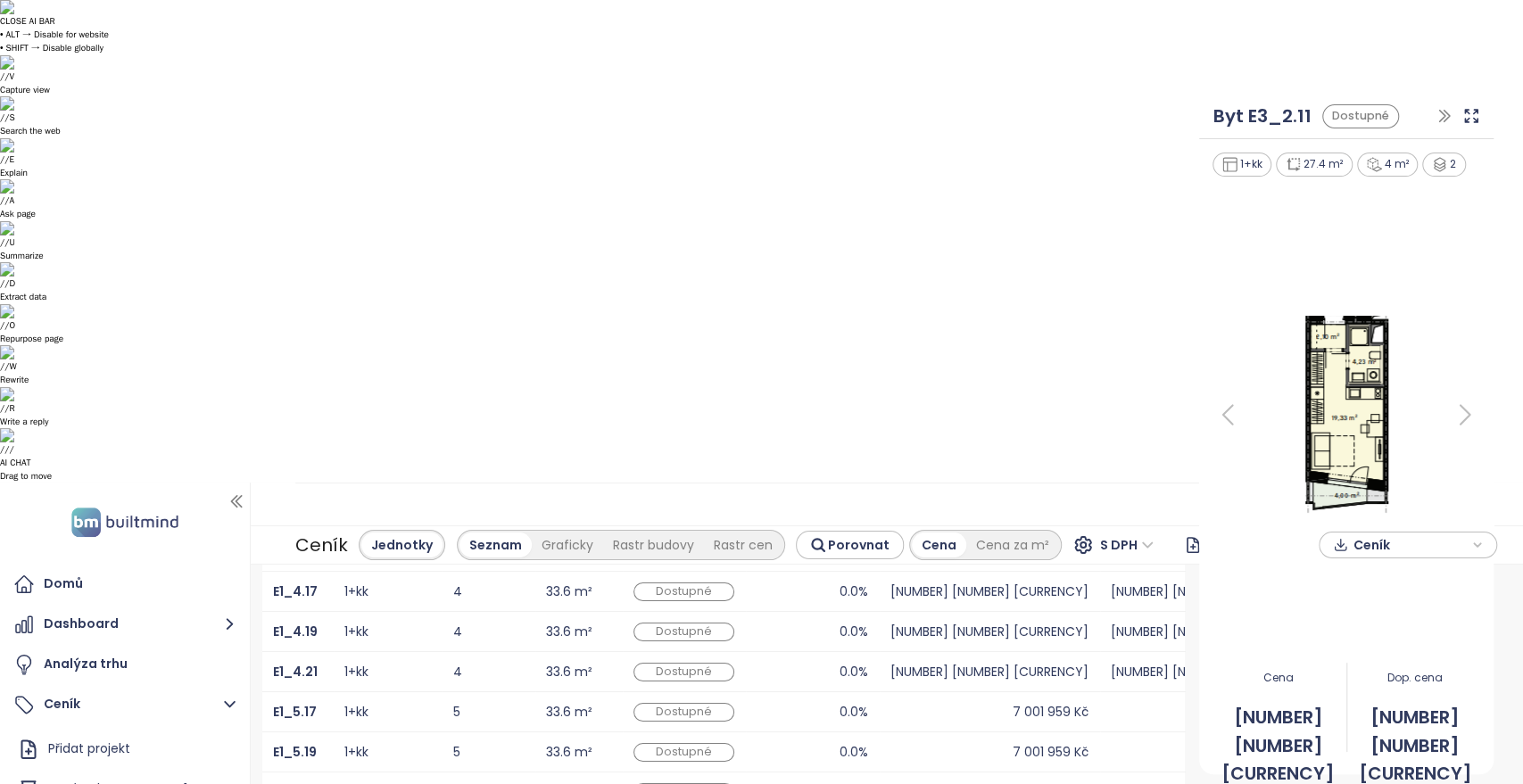 click on "9" at bounding box center (1014, 1242) 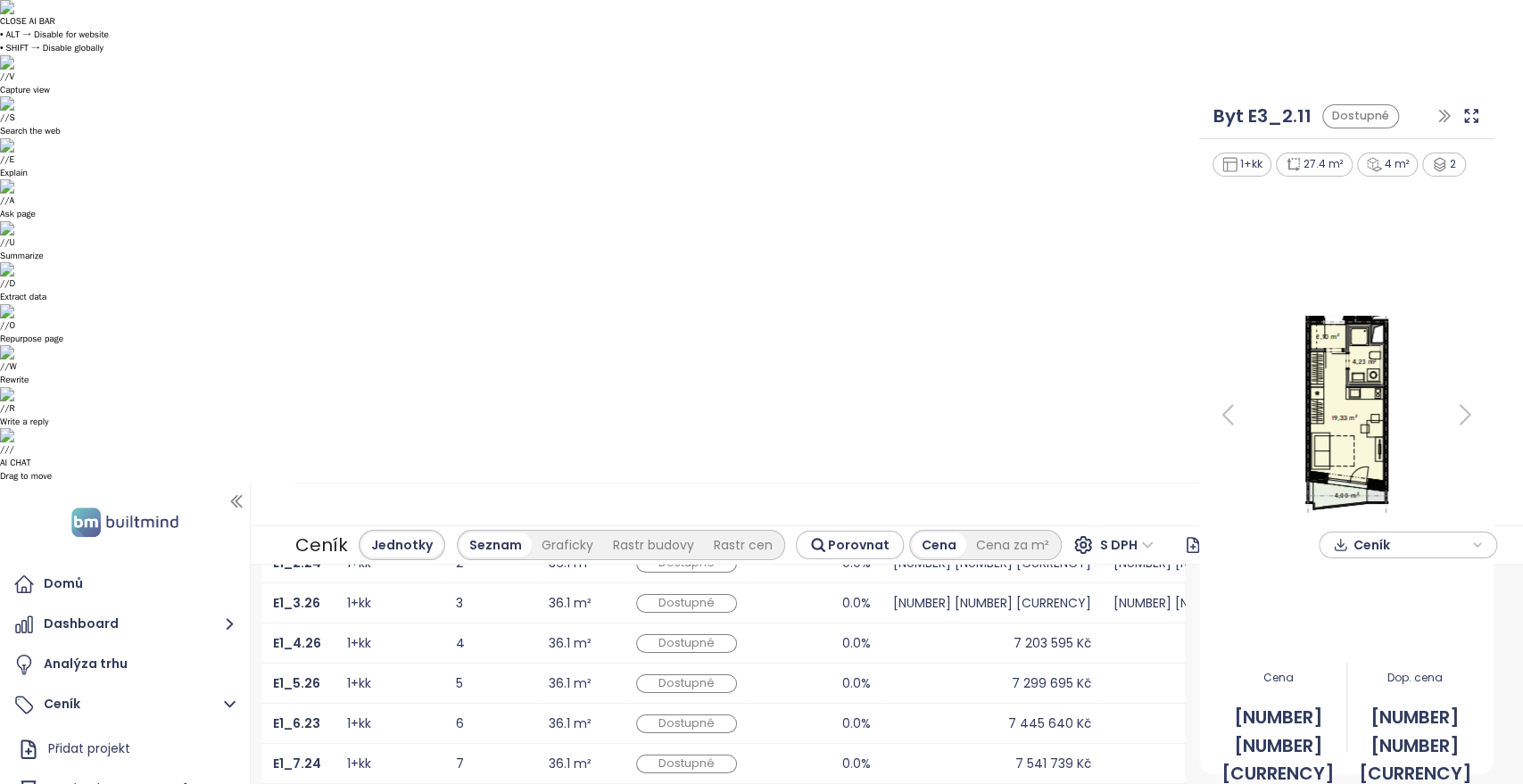 scroll, scrollTop: 269, scrollLeft: 0, axis: vertical 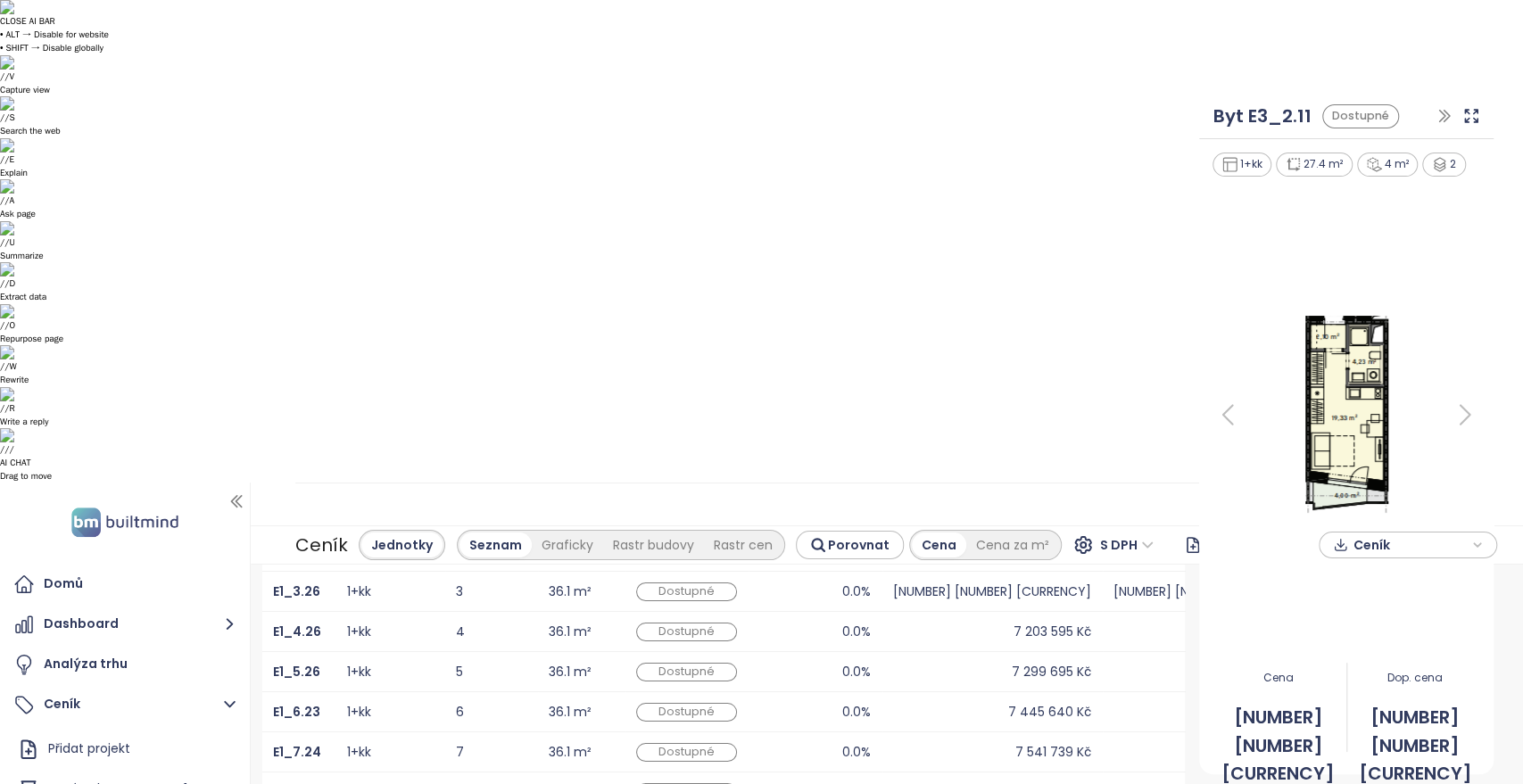 click on "2+kk" at bounding box center (391, 792) 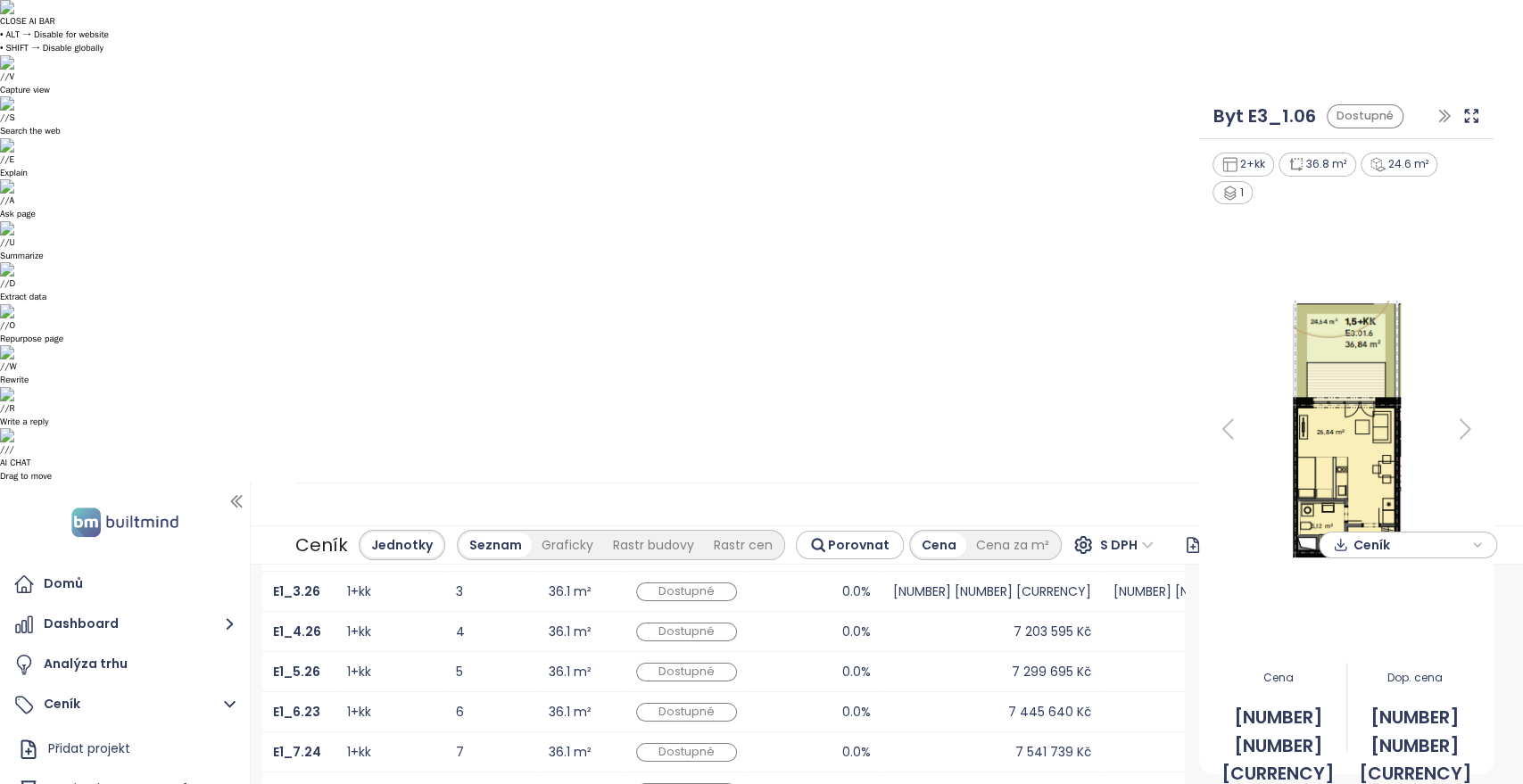 click on "10" at bounding box center (1014, 1242) 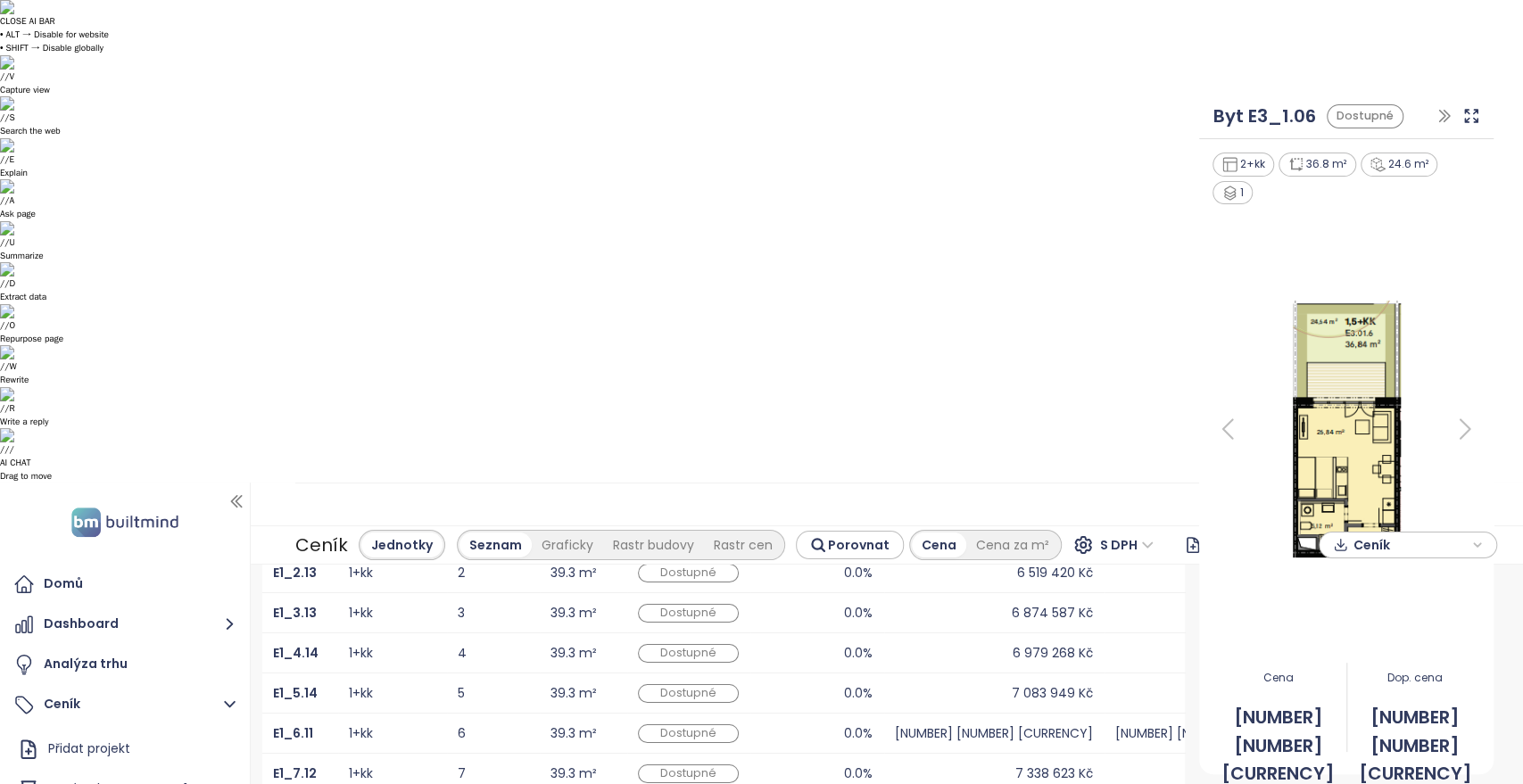 scroll, scrollTop: 269, scrollLeft: 0, axis: vertical 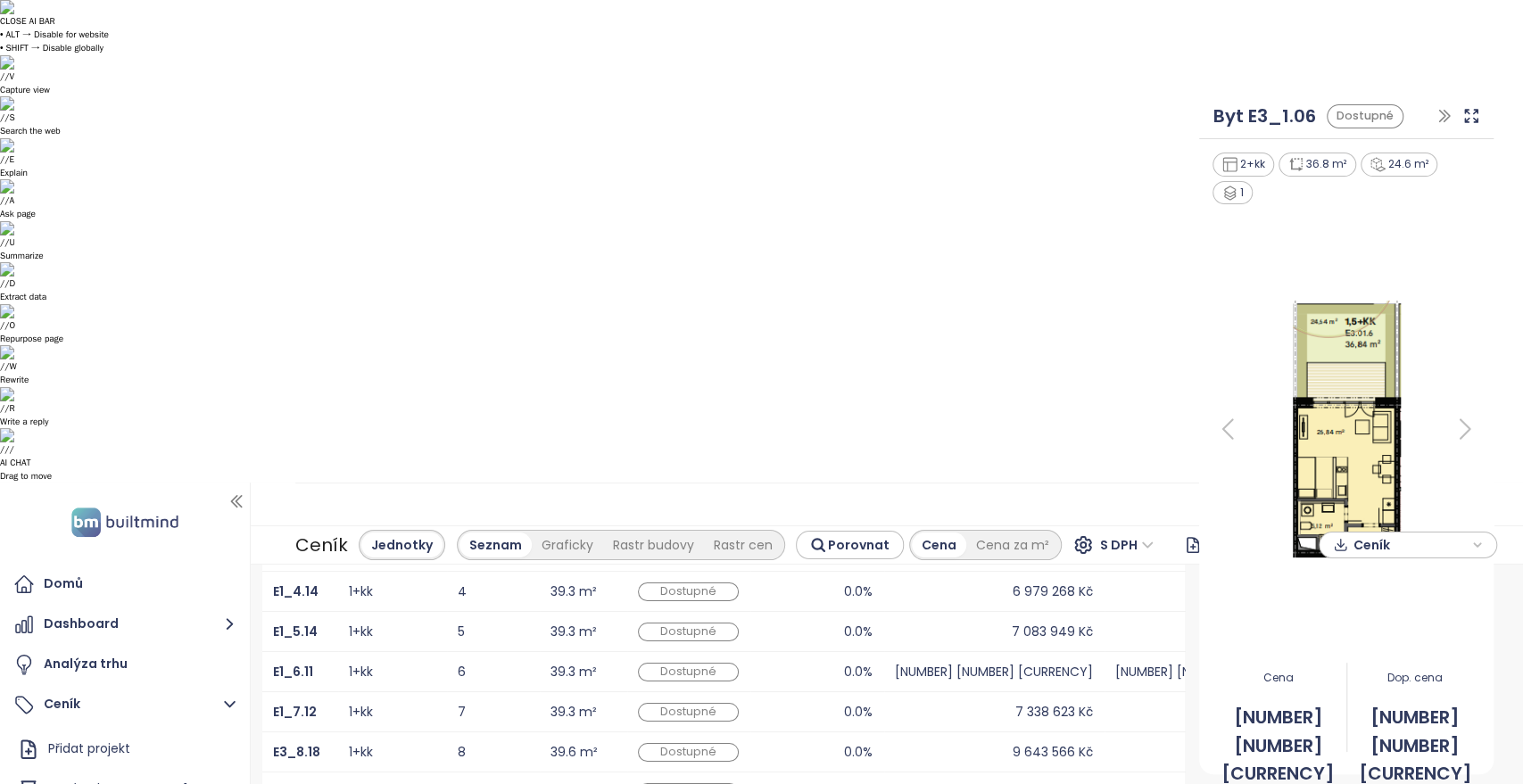 click on "1" at bounding box center (492, 1073) 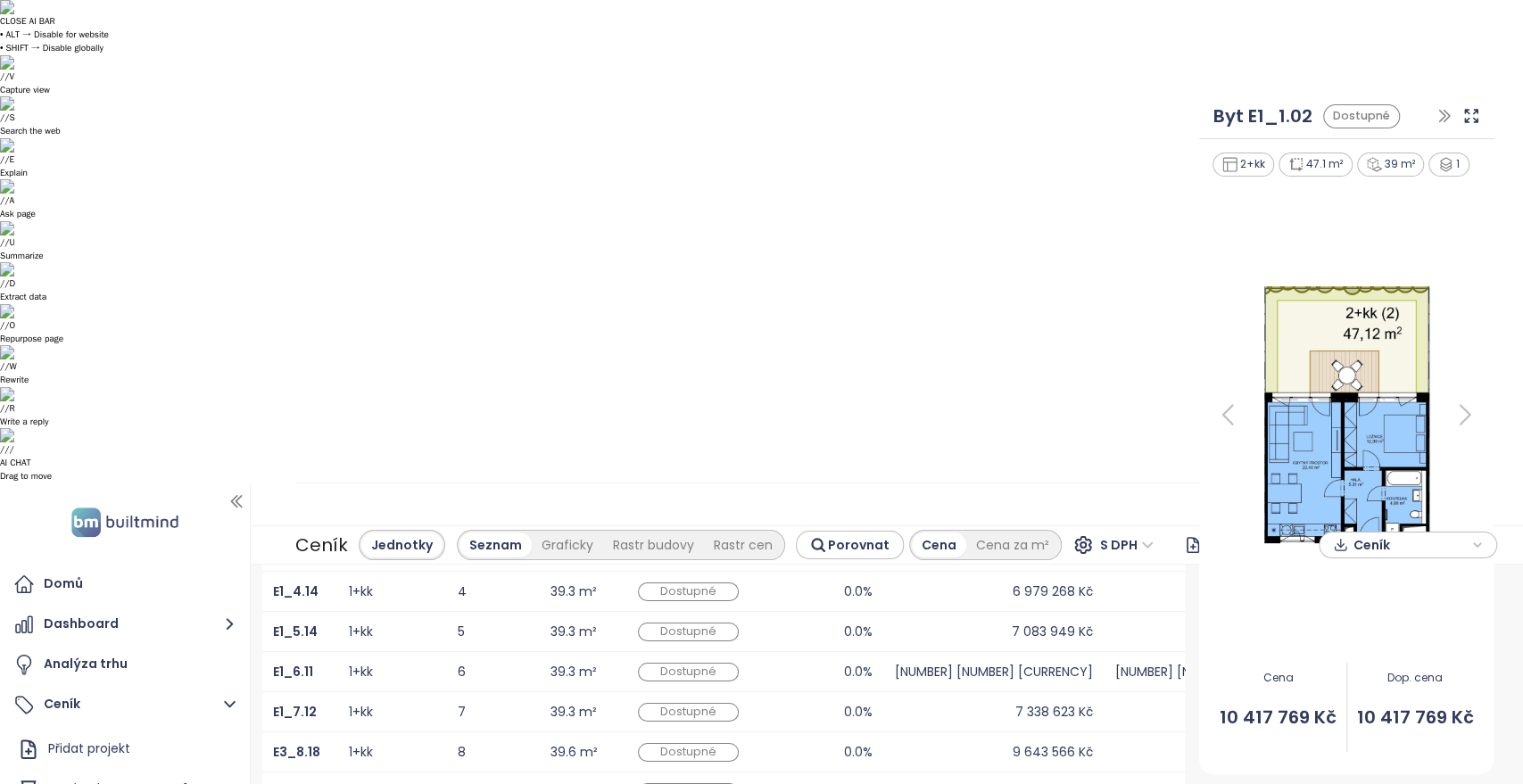 click on "2" at bounding box center (492, 1153) 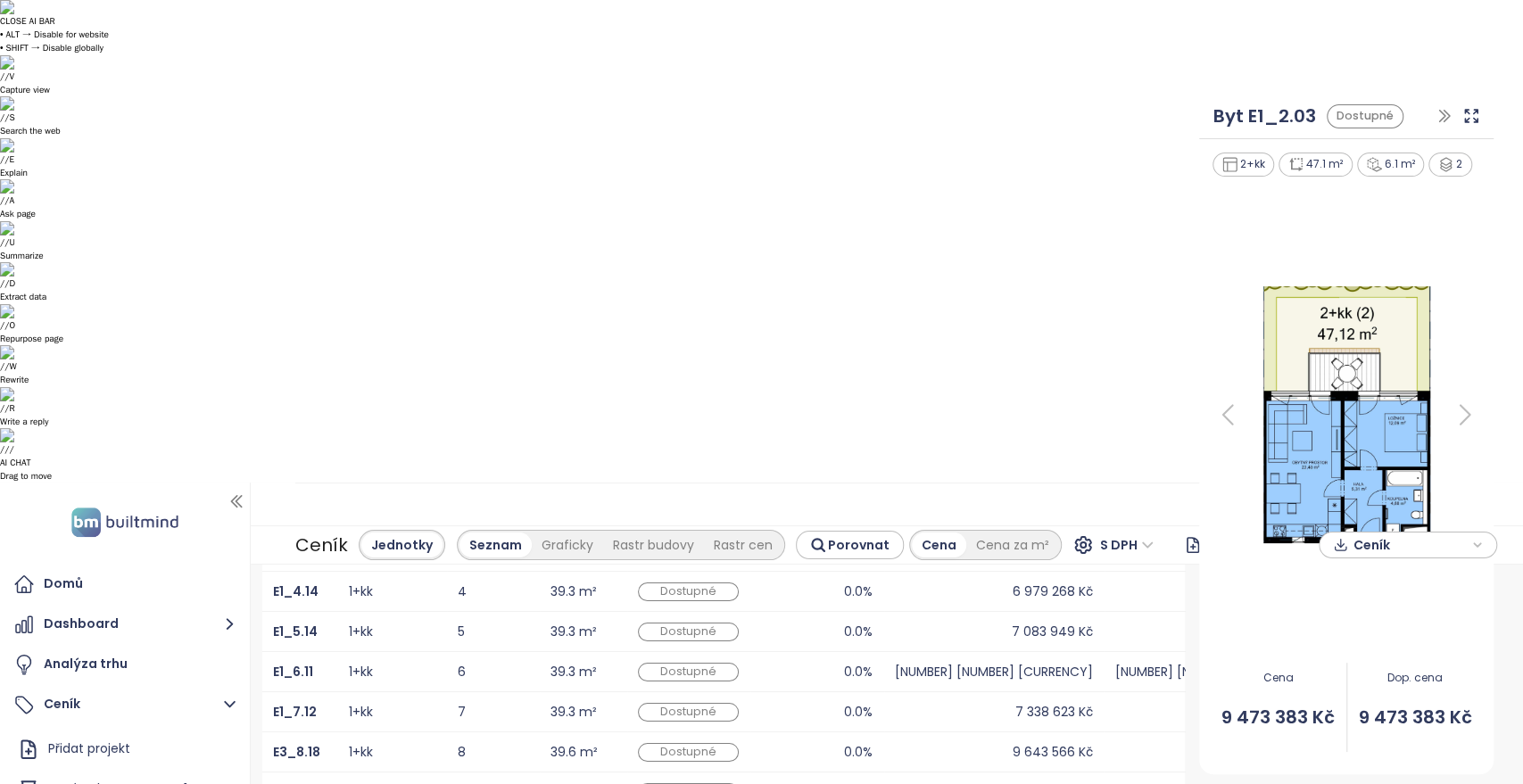 click on "2" at bounding box center [492, 1193] 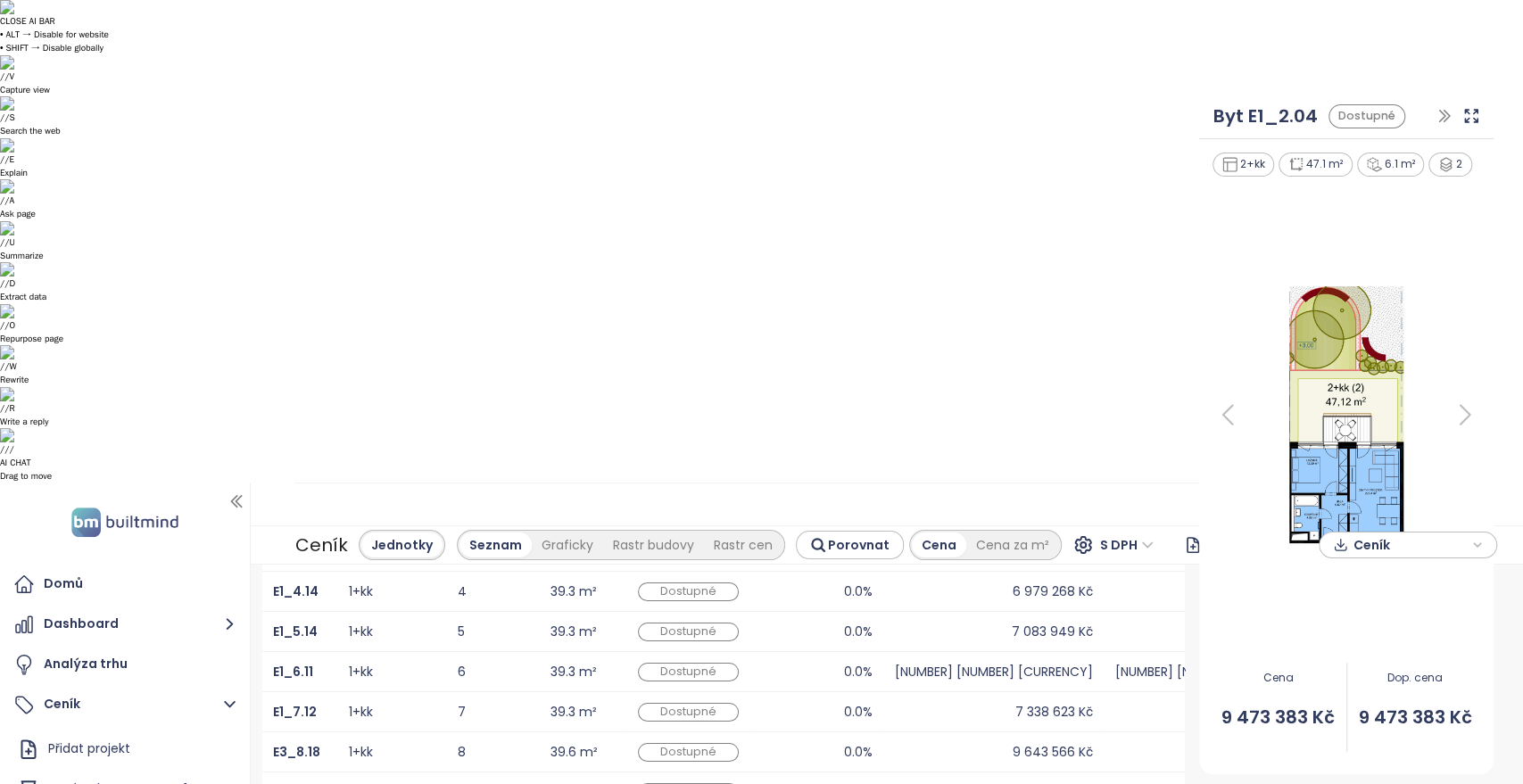 click on "11" at bounding box center (1014, 1242) 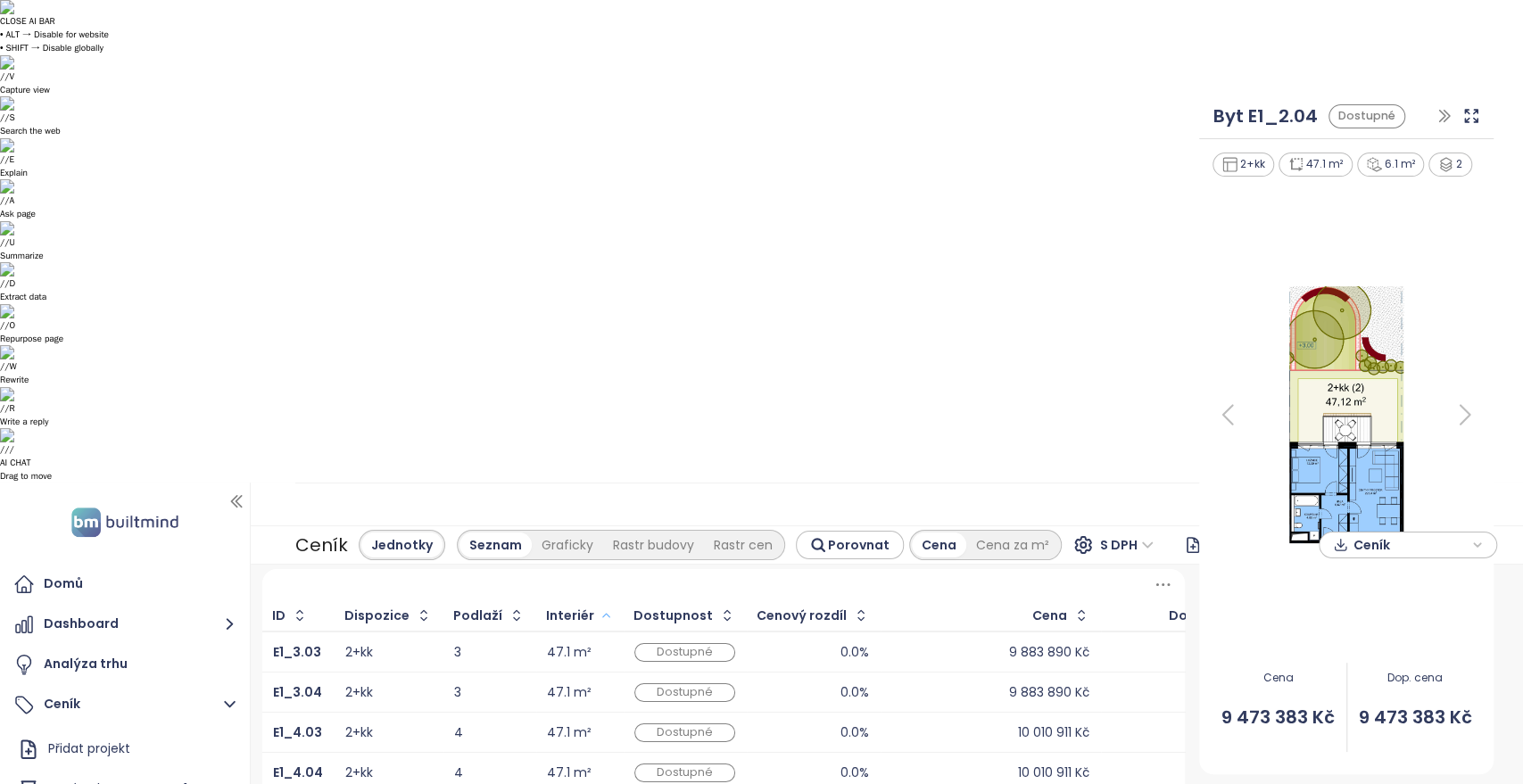 scroll, scrollTop: 0, scrollLeft: 0, axis: both 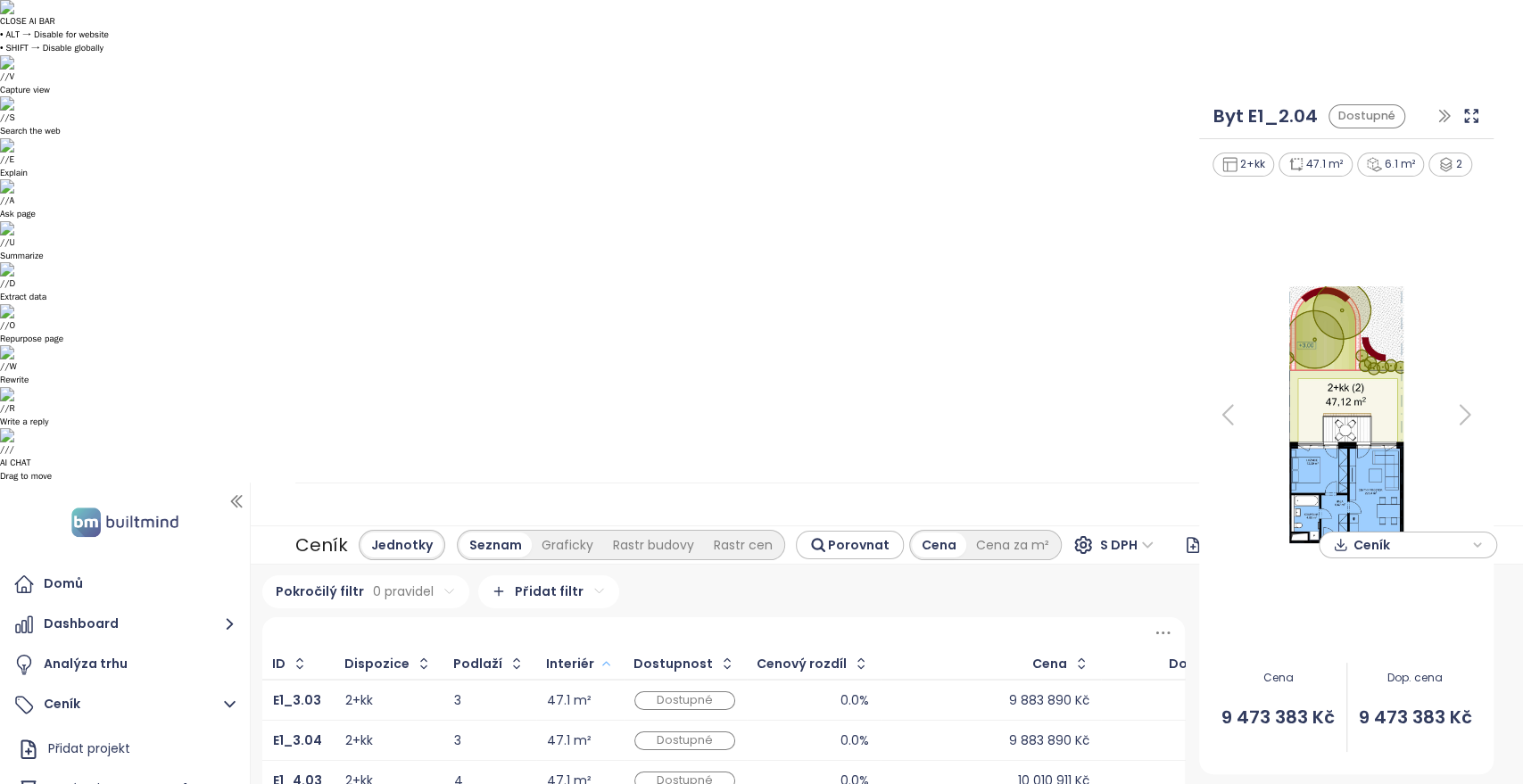 click on "47.1 m²" at bounding box center (569, 780) 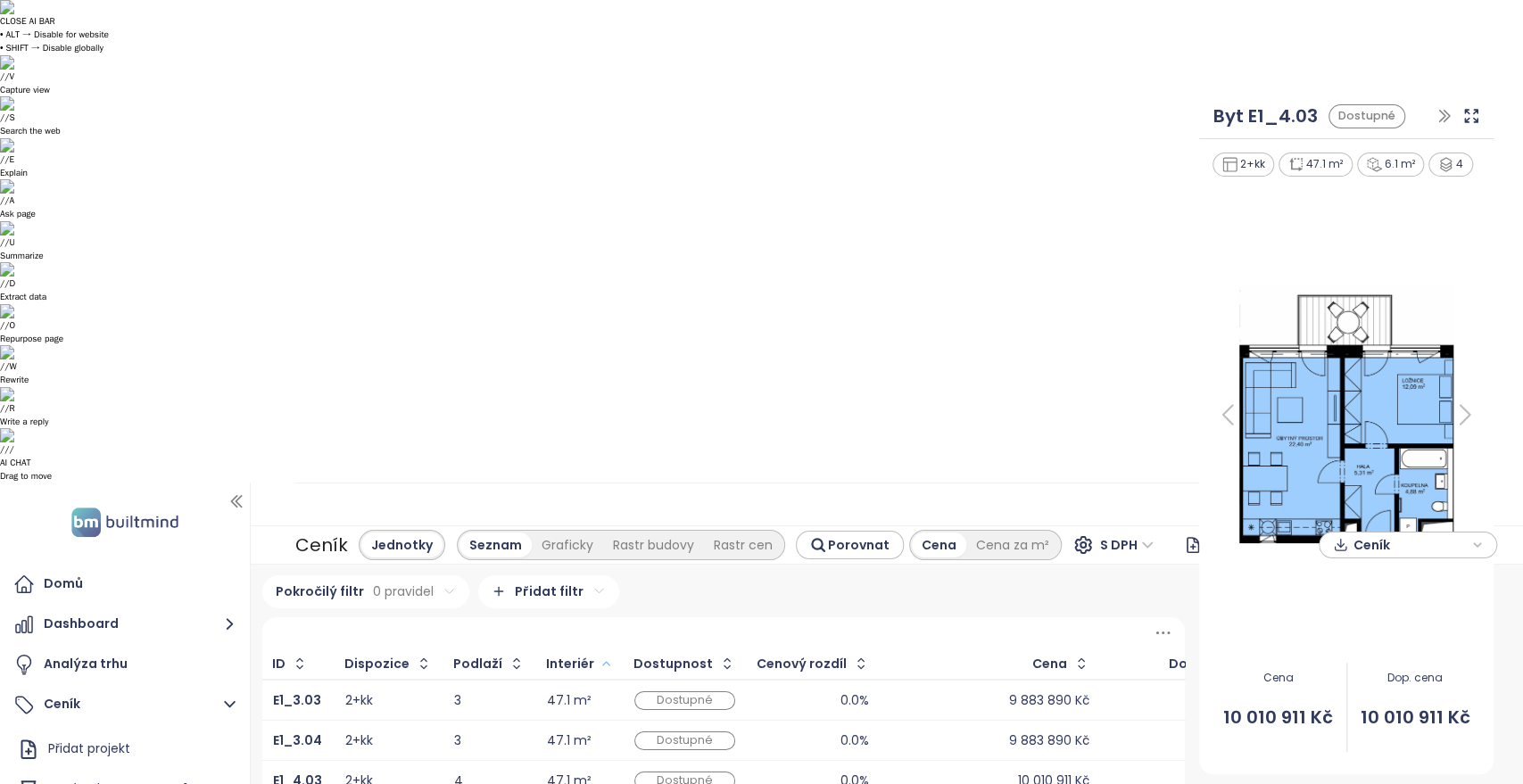 click on "47.1 m²" at bounding box center [580, 981] 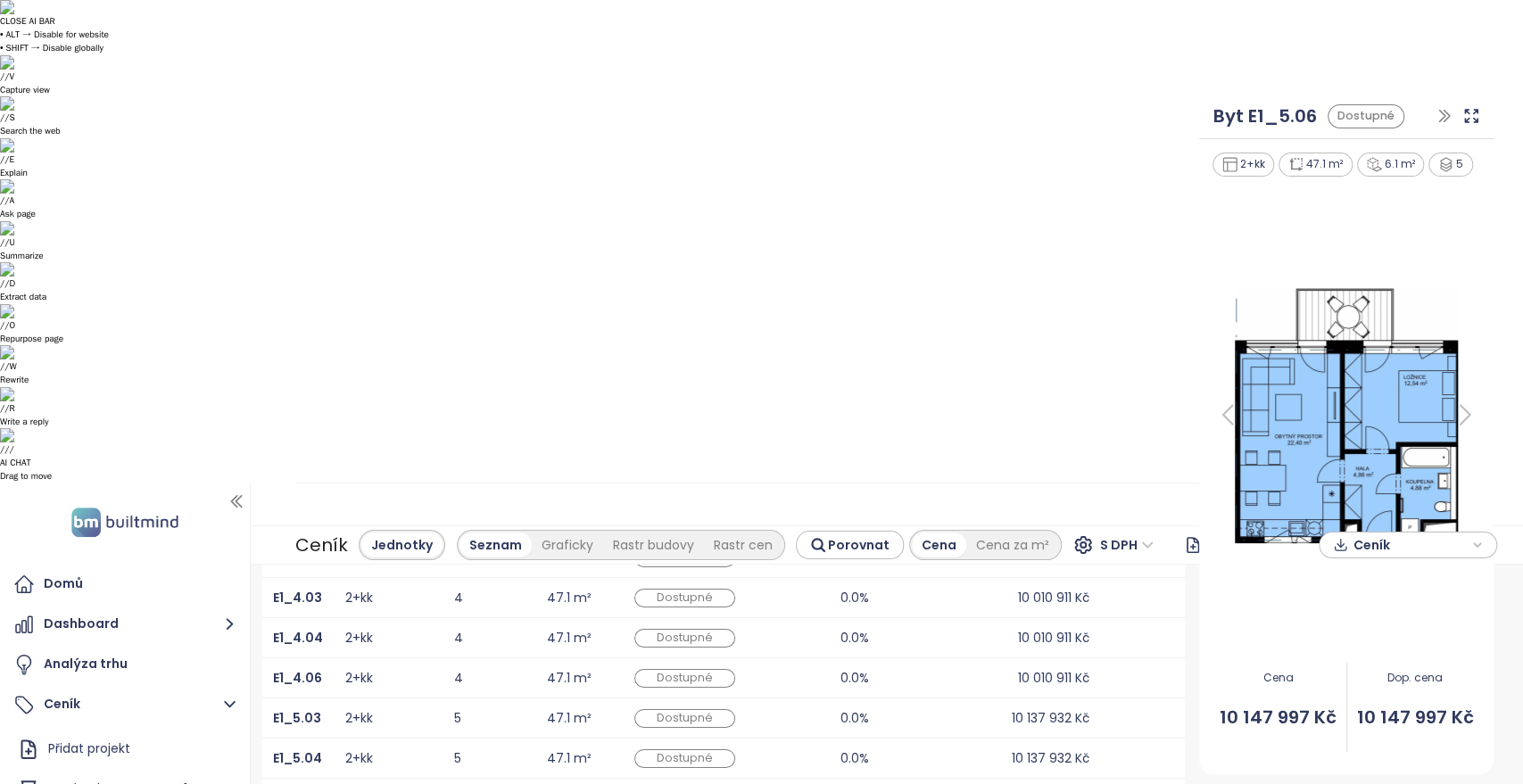 scroll, scrollTop: 269, scrollLeft: 0, axis: vertical 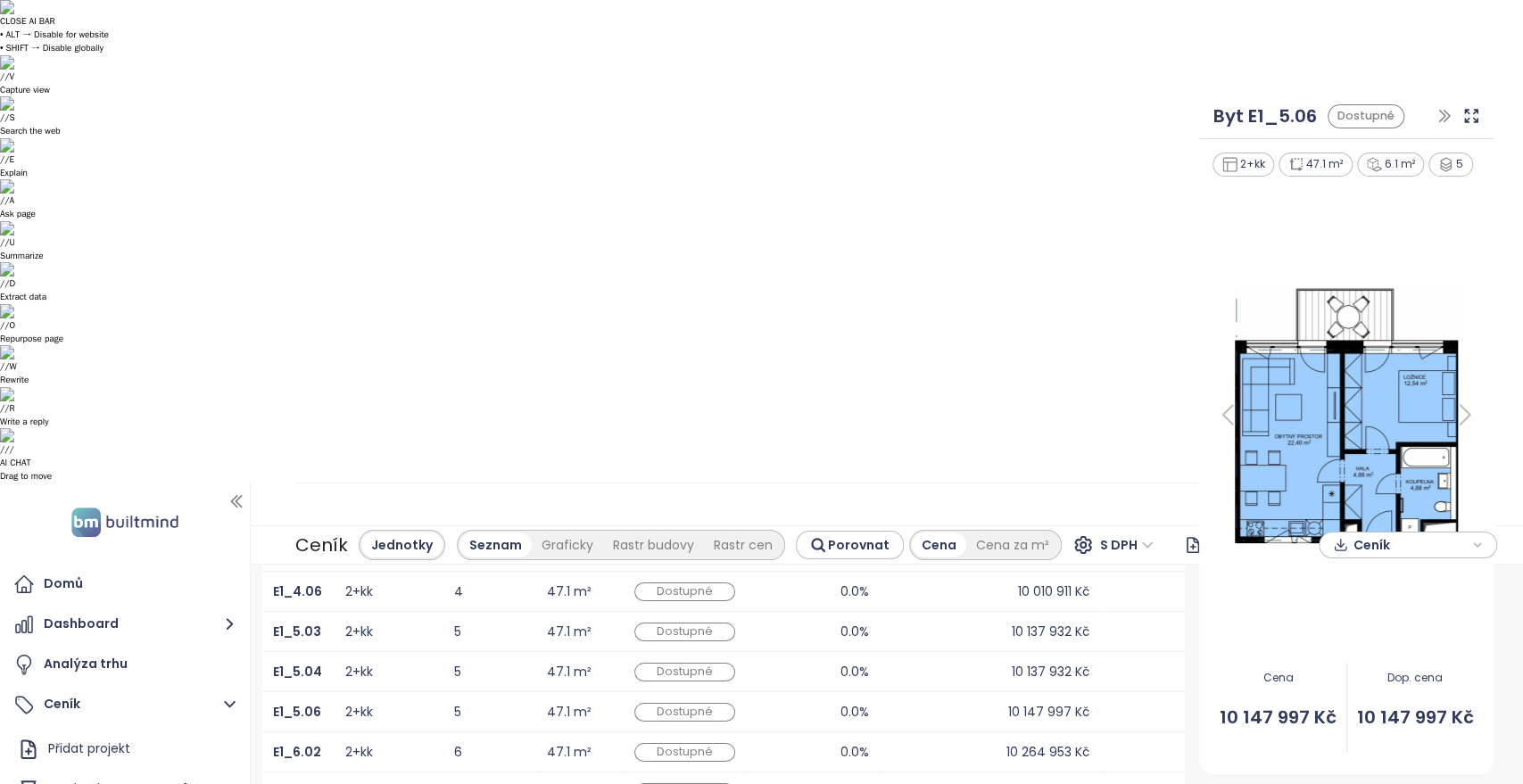 click on "12" at bounding box center (1014, 1242) 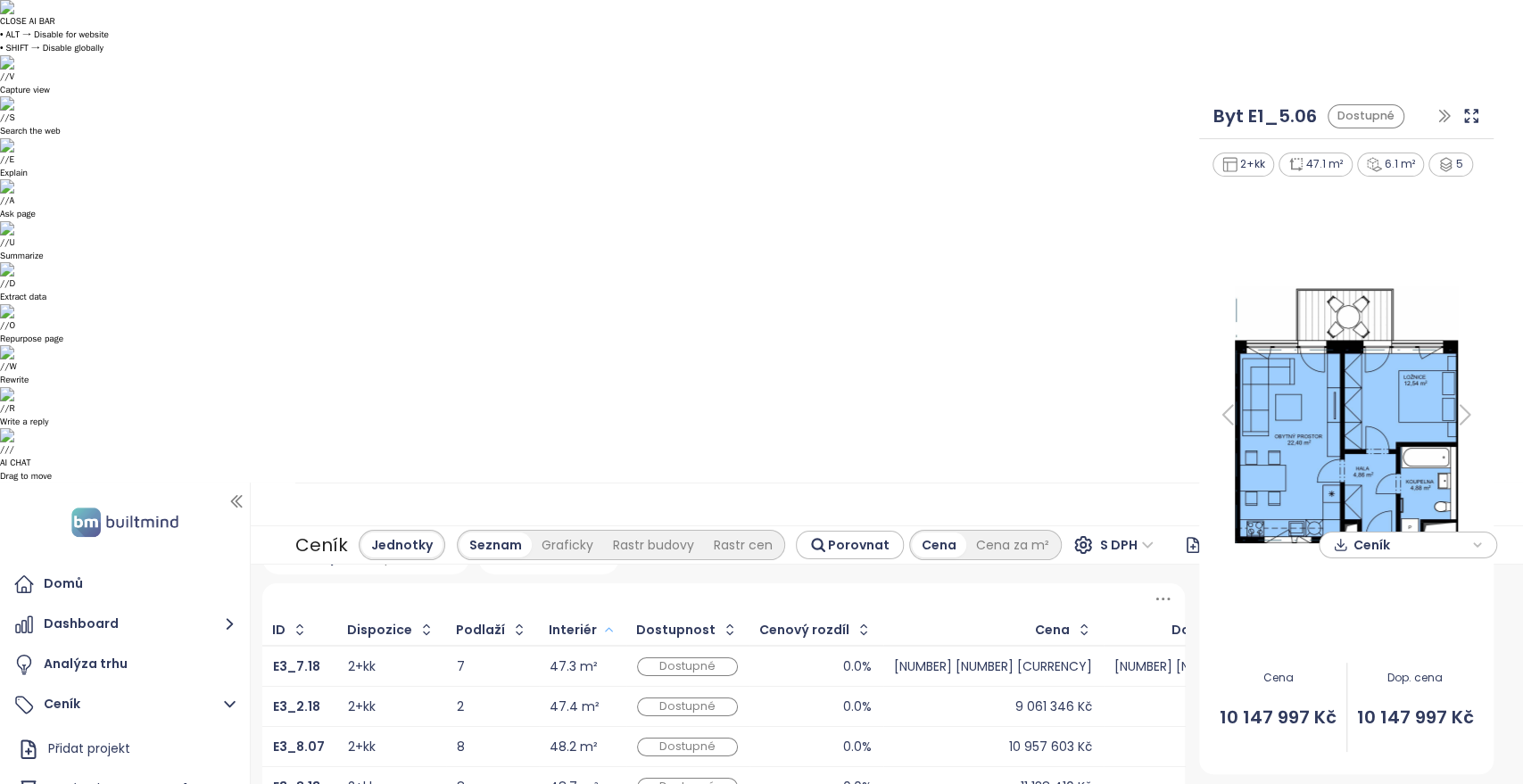 scroll, scrollTop: 0, scrollLeft: 0, axis: both 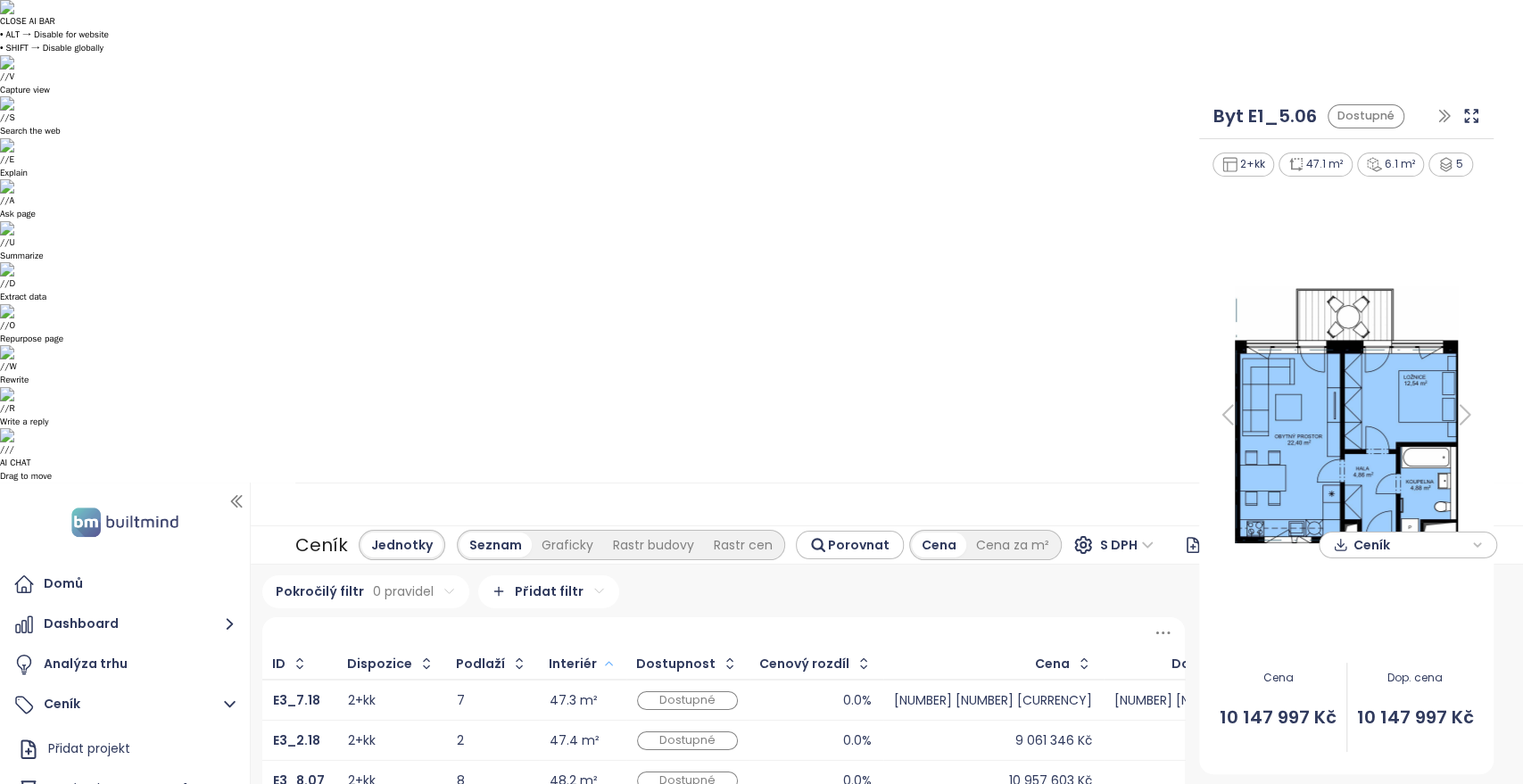 click on "47.4 m²" at bounding box center (575, 740) 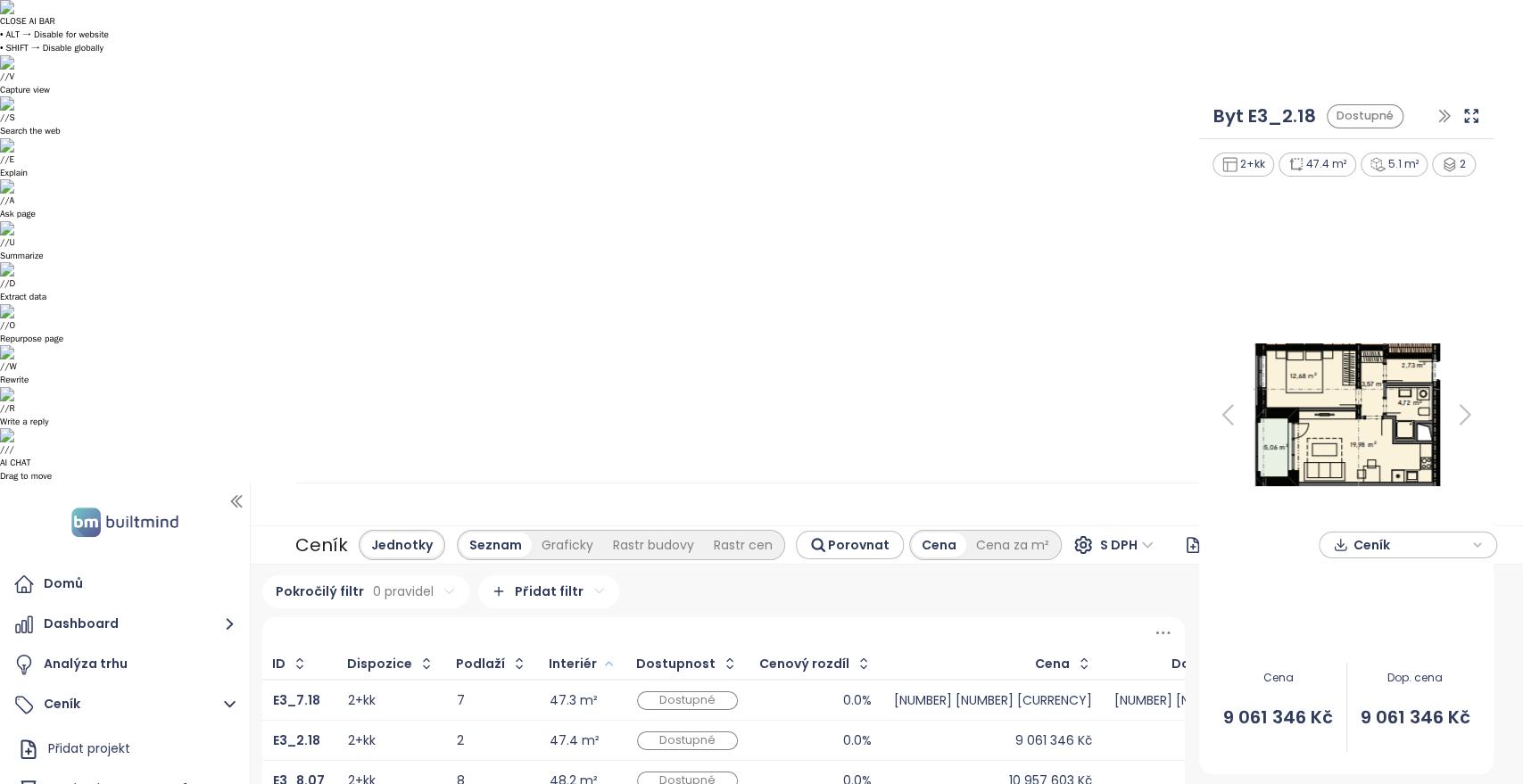 click on "50.5 m²" at bounding box center [573, 941] 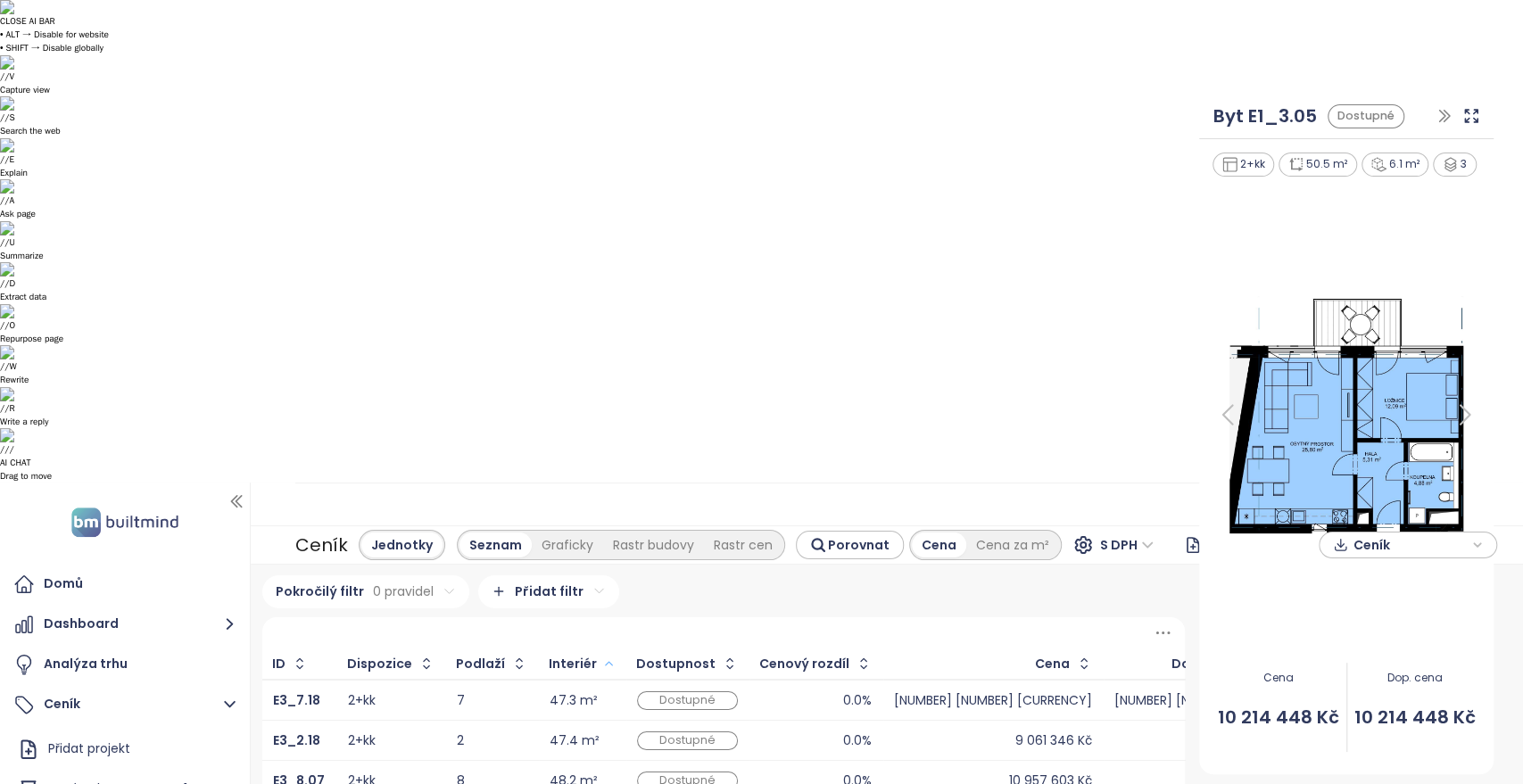 click on "51.9 m²" at bounding box center [571, 1182] 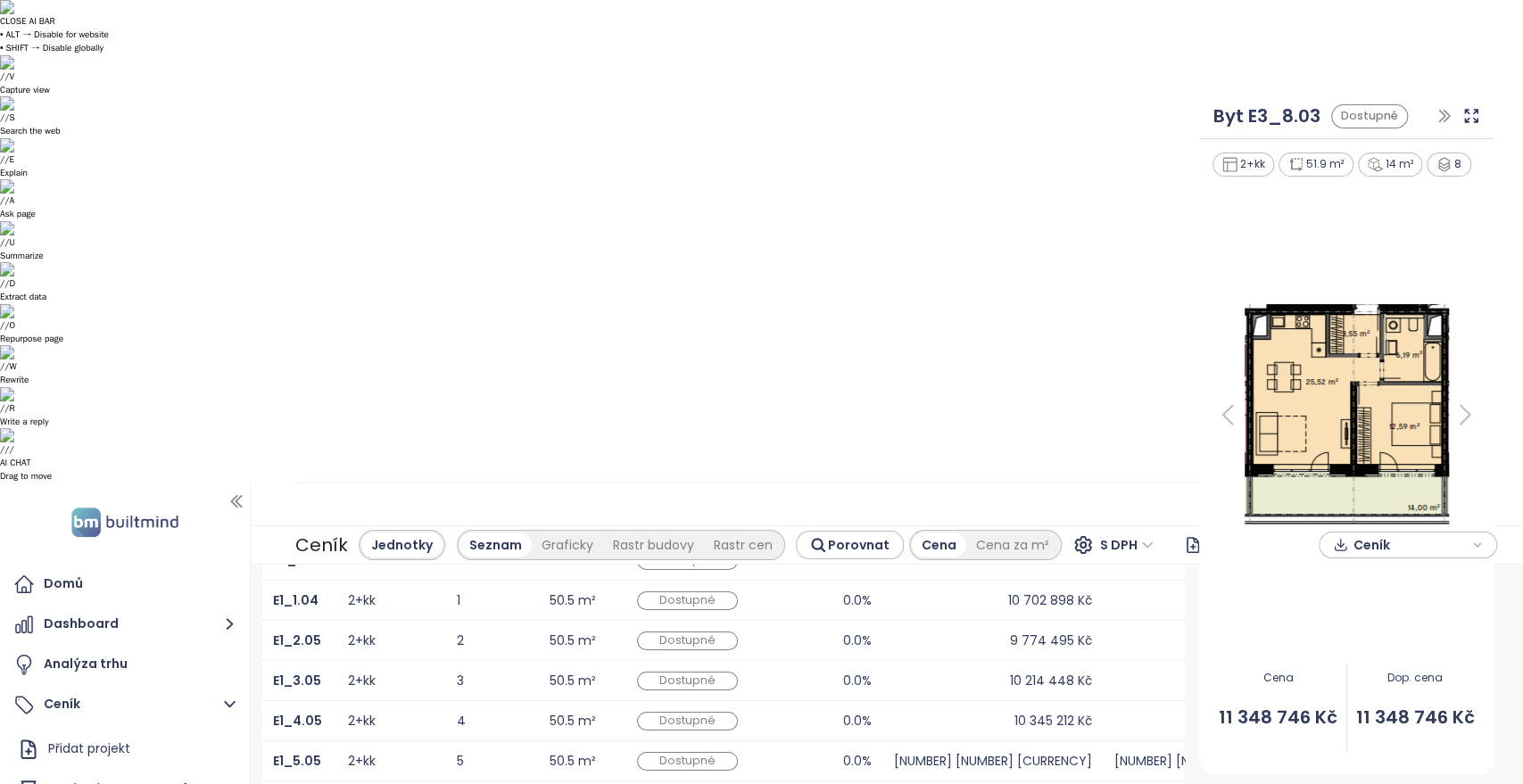 scroll, scrollTop: 269, scrollLeft: 0, axis: vertical 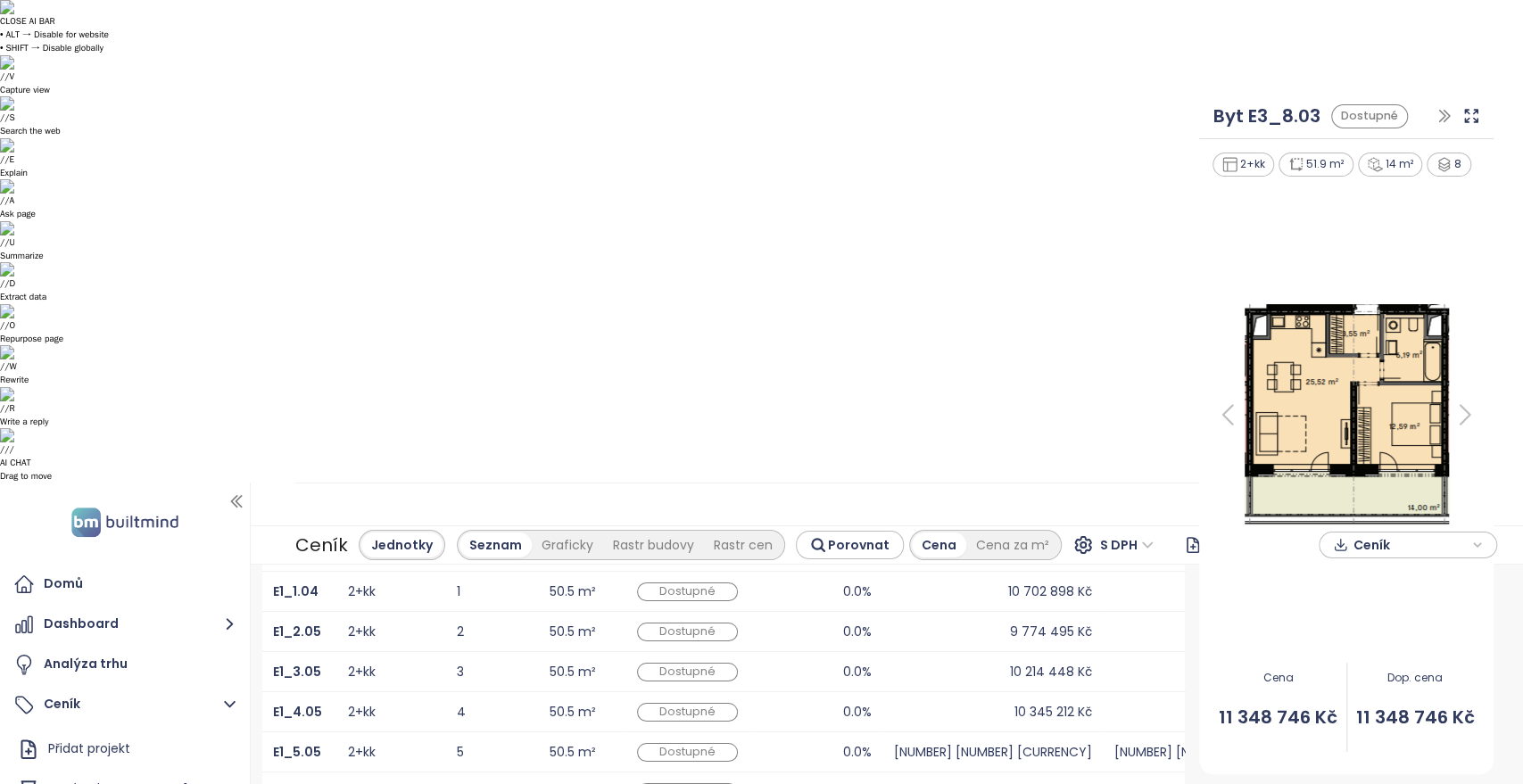 click on "53.1 m²" at bounding box center (570, 1153) 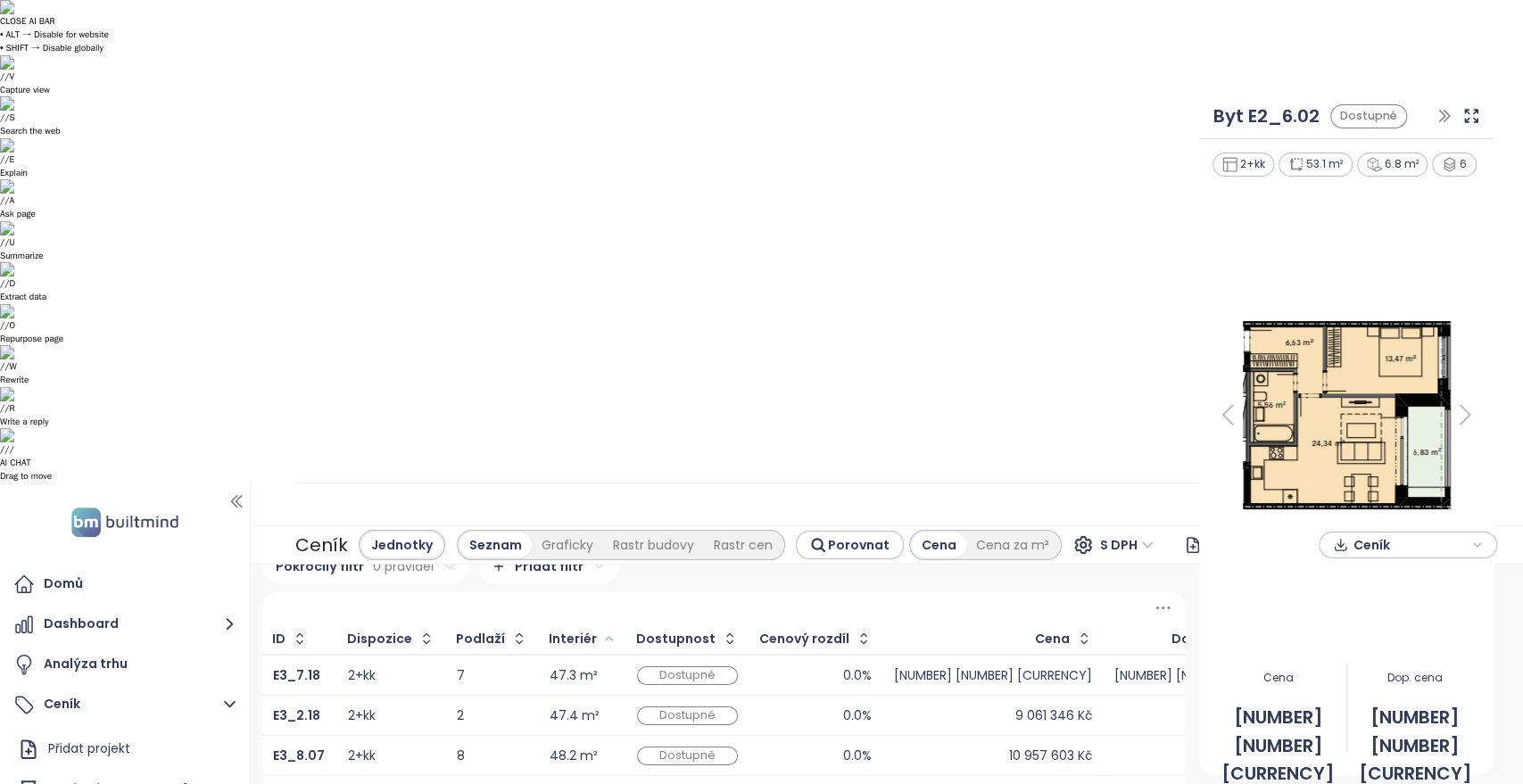 scroll, scrollTop: 0, scrollLeft: 0, axis: both 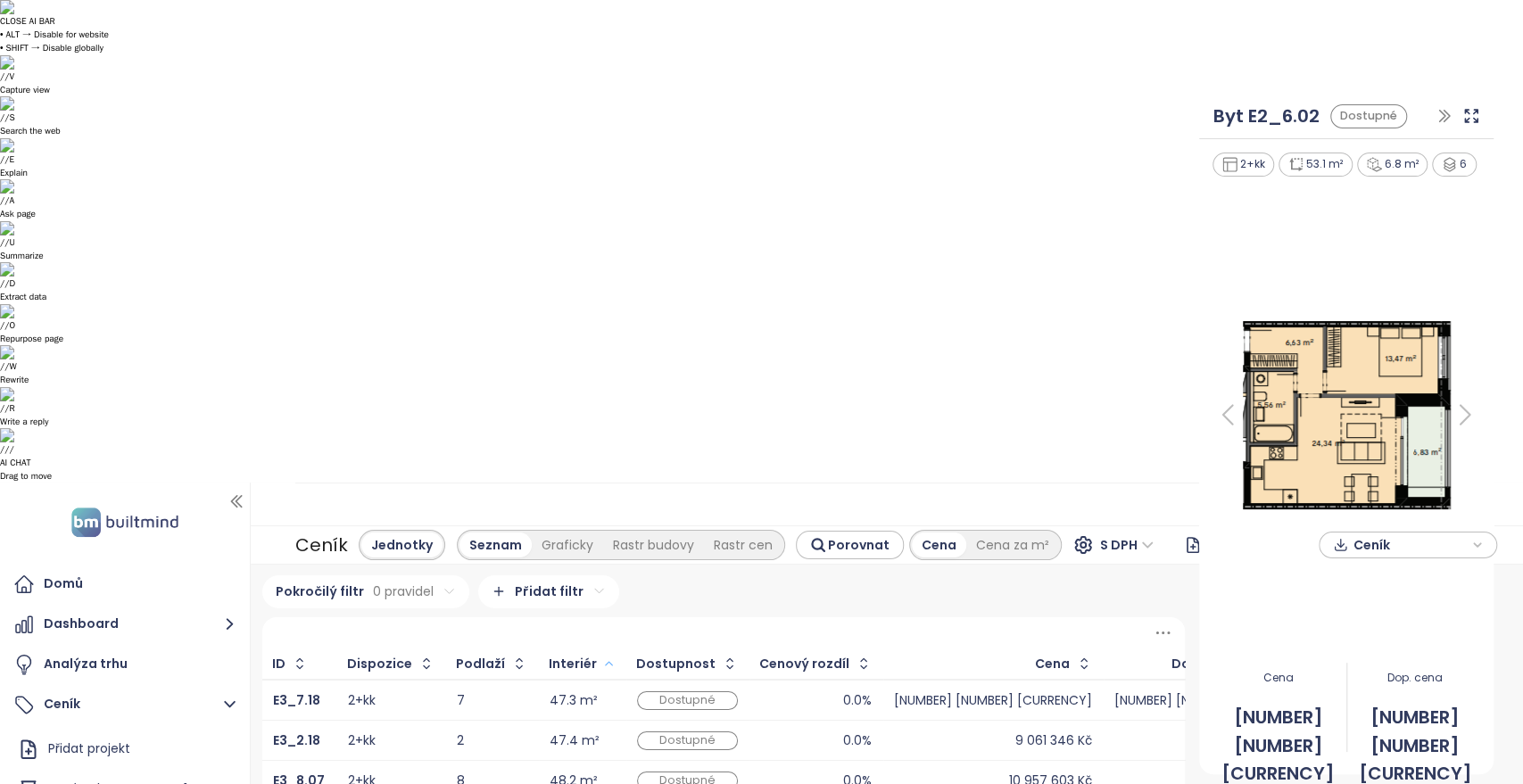 click on "Jednotky" at bounding box center (401, 545) 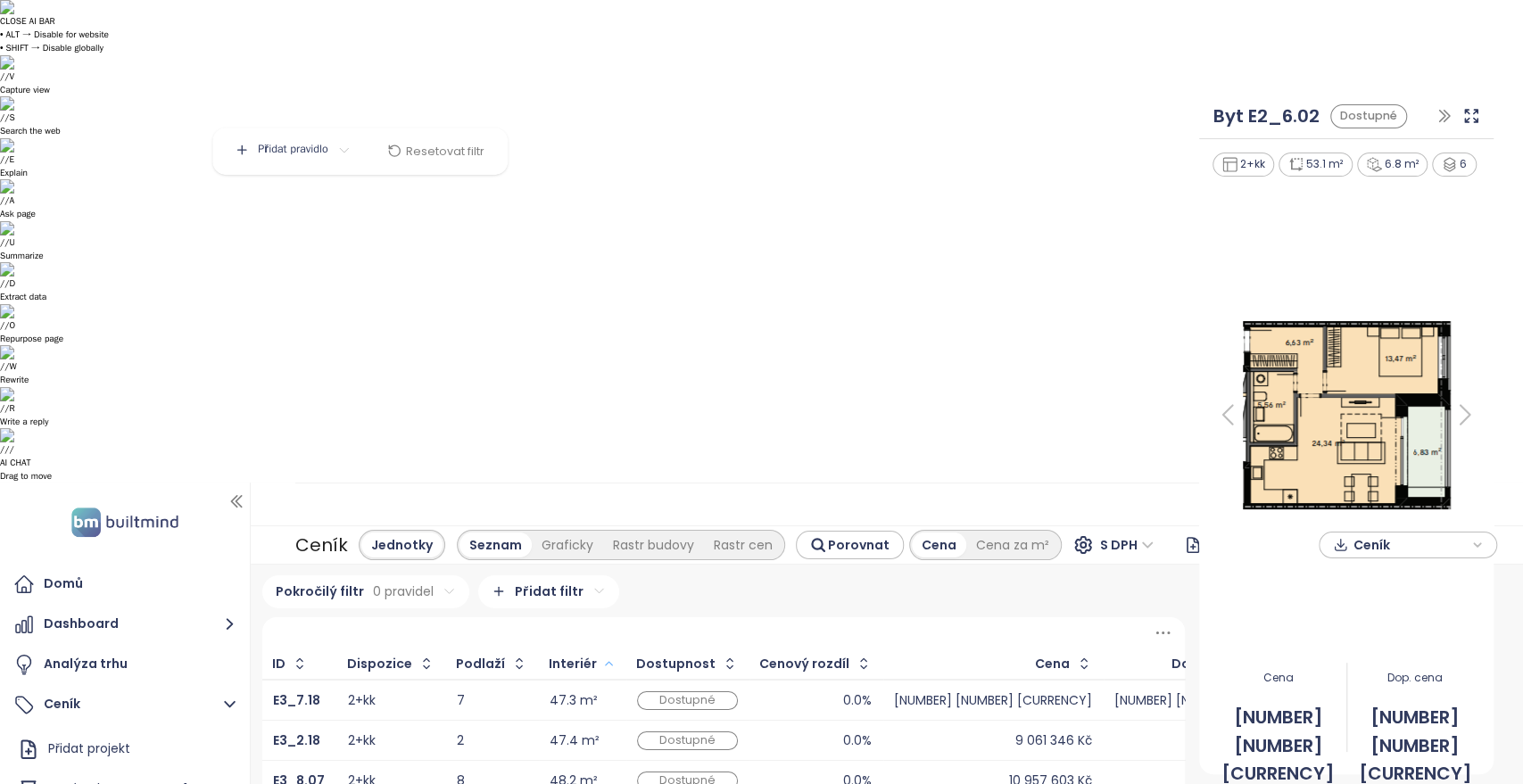 click on "Domů Dashboard Analýza trhu Ceník Přidat projekt Nový Rohan - BLOKY E1   BLOKY ALL STARÉ CENY   Trio Brno   Archa Smíchov   Nový Rohan E4   Nový Rohan E5, E6   Dům Comenius   Reporty Projekty Nastavení Návody Pomoc jtre@[EXAMPLE.COM] Ceník Jednotky Seznam Graficky Rastr budovy Rastr cen Porovnat Cena Cena za m² S DPH Přidat projekt Ceník Pokročilý filtr 0 pravidel Přidat filtr ID Dispozice Podlaží Interiér Dostupnost Cenový rozdíl Cena Doporučená cena E3_7.18 2+kk 7 47.3 m² Dostupné 0.0% 10 099 024 Kč 10 099 024 Kč E3_2.18 2+kk 2 47.4 m² Dostupné 0.0% 9 061 346 Kč 9 061 346 Kč E3_8.07 2+kk 8 48.2 m² Dostupné 0.0% 10 957 603 Kč 10 957 603 Kč E3_8.13 2+kk 8 48.7 m² Dostupné 0.0% 11 138 416 Kč 11 138 416 Kč E1_1.04 2+kk 1 50.5 m² Dostupné 0.0% 10 702 898 Kč 10 702 898 Kč E1_2.05 2+kk 2 50.5 m² Dostupné 0.0% 9 774 495 Kč 9 774 495 Kč E1_3.05 2+kk 3 50.5 m² Dostupné 0.0% 10 214 448 Kč 10 214 448 Kč E1_4.05 2+kk 4 50.5 m² Dostupné 0.0% 10 345 212 Kč 10 345 212 Kč" at bounding box center [761, 874] 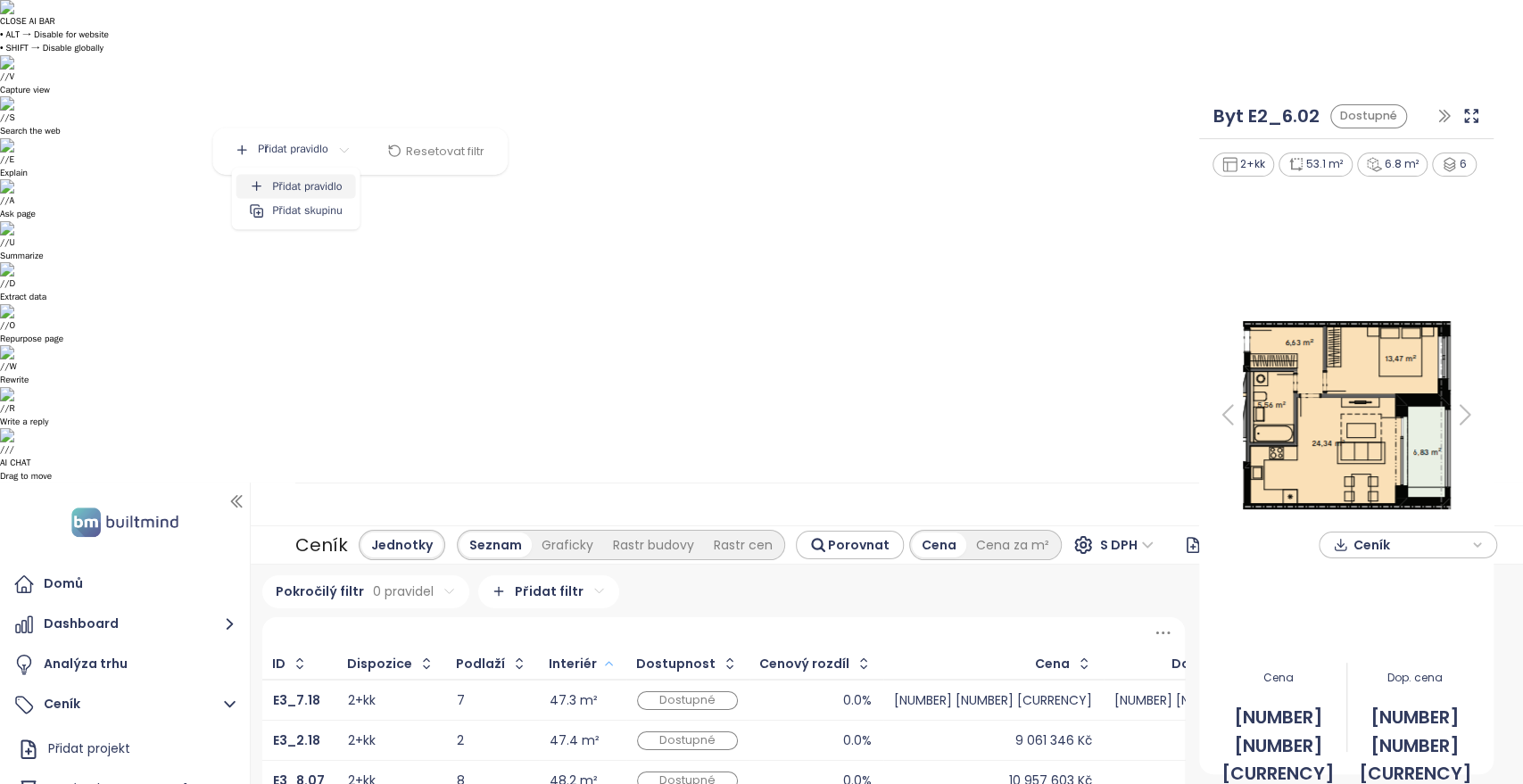 click on "Přidat pravidlo" at bounding box center (308, 186) 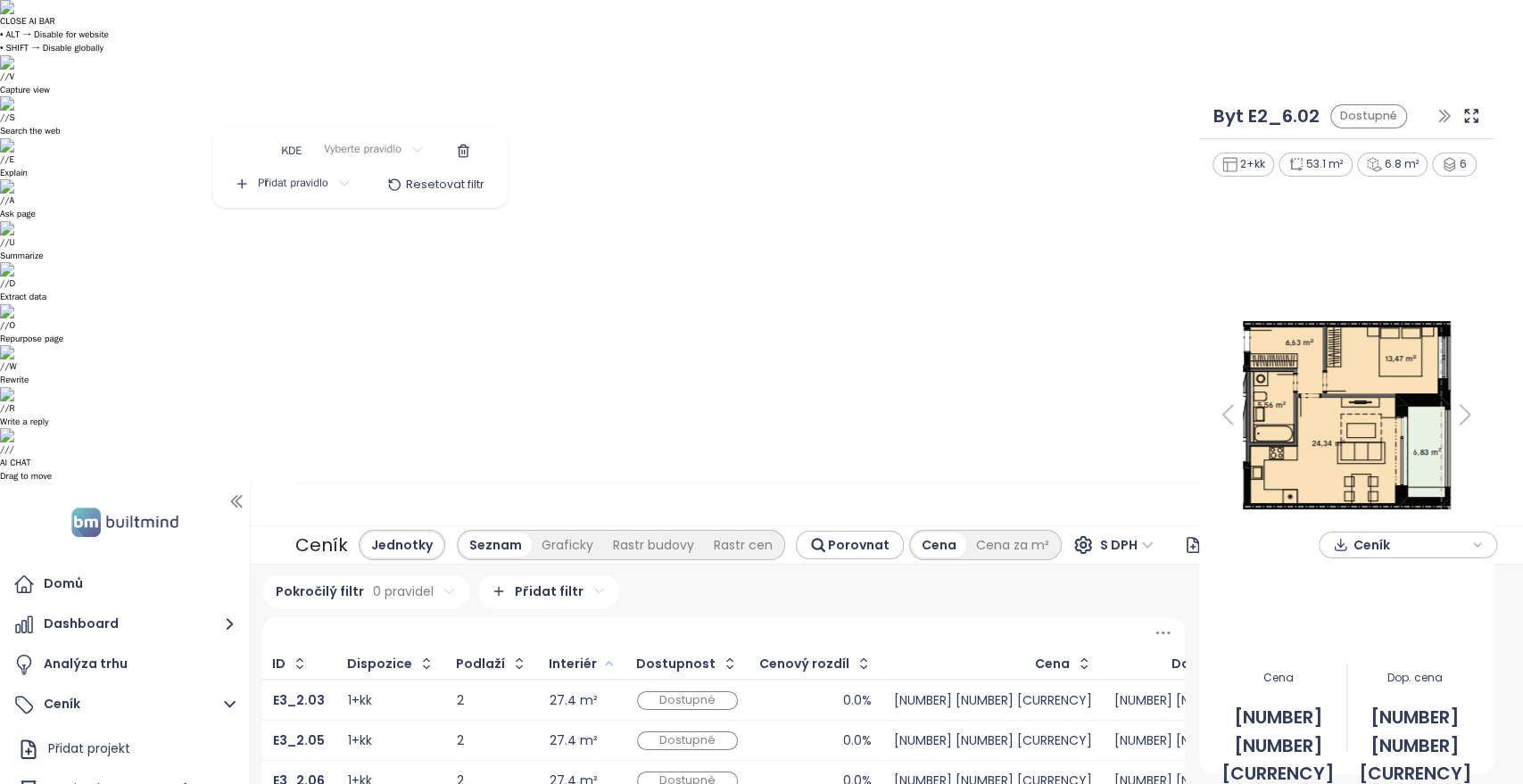 click on "CLOSE AI BAR • ALT → Disable for website • SHIFT → Disable globally // V Capture view // S Search the web // E Explain // A Ask page // U Summarize // D Extract data // O Repurpose page // W Rewrite // R Write a reply // / AI CHAT Drag to move Domů Dashboard Analýza trhu Ceník Přidat projekt Nový Rohan - BLOKY E1   BLOKY ALL STARÉ CENY   Trio Brno   Archa Smíchov   Nový Rohan E4   Nový Rohan E5, E6   Dům Comenius   Reporty Projekty Nastavení Návody Pomoc [EMAIL] Ceník Jednotky Seznam Graficky Rastr budovy Rastr cen Porovnat Cena Cena za m² S DPH Přidat projekt Ceník Pokročilý filtr 0 pravidel Přidat filtr ID Dispozice Podlaží Interiér Dostupnost Cenový rozdíl Cena Doporučená cena E3_2.03 1+kk 2 27.4 m² Dostupné 0.0% [NUMBER] [CURRENCY] [NUMBER] [CURRENCY] E3_2.05 1+kk 2 27.4 m² Dostupné 0.0% [NUMBER] [CURRENCY] [NUMBER] [CURRENCY] E3_2.06 1+kk 2 27.4 m² Dostupné 0.0% [NUMBER] [CURRENCY] [NUMBER] [CURRENCY] E3_2.08 1+kk 2 27.4 m² Dostupné 0.0% [NUMBER] [CURRENCY] [NUMBER] [CURRENCY] E3_2.09 1+kk 2 27.4 m² 0.0%" at bounding box center (761, 392) 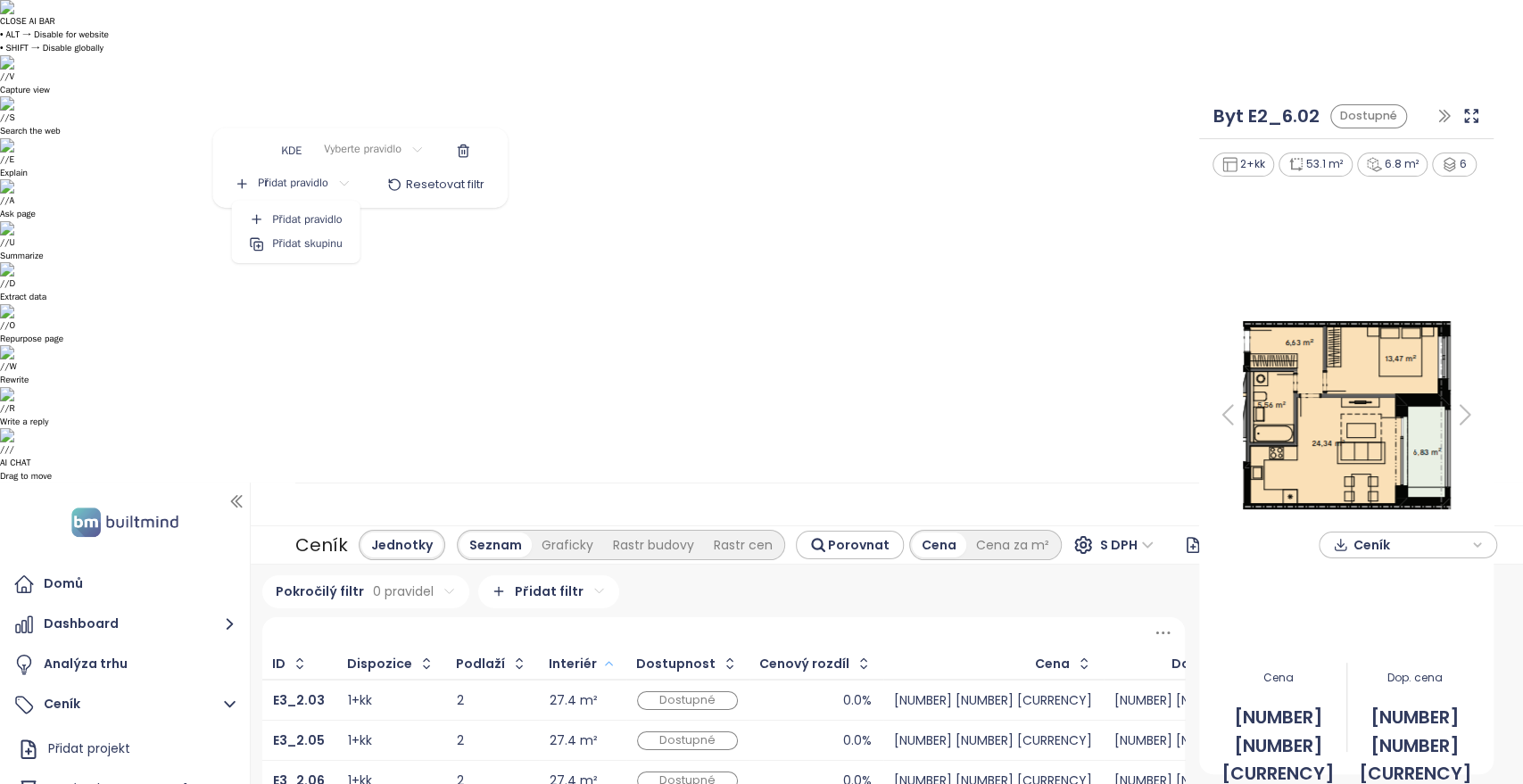 click on "CLOSE AI BAR • ALT → Disable for website • SHIFT → Disable globally // V Capture view // S Search the web // E Explain // A Ask page // U Summarize // D Extract data // O Repurpose page // W Rewrite // R Write a reply // / AI CHAT Drag to move Domů Dashboard Analýza trhu Ceník Přidat projekt Nový Rohan - BLOKY E1   BLOKY ALL STARÉ CENY   Trio Brno   Archa Smíchov   Nový Rohan E4   Nový Rohan E5, E6   Dům Comenius   Reporty Projekty Nastavení Návody Pomoc [EMAIL] Ceník Jednotky Seznam Graficky Rastr budovy Rastr cen Porovnat Cena Cena za m² S DPH Přidat projekt Ceník Pokročilý filtr 0 pravidel Přidat filtr ID Dispozice Podlaží Interiér Dostupnost Cenový rozdíl Cena Doporučená cena E3_2.03 1+kk 2 27.4 m² Dostupné 0.0% [NUMBER] [CURRENCY] [NUMBER] [CURRENCY] E3_2.05 1+kk 2 27.4 m² Dostupné 0.0% [NUMBER] [CURRENCY] [NUMBER] [CURRENCY] E3_2.06 1+kk 2 27.4 m² Dostupné 0.0% [NUMBER] [CURRENCY] [NUMBER] [CURRENCY] E3_2.08 1+kk 2 27.4 m² Dostupné 0.0% [NUMBER] [CURRENCY] [NUMBER] [CURRENCY] E3_2.09 1+kk 2 27.4 m² 0.0%" at bounding box center (761, 392) 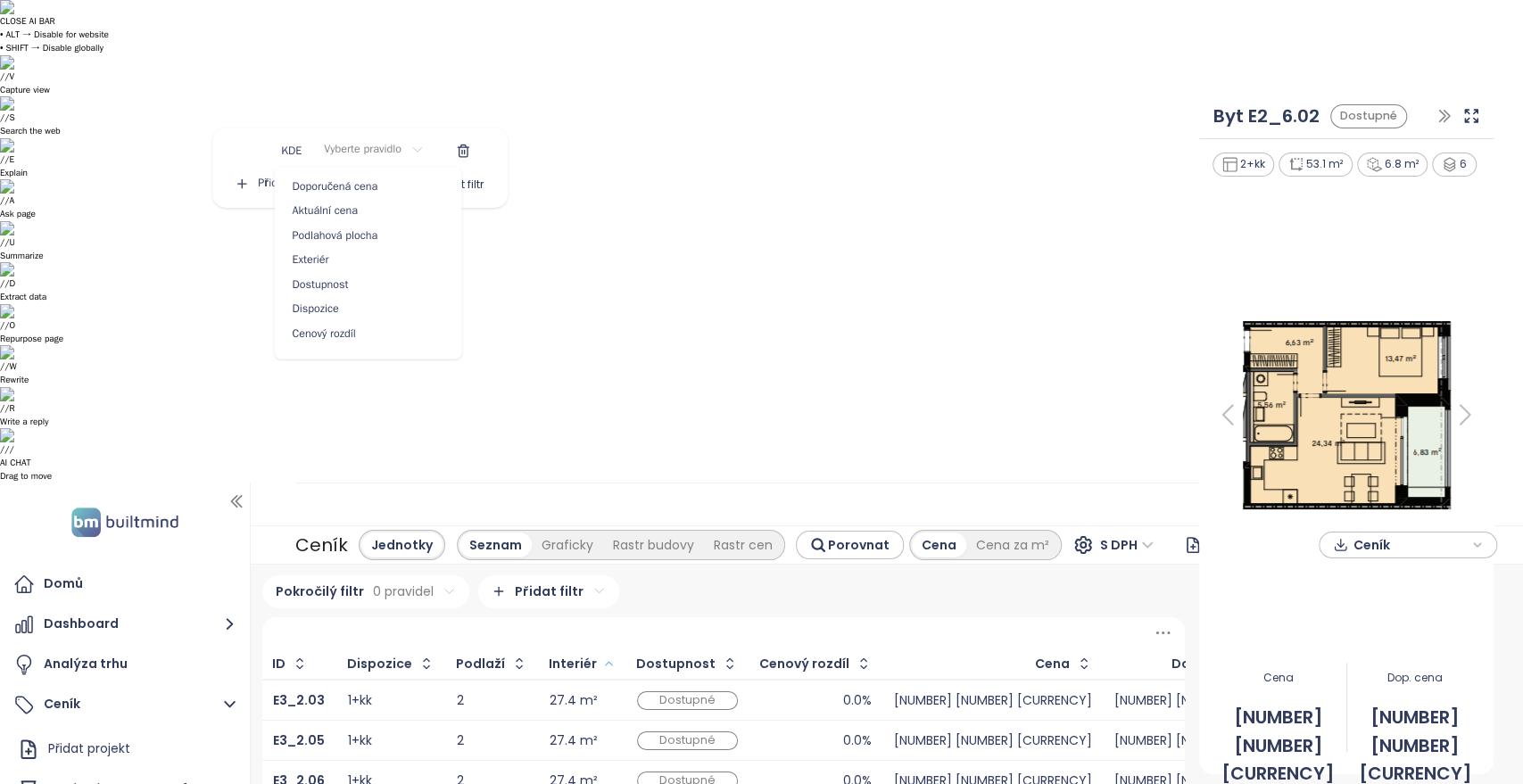 click on "CLOSE AI BAR • ALT → Disable for website • SHIFT → Disable globally // V Capture view // S Search the web // E Explain // A Ask page // U Summarize // D Extract data // O Repurpose page // W Rewrite // R Write a reply // / AI CHAT Drag to move Domů Dashboard Analýza trhu Ceník Přidat projekt Nový Rohan - BLOKY E1   BLOKY ALL STARÉ CENY   Trio Brno   Archa Smíchov   Nový Rohan E4   Nový Rohan E5, E6   Dům Comenius   Reporty Projekty Nastavení Návody Pomoc [EMAIL] Ceník Jednotky Seznam Graficky Rastr budovy Rastr cen Porovnat Cena Cena za m² S DPH Přidat projekt Ceník Pokročilý filtr 0 pravidel Přidat filtr ID Dispozice Podlaží Interiér Dostupnost Cenový rozdíl Cena Doporučená cena E3_2.03 1+kk 2 27.4 m² Dostupné 0.0% [NUMBER] [CURRENCY] [NUMBER] [CURRENCY] E3_2.05 1+kk 2 27.4 m² Dostupné 0.0% [NUMBER] [CURRENCY] [NUMBER] [CURRENCY] E3_2.06 1+kk 2 27.4 m² Dostupné 0.0% [NUMBER] [CURRENCY] [NUMBER] [CURRENCY] E3_2.08 1+kk 2 27.4 m² Dostupné 0.0% [NUMBER] [CURRENCY] [NUMBER] [CURRENCY] E3_2.09 1+kk 2 27.4 m² 0.0%" at bounding box center [761, 392] 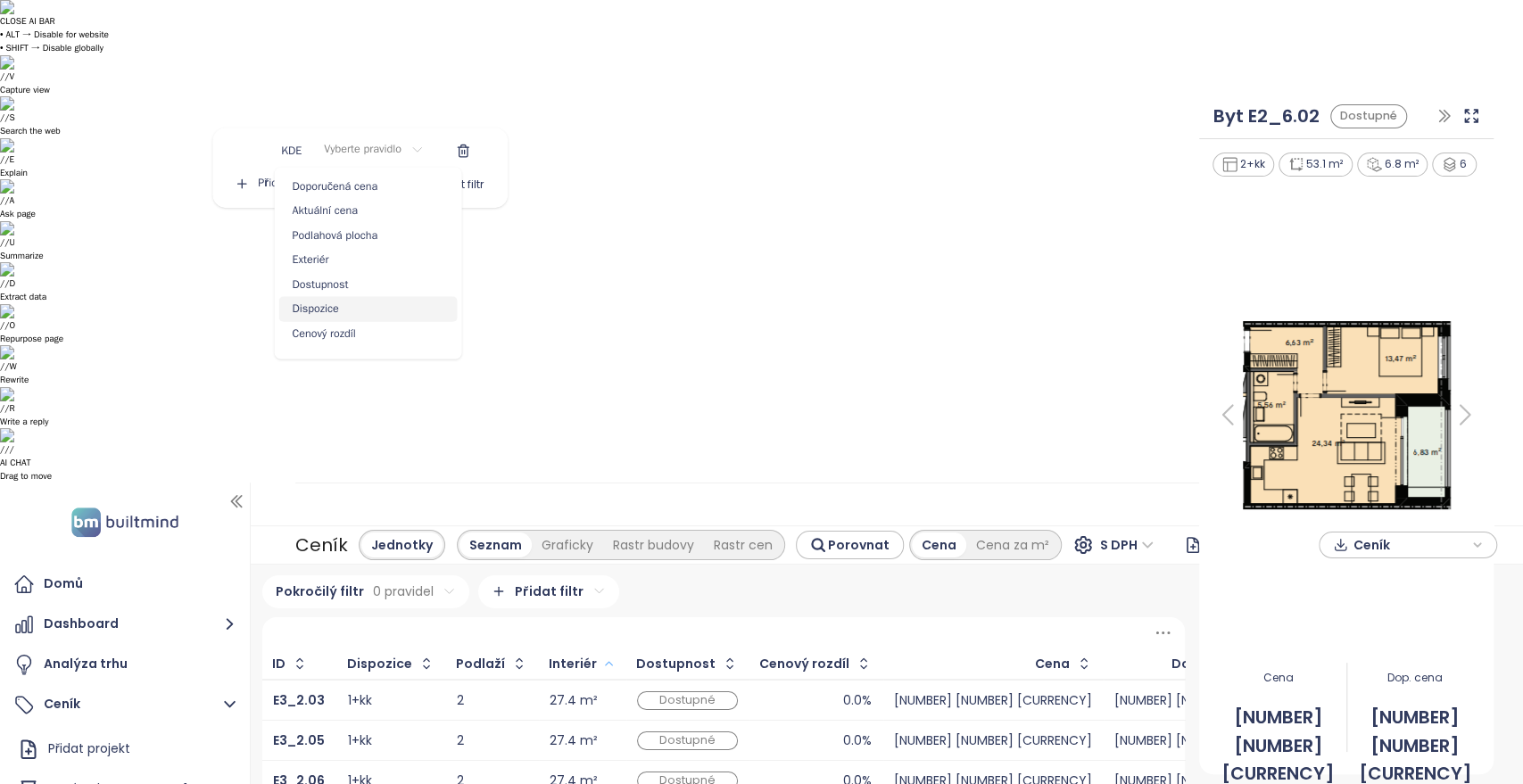 click on "Dispozice" at bounding box center [368, 309] 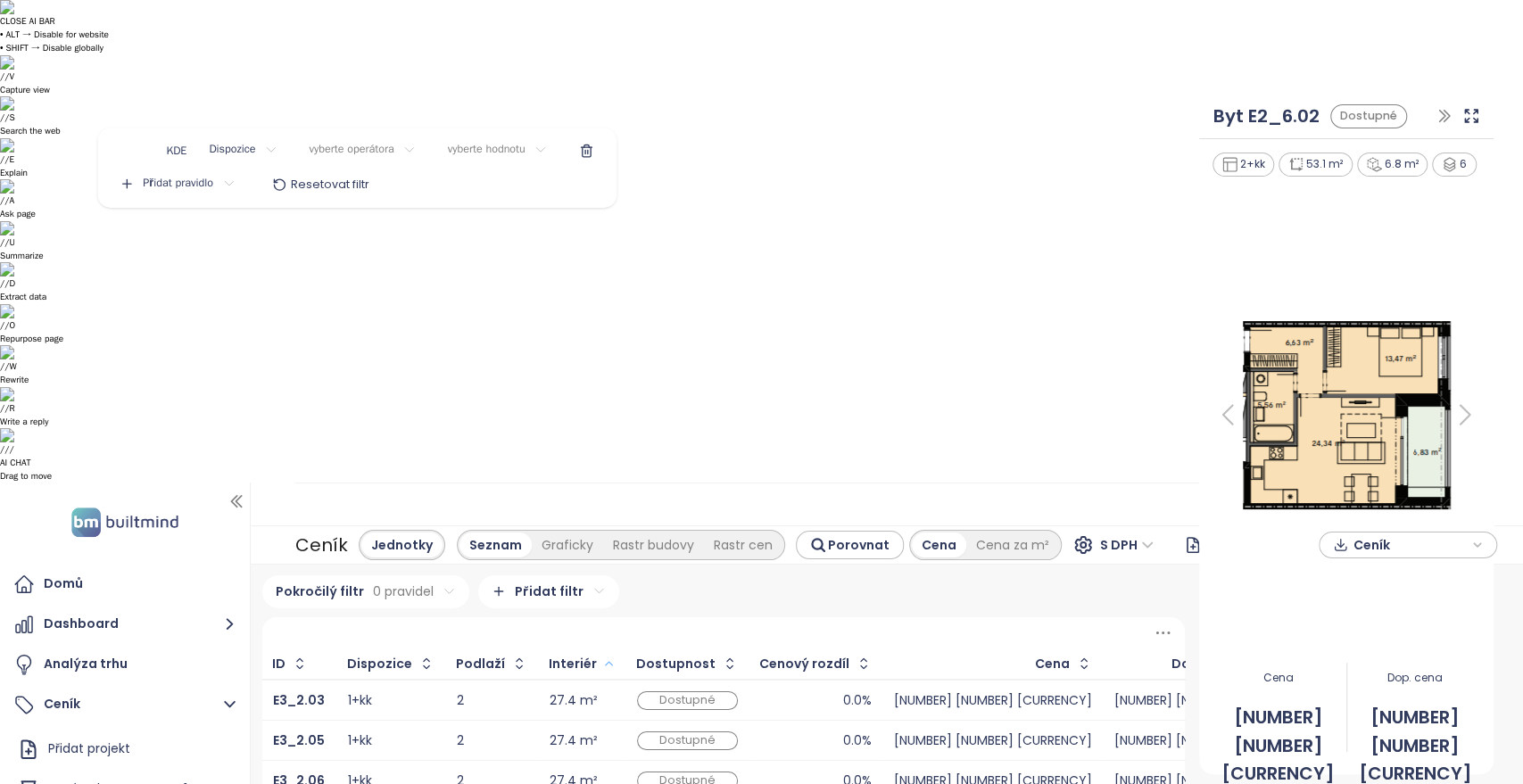 click on "CLOSE AI BAR • ALT → Disable for website • SHIFT → Disable globally // V Capture view // S Search the web // E Explain // A Ask page // U Summarize // D Extract data // O Repurpose page // W Rewrite // R Write a reply // / AI CHAT Drag to move Domů Dashboard Analýza trhu Ceník Přidat projekt Nový Rohan - BLOKY E1   BLOKY ALL STARÉ CENY   Trio Brno   Archa Smíchov   Nový Rohan E4   Nový Rohan E5, E6   Dům Comenius   Reporty Projekty Nastavení Návody Pomoc [EMAIL] Ceník Jednotky Seznam Graficky Rastr budovy Rastr cen Porovnat Cena Cena za m² S DPH Přidat projekt Ceník Pokročilý filtr 0 pravidel Přidat filtr ID Dispozice Podlaží Interiér Dostupnost Cenový rozdíl Cena Doporučená cena E3_2.03 1+kk 2 27.4 m² Dostupné 0.0% [NUMBER] [CURRENCY] [NUMBER] [CURRENCY] E3_2.05 1+kk 2 27.4 m² Dostupné 0.0% [NUMBER] [CURRENCY] [NUMBER] [CURRENCY] E3_2.06 1+kk 2 27.4 m² Dostupné 0.0% [NUMBER] [CURRENCY] [NUMBER] [CURRENCY] E3_2.08 1+kk 2 27.4 m² Dostupné 0.0% [NUMBER] [CURRENCY] [NUMBER] [CURRENCY] E3_2.09 1+kk 2 27.4 m² 0.0%" at bounding box center [761, 392] 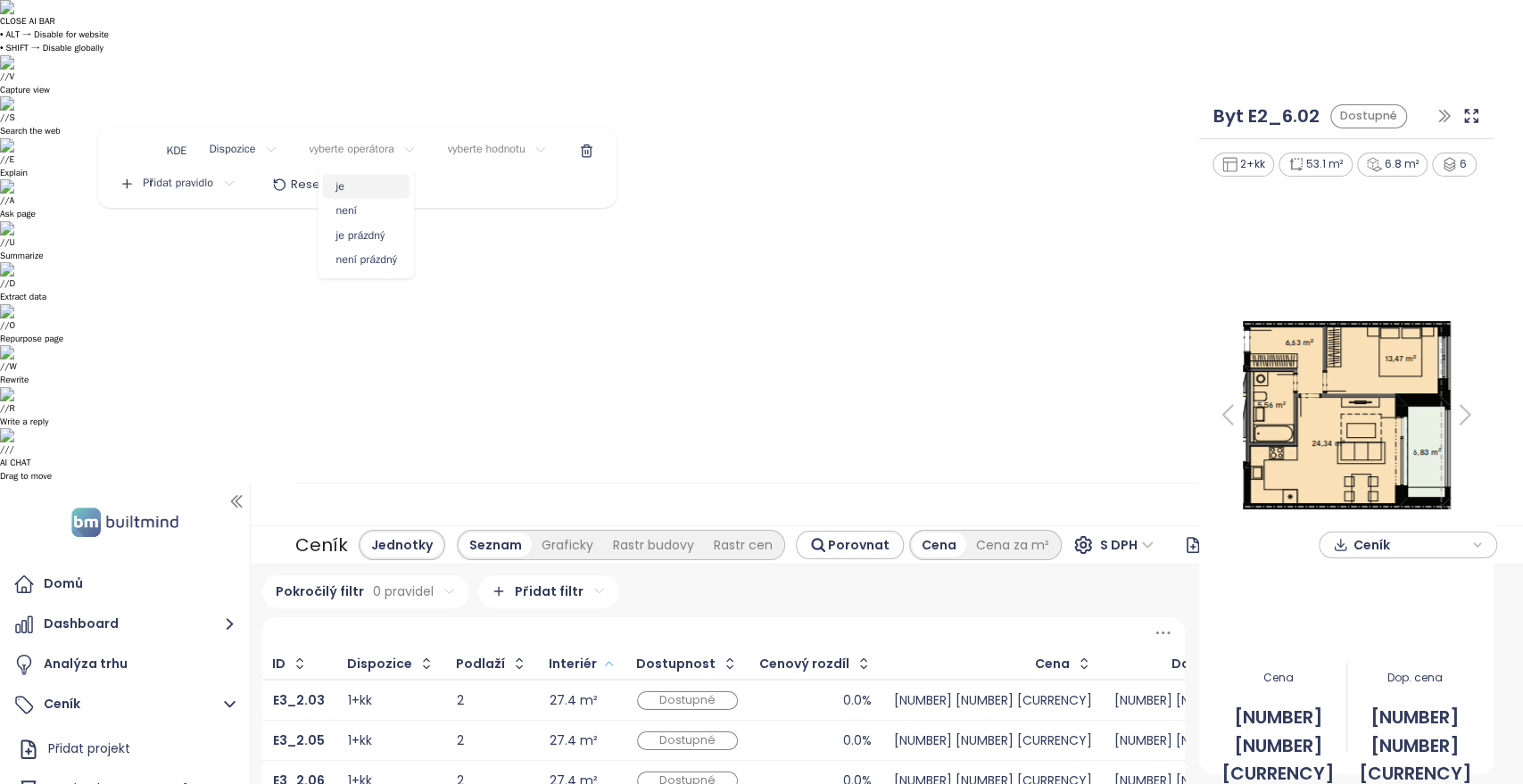 click on "je" at bounding box center (366, 186) 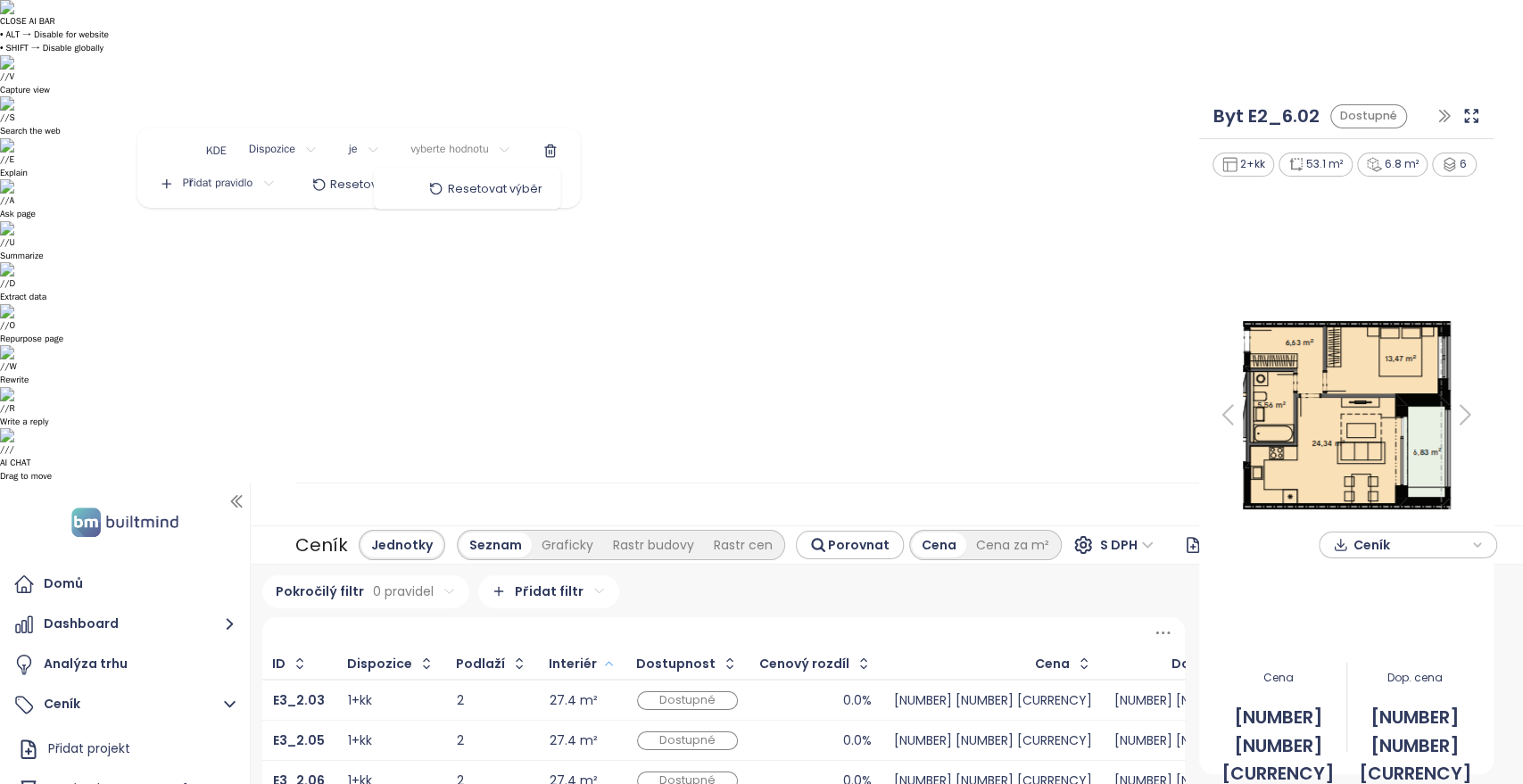 click on "CLOSE AI BAR • ALT → Disable for website • SHIFT → Disable globally // V Capture view // S Search the web // E Explain // A Ask page // U Summarize // D Extract data // O Repurpose page // W Rewrite // R Write a reply // / AI CHAT Drag to move Domů Dashboard Analýza trhu Ceník Přidat projekt Nový Rohan - BLOKY E1   BLOKY ALL STARÉ CENY   Trio Brno   Archa Smíchov   Nový Rohan E4   Nový Rohan E5, E6   Dům Comenius   Reporty Projekty Nastavení Návody Pomoc [EMAIL] Ceník Jednotky Seznam Graficky Rastr budovy Rastr cen Porovnat Cena Cena za m² S DPH Přidat projekt Ceník Pokročilý filtr 0 pravidel Přidat filtr ID Dispozice Podlaží Interiér Dostupnost Cenový rozdíl Cena Doporučená cena E3_2.03 1+kk 2 27.4 m² Dostupné 0.0% [NUMBER] [CURRENCY] [NUMBER] [CURRENCY] E3_2.05 1+kk 2 27.4 m² Dostupné 0.0% [NUMBER] [CURRENCY] [NUMBER] [CURRENCY] E3_2.06 1+kk 2 27.4 m² Dostupné 0.0% [NUMBER] [CURRENCY] [NUMBER] [CURRENCY] E3_2.08 1+kk 2 27.4 m² Dostupné 0.0% [NUMBER] [CURRENCY] [NUMBER] [CURRENCY] E3_2.09 1+kk 2 27.4 m² 0.0%" at bounding box center (761, 392) 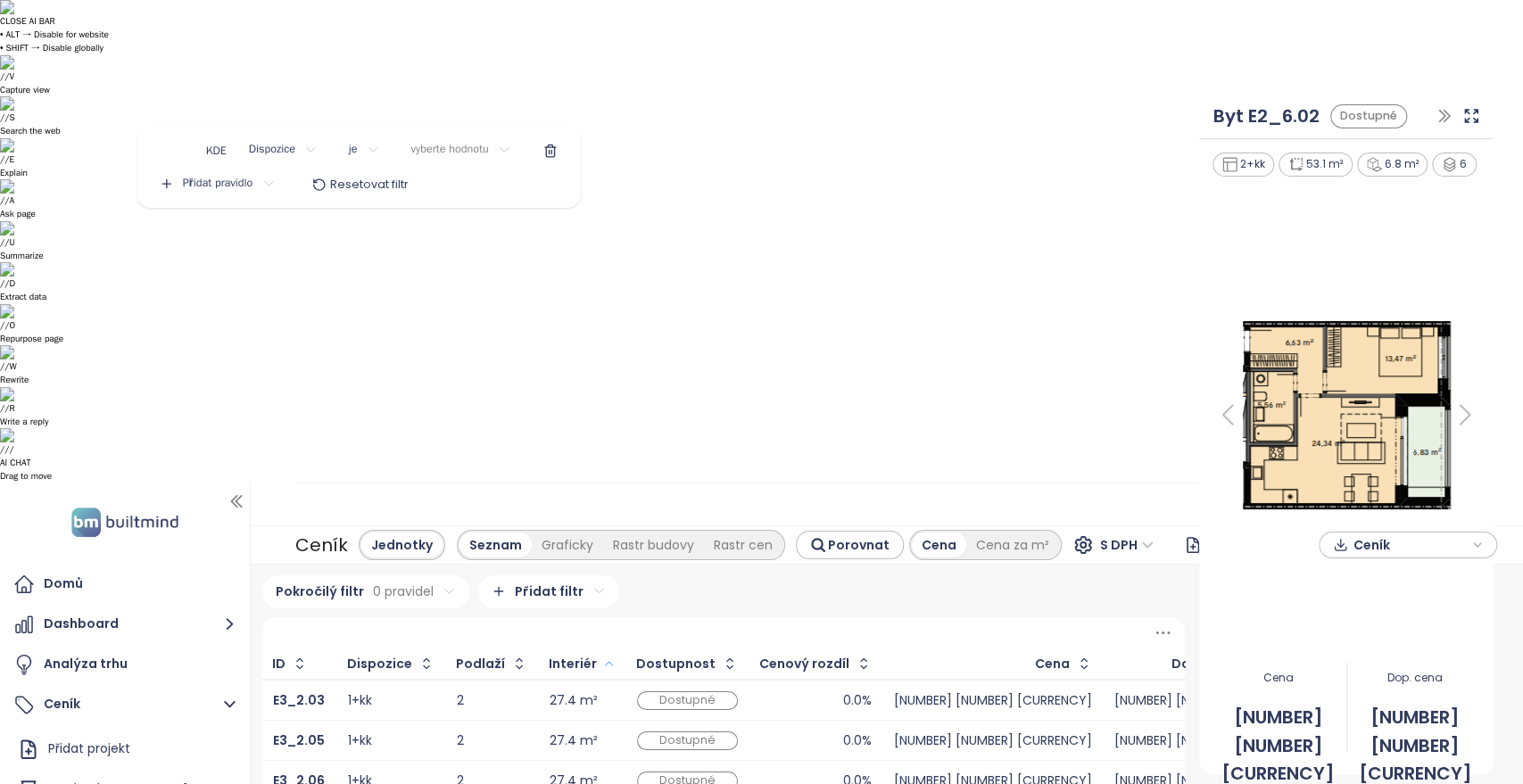 click on "CLOSE AI BAR • ALT → Disable for website • SHIFT → Disable globally // V Capture view // S Search the web // E Explain // A Ask page // U Summarize // D Extract data // O Repurpose page // W Rewrite // R Write a reply // / AI CHAT Drag to move Domů Dashboard Analýza trhu Ceník Přidat projekt Nový Rohan - BLOKY E1   BLOKY ALL STARÉ CENY   Trio Brno   Archa Smíchov   Nový Rohan E4   Nový Rohan E5, E6   Dům Comenius   Reporty Projekty Nastavení Návody Pomoc [EMAIL] Ceník Jednotky Seznam Graficky Rastr budovy Rastr cen Porovnat Cena Cena za m² S DPH Přidat projekt Ceník Pokročilý filtr 0 pravidel Přidat filtr ID Dispozice Podlaží Interiér Dostupnost Cenový rozdíl Cena Doporučená cena E3_2.03 1+kk 2 27.4 m² Dostupné 0.0% [NUMBER] [CURRENCY] [NUMBER] [CURRENCY] E3_2.05 1+kk 2 27.4 m² Dostupné 0.0% [NUMBER] [CURRENCY] [NUMBER] [CURRENCY] E3_2.06 1+kk 2 27.4 m² Dostupné 0.0% [NUMBER] [CURRENCY] [NUMBER] [CURRENCY] E3_2.08 1+kk 2 27.4 m² Dostupné 0.0% [NUMBER] [CURRENCY] [NUMBER] [CURRENCY] E3_2.09 1+kk 2 27.4 m² 0.0%" at bounding box center (761, 392) 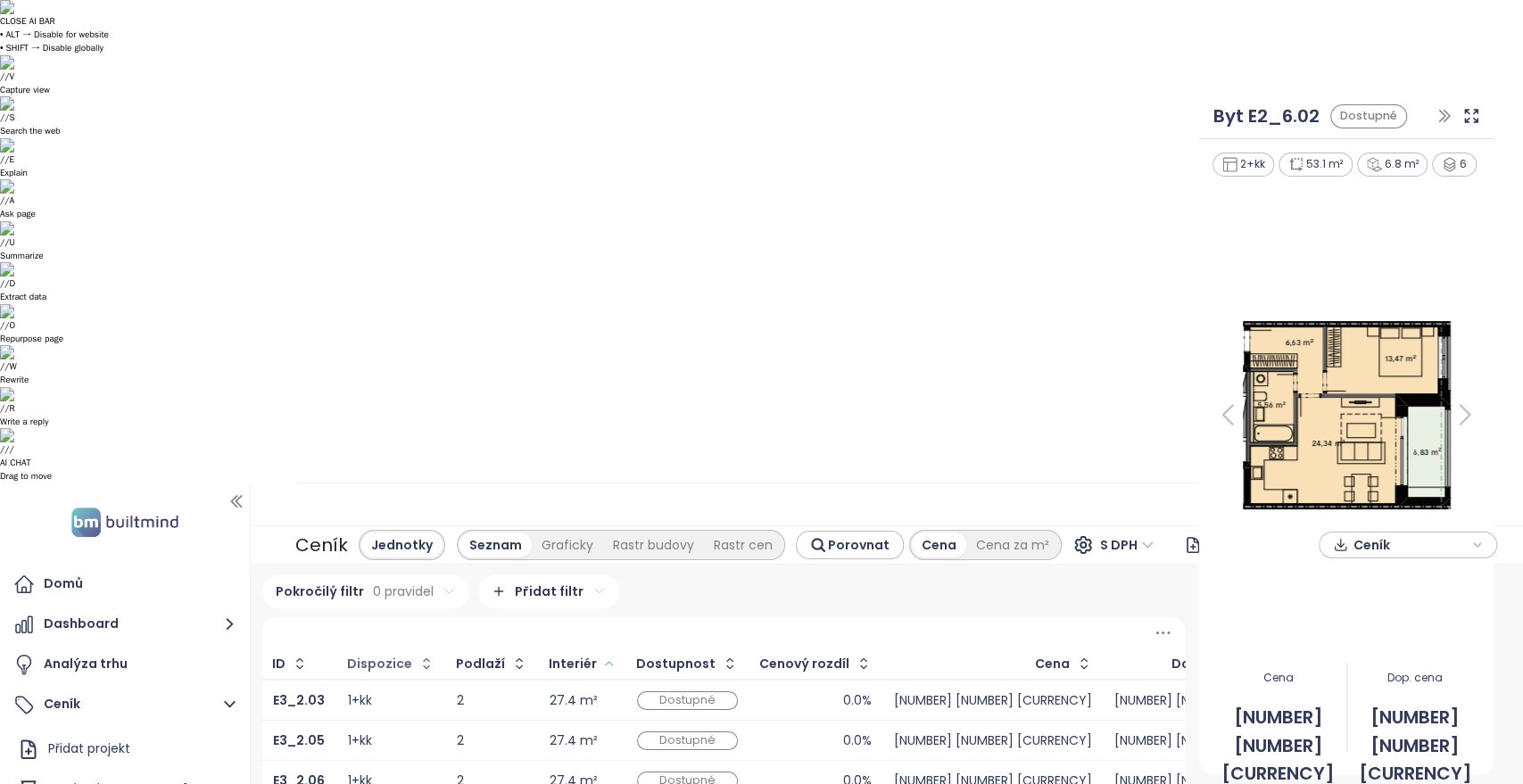 click on "Dispozice" at bounding box center [379, 664] 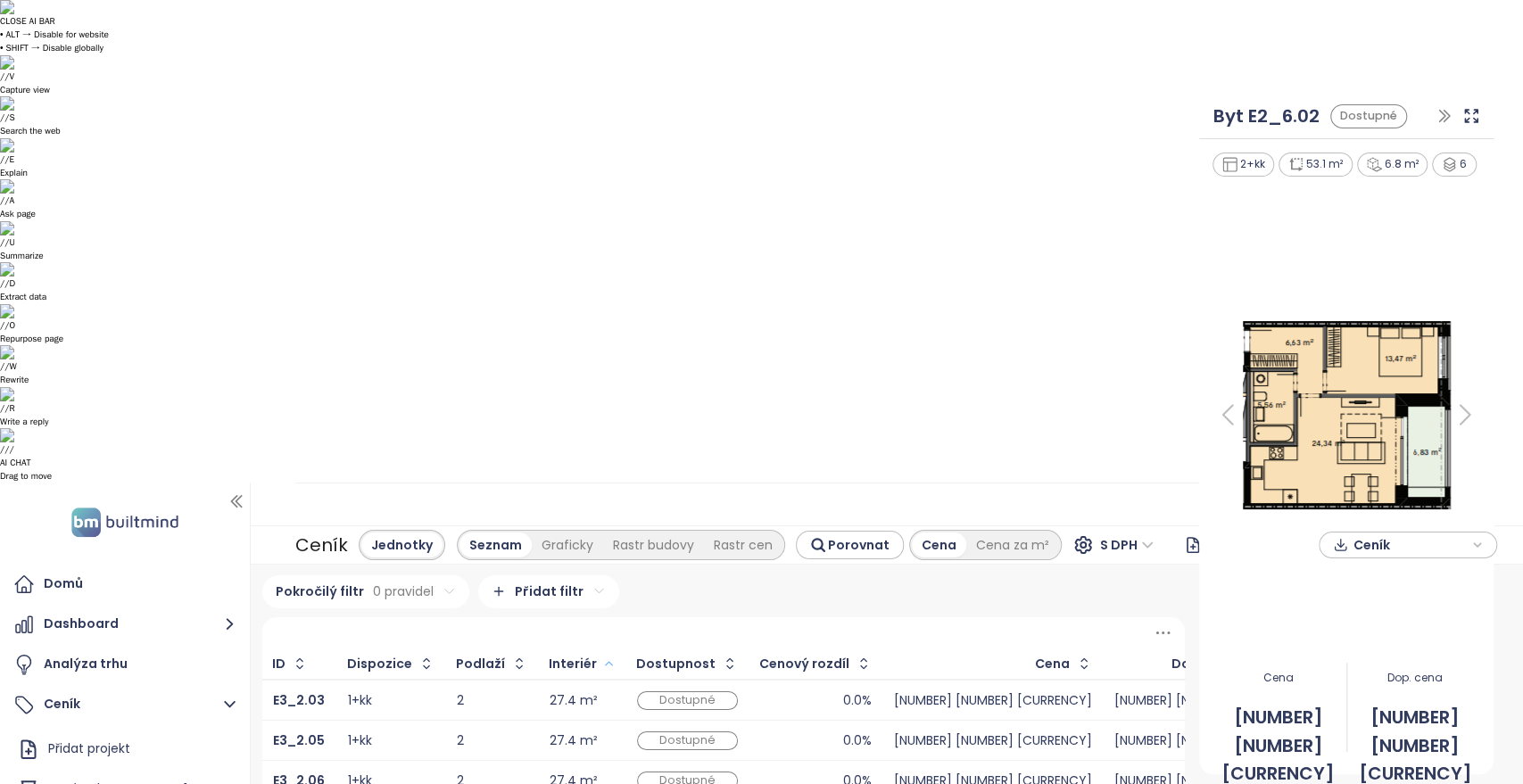 click on "Dispozice" at bounding box center (379, 664) 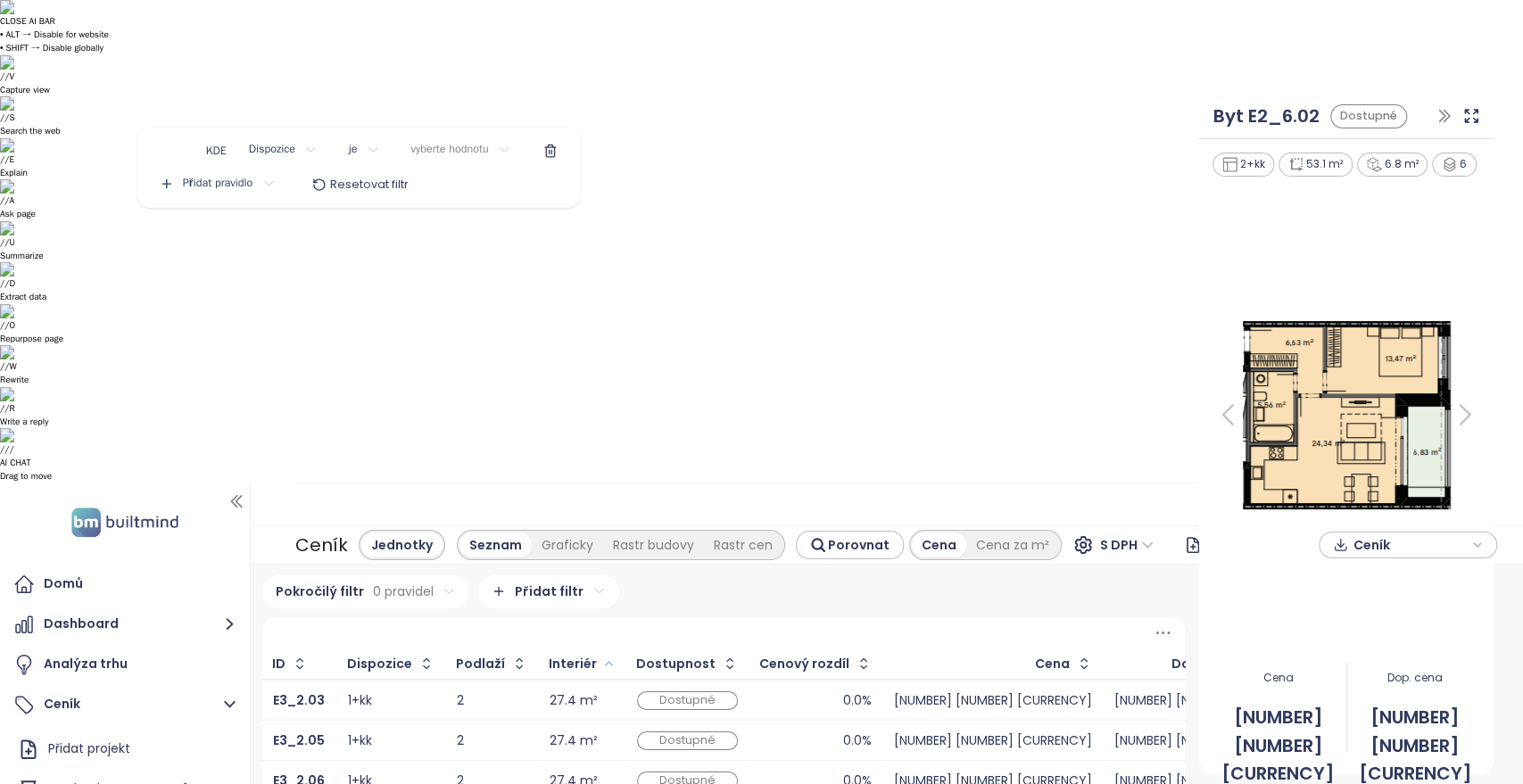 click on "CLOSE AI BAR • ALT → Disable for website • SHIFT → Disable globally // V Capture view // S Search the web // E Explain // A Ask page // U Summarize // D Extract data // O Repurpose page // W Rewrite // R Write a reply // / AI CHAT Drag to move Domů Dashboard Analýza trhu Ceník Přidat projekt Nový Rohan - BLOKY E1   BLOKY ALL STARÉ CENY   Trio Brno   Archa Smíchov   Nový Rohan E4   Nový Rohan E5, E6   Dům Comenius   Reporty Projekty Nastavení Návody Pomoc [EMAIL] Ceník Jednotky Seznam Graficky Rastr budovy Rastr cen Porovnat Cena Cena za m² S DPH Přidat projekt Ceník Pokročilý filtr 0 pravidel Přidat filtr ID Dispozice Podlaží Interiér Dostupnost Cenový rozdíl Cena Doporučená cena E3_2.03 1+kk 2 27.4 m² Dostupné 0.0% [NUMBER] [CURRENCY] [NUMBER] [CURRENCY] E3_2.05 1+kk 2 27.4 m² Dostupné 0.0% [NUMBER] [CURRENCY] [NUMBER] [CURRENCY] E3_2.06 1+kk 2 27.4 m² Dostupné 0.0% [NUMBER] [CURRENCY] [NUMBER] [CURRENCY] E3_2.08 1+kk 2 27.4 m² Dostupné 0.0% [NUMBER] [CURRENCY] [NUMBER] [CURRENCY] E3_2.09 1+kk 2 27.4 m² 0.0%" at bounding box center [761, 392] 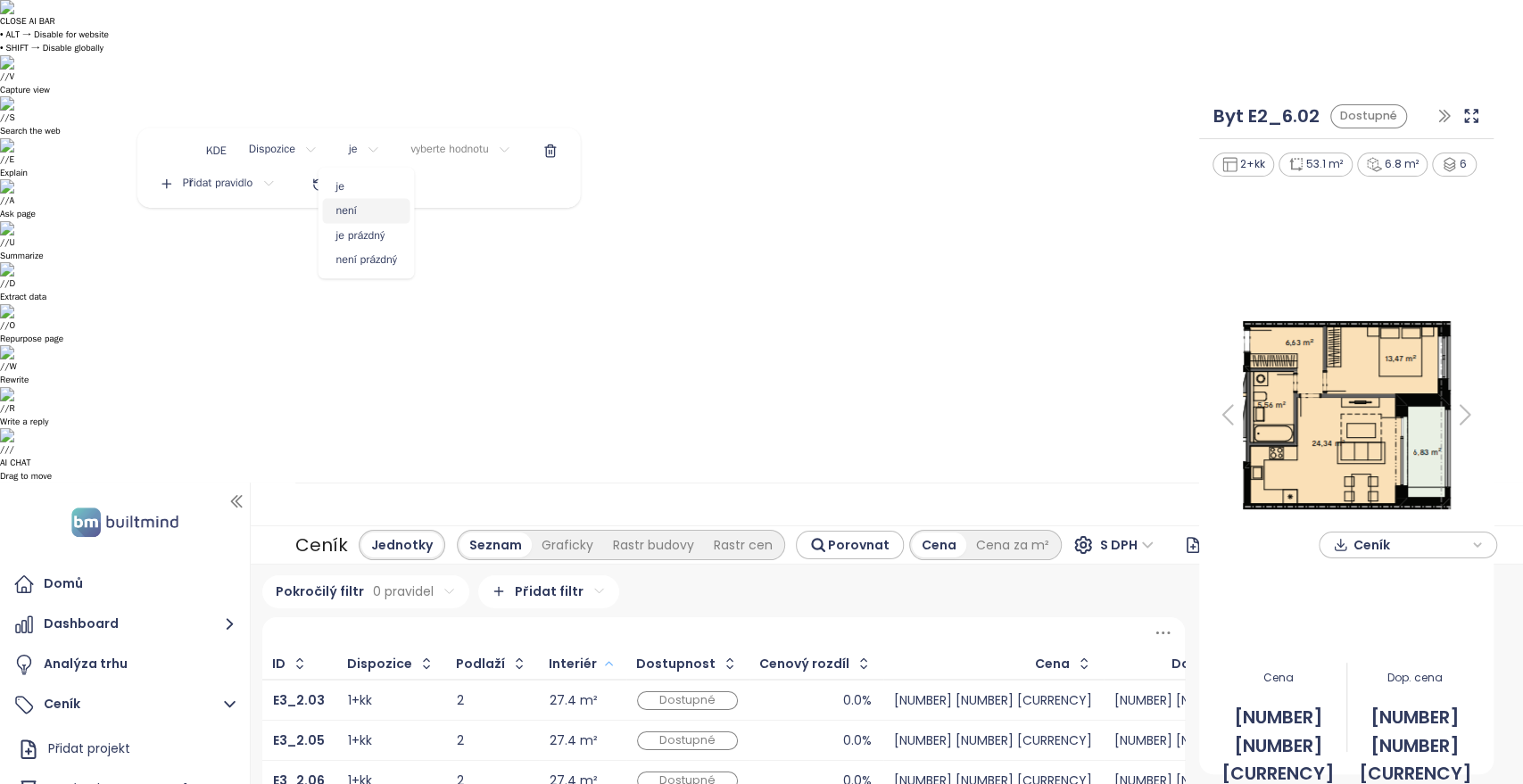 click on "není" at bounding box center [366, 211] 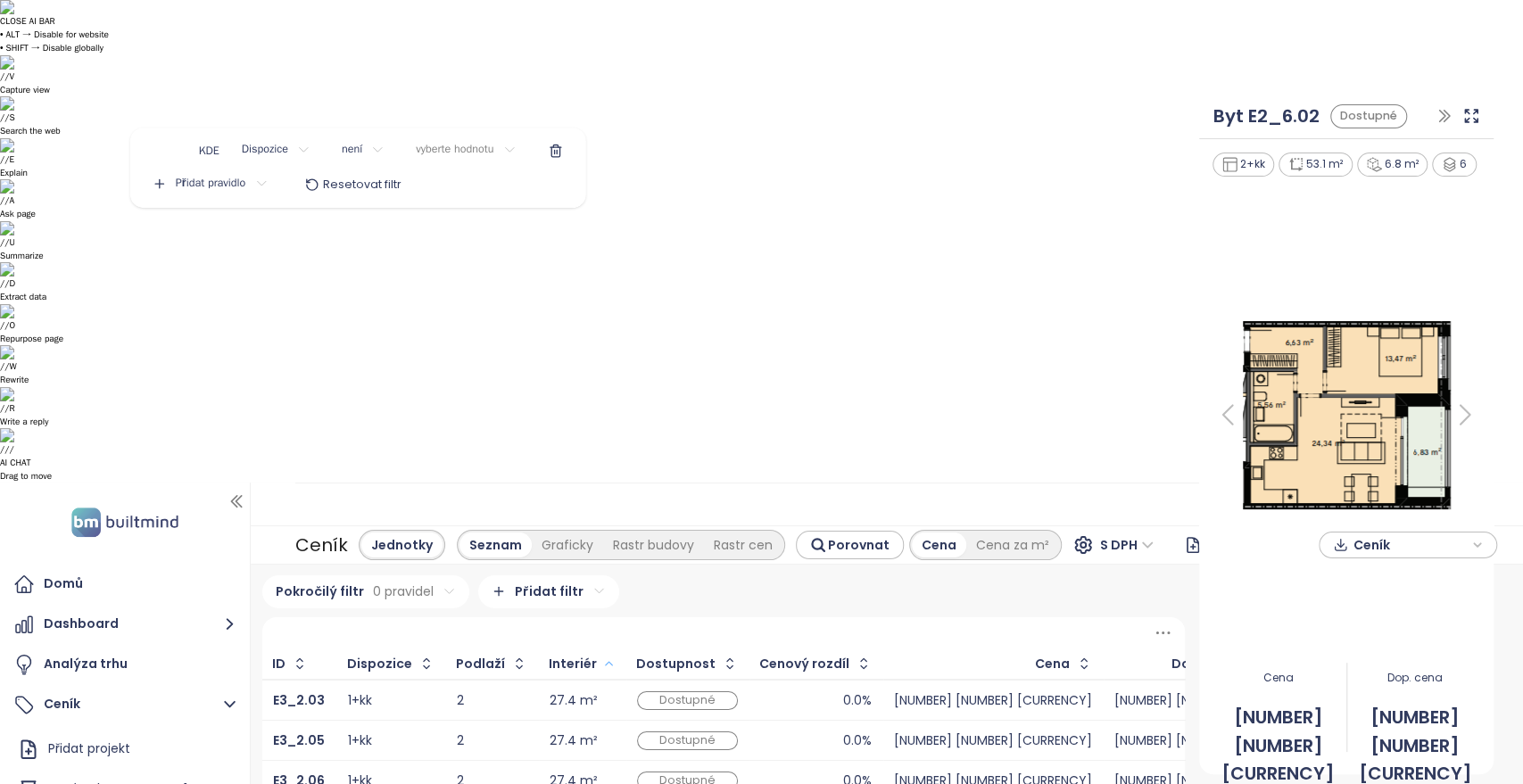 click on "CLOSE AI BAR • ALT → Disable for website • SHIFT → Disable globally // V Capture view // S Search the web // E Explain // A Ask page // U Summarize // D Extract data // O Repurpose page // W Rewrite // R Write a reply // / AI CHAT Drag to move Domů Dashboard Analýza trhu Ceník Přidat projekt Nový Rohan - BLOKY E1   BLOKY ALL STARÉ CENY   Trio Brno   Archa Smíchov   Nový Rohan E4   Nový Rohan E5, E6   Dům Comenius   Reporty Projekty Nastavení Návody Pomoc [EMAIL] Ceník Jednotky Seznam Graficky Rastr budovy Rastr cen Porovnat Cena Cena za m² S DPH Přidat projekt Ceník Pokročilý filtr 0 pravidel Přidat filtr ID Dispozice Podlaží Interiér Dostupnost Cenový rozdíl Cena Doporučená cena E3_2.03 1+kk 2 27.4 m² Dostupné 0.0% [NUMBER] [CURRENCY] [NUMBER] [CURRENCY] E3_2.05 1+kk 2 27.4 m² Dostupné 0.0% [NUMBER] [CURRENCY] [NUMBER] [CURRENCY] E3_2.06 1+kk 2 27.4 m² Dostupné 0.0% [NUMBER] [CURRENCY] [NUMBER] [CURRENCY] E3_2.08 1+kk 2 27.4 m² Dostupné 0.0% [NUMBER] [CURRENCY] [NUMBER] [CURRENCY] E3_2.09 1+kk 2 27.4 m² 0.0%" at bounding box center [761, 392] 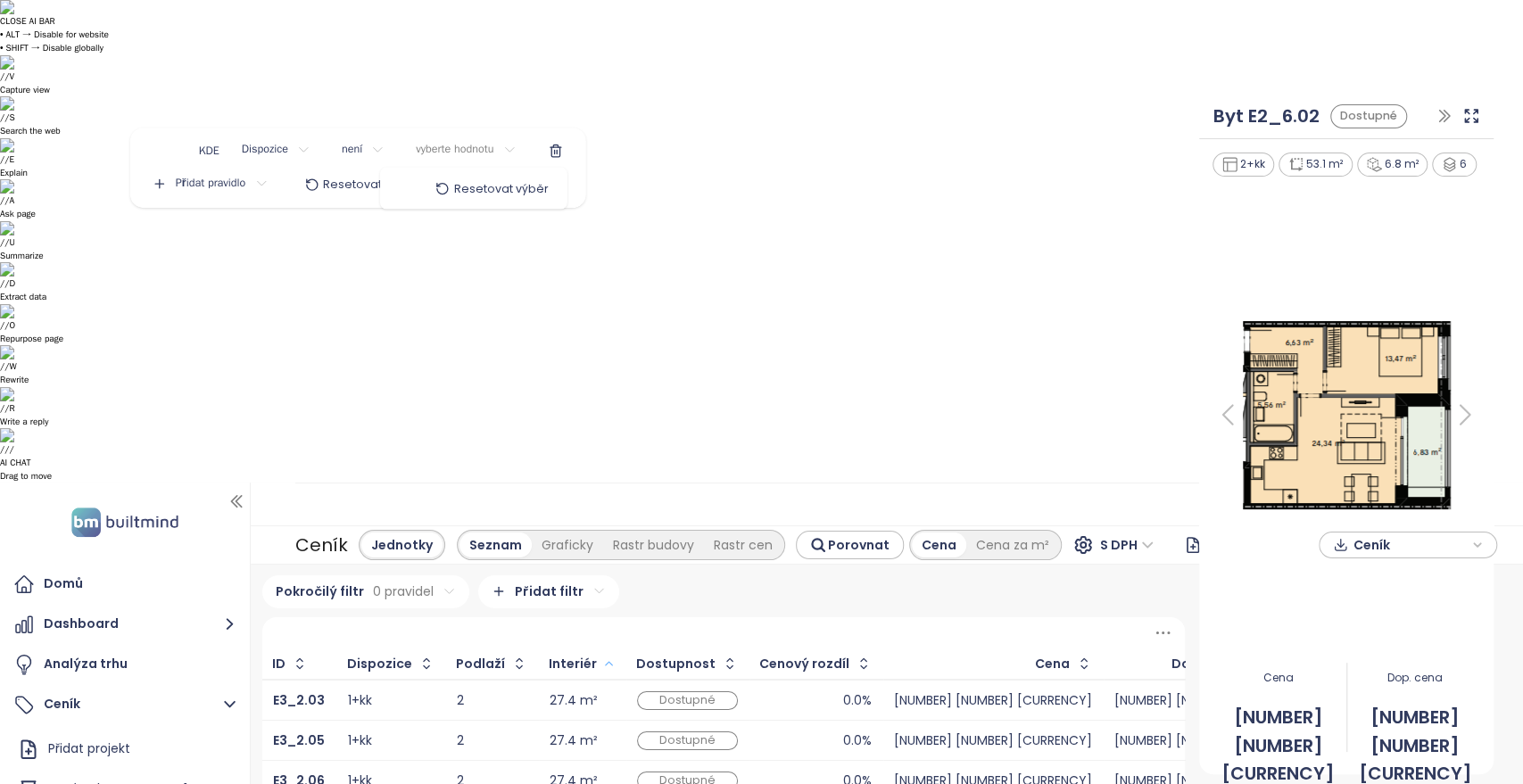 click on "CLOSE AI BAR • ALT → Disable for website • SHIFT → Disable globally // V Capture view // S Search the web // E Explain // A Ask page // U Summarize // D Extract data // O Repurpose page // W Rewrite // R Write a reply // / AI CHAT Drag to move Domů Dashboard Analýza trhu Ceník Přidat projekt Nový Rohan - BLOKY E1   BLOKY ALL STARÉ CENY   Trio Brno   Archa Smíchov   Nový Rohan E4   Nový Rohan E5, E6   Dům Comenius   Reporty Projekty Nastavení Návody Pomoc [EMAIL] Ceník Jednotky Seznam Graficky Rastr budovy Rastr cen Porovnat Cena Cena za m² S DPH Přidat projekt Ceník Pokročilý filtr 0 pravidel Přidat filtr ID Dispozice Podlaží Interiér Dostupnost Cenový rozdíl Cena Doporučená cena E3_2.03 1+kk 2 27.4 m² Dostupné 0.0% [NUMBER] [CURRENCY] [NUMBER] [CURRENCY] E3_2.05 1+kk 2 27.4 m² Dostupné 0.0% [NUMBER] [CURRENCY] [NUMBER] [CURRENCY] E3_2.06 1+kk 2 27.4 m² Dostupné 0.0% [NUMBER] [CURRENCY] [NUMBER] [CURRENCY] E3_2.08 1+kk 2 27.4 m² Dostupné 0.0% [NUMBER] [CURRENCY] [NUMBER] [CURRENCY] E3_2.09 1+kk 2 27.4 m² 0.0%" at bounding box center [761, 392] 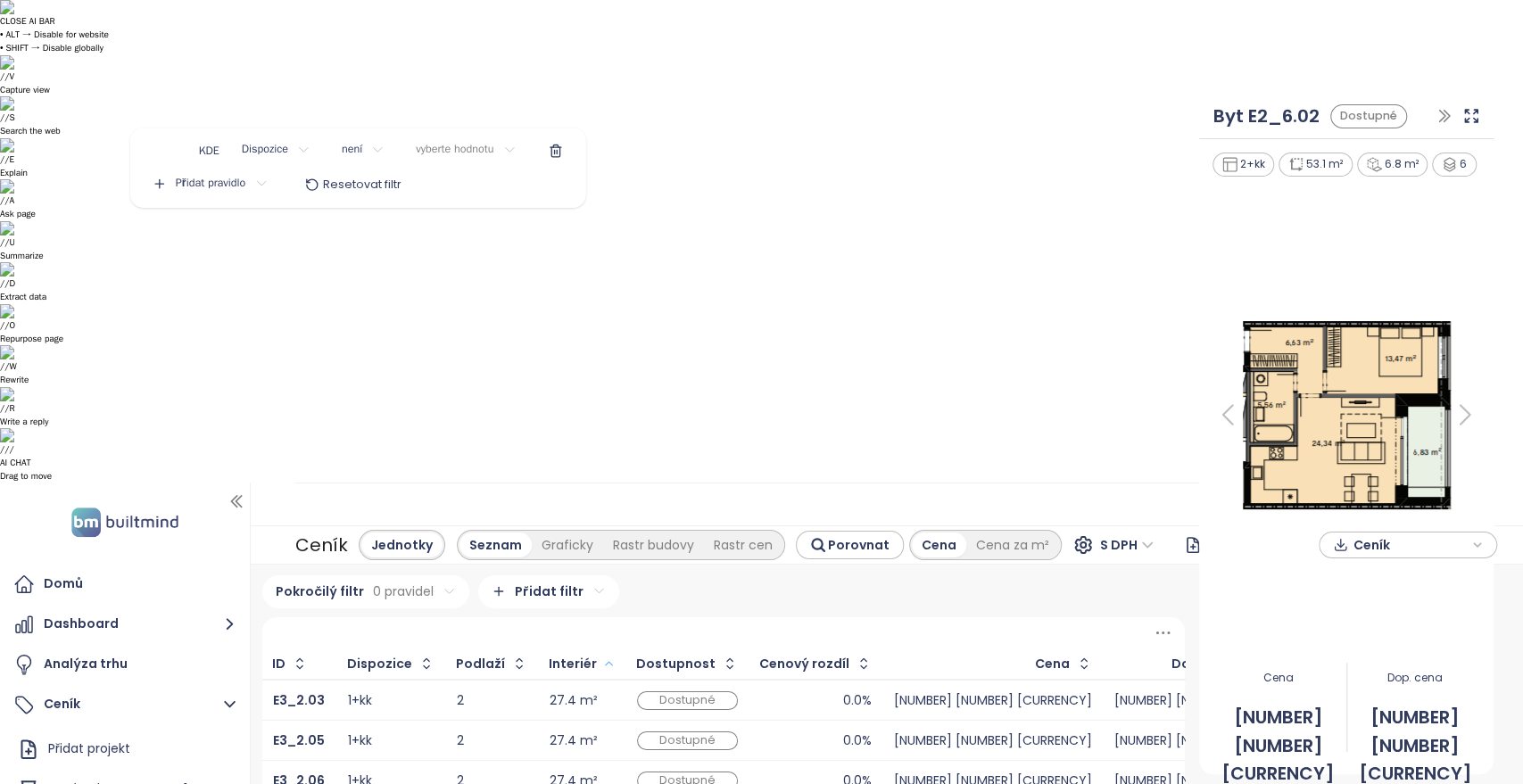 click on "CLOSE AI BAR • ALT → Disable for website • SHIFT → Disable globally // V Capture view // S Search the web // E Explain // A Ask page // U Summarize // D Extract data // O Repurpose page // W Rewrite // R Write a reply // / AI CHAT Drag to move Domů Dashboard Analýza trhu Ceník Přidat projekt Nový Rohan - BLOKY E1   BLOKY ALL STARÉ CENY   Trio Brno   Archa Smíchov   Nový Rohan E4   Nový Rohan E5, E6   Dům Comenius   Reporty Projekty Nastavení Návody Pomoc [EMAIL] Ceník Jednotky Seznam Graficky Rastr budovy Rastr cen Porovnat Cena Cena za m² S DPH Přidat projekt Ceník Pokročilý filtr 0 pravidel Přidat filtr ID Dispozice Podlaží Interiér Dostupnost Cenový rozdíl Cena Doporučená cena E3_2.03 1+kk 2 27.4 m² Dostupné 0.0% [NUMBER] [CURRENCY] [NUMBER] [CURRENCY] E3_2.05 1+kk 2 27.4 m² Dostupné 0.0% [NUMBER] [CURRENCY] [NUMBER] [CURRENCY] E3_2.06 1+kk 2 27.4 m² Dostupné 0.0% [NUMBER] [CURRENCY] [NUMBER] [CURRENCY] E3_2.08 1+kk 2 27.4 m² Dostupné 0.0% [NUMBER] [CURRENCY] [NUMBER] [CURRENCY] E3_2.09 1+kk 2 27.4 m² 0.0%" at bounding box center (761, 392) 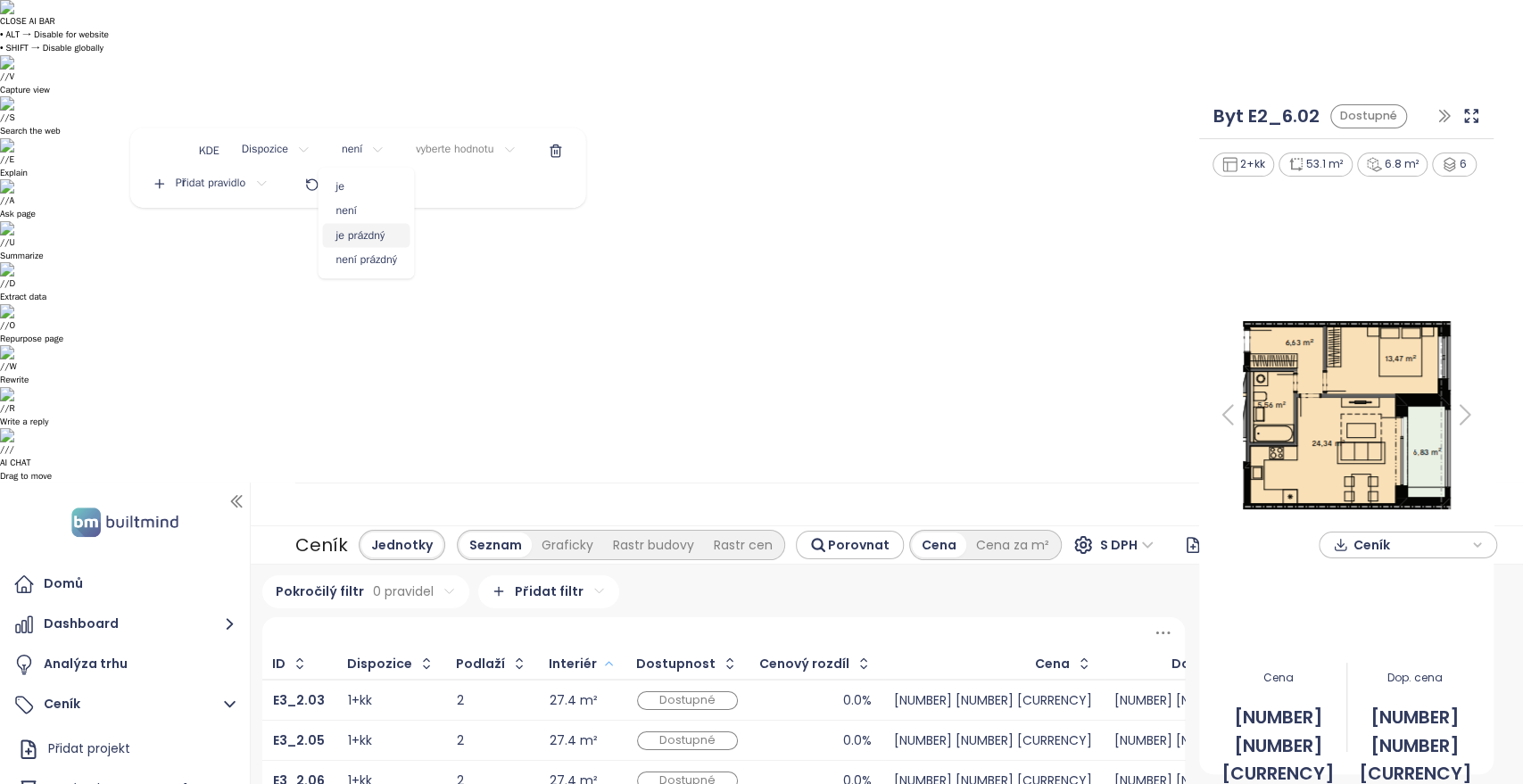 click on "je prázdný" at bounding box center [366, 235] 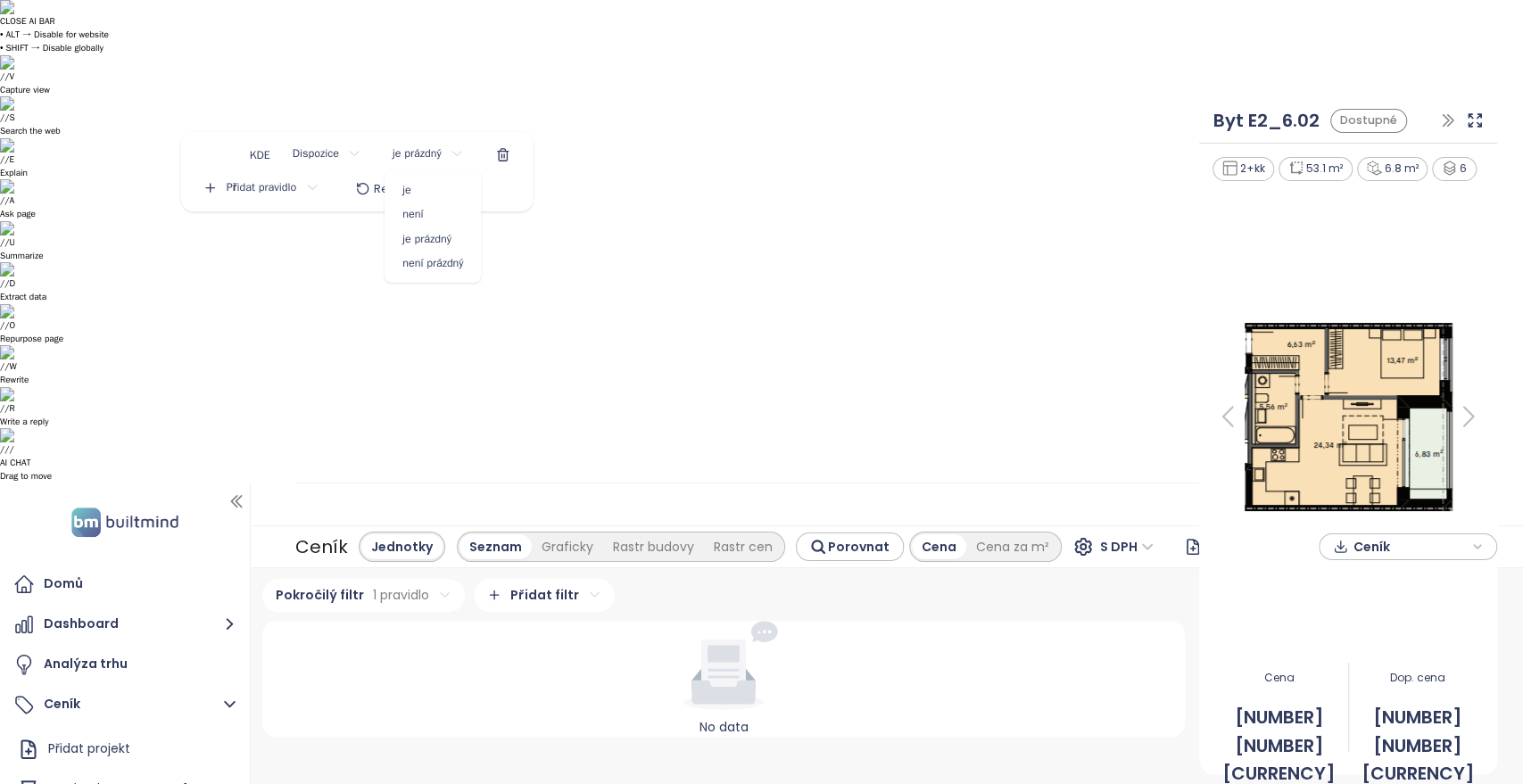 click on "CLOSE AI BAR • ALT → Disable for website • SHIFT → Disable globally // V Capture view // S Search the web // E Explain // A Ask page // U Summarize // D Extract data // O Repurpose page // W Rewrite // R Write a reply // / AI CHAT Drag to move Domů Dashboard Analýza trhu Ceník Přidat projekt Nový Rohan - BLOKY E1   BLOKY ALL STARÉ CENY   Trio Brno   Archa Smíchov   Nový Rohan E4   Nový Rohan E5, E6   Dům Comenius   Reporty Projekty Nastavení Návody Pomoc [EMAIL] Ceník Jednotky Seznam Graficky Rastr budovy Rastr cen Porovnat Cena Cena za m² S DPH Přidat projekt Ceník Pokročilý filtr 1 pravidlo Přidat filtr No data Byt    E2_6.02 Dostupné 2+kk 53.1 m² 6.8 m² 6 Cena [NUMBER] [CURRENCY] Dop. cena [NUMBER] [CURRENCY]
Press space bar to start a drag.
When dragging you can use the arrow keys to move the item around and escape to cancel.
Some screen readers may require you to be in focus mode or to use your pass through key
S DPH Bez DPH KDE Dispozice je prázdný Přidat pravidlo je" at bounding box center [761, 392] 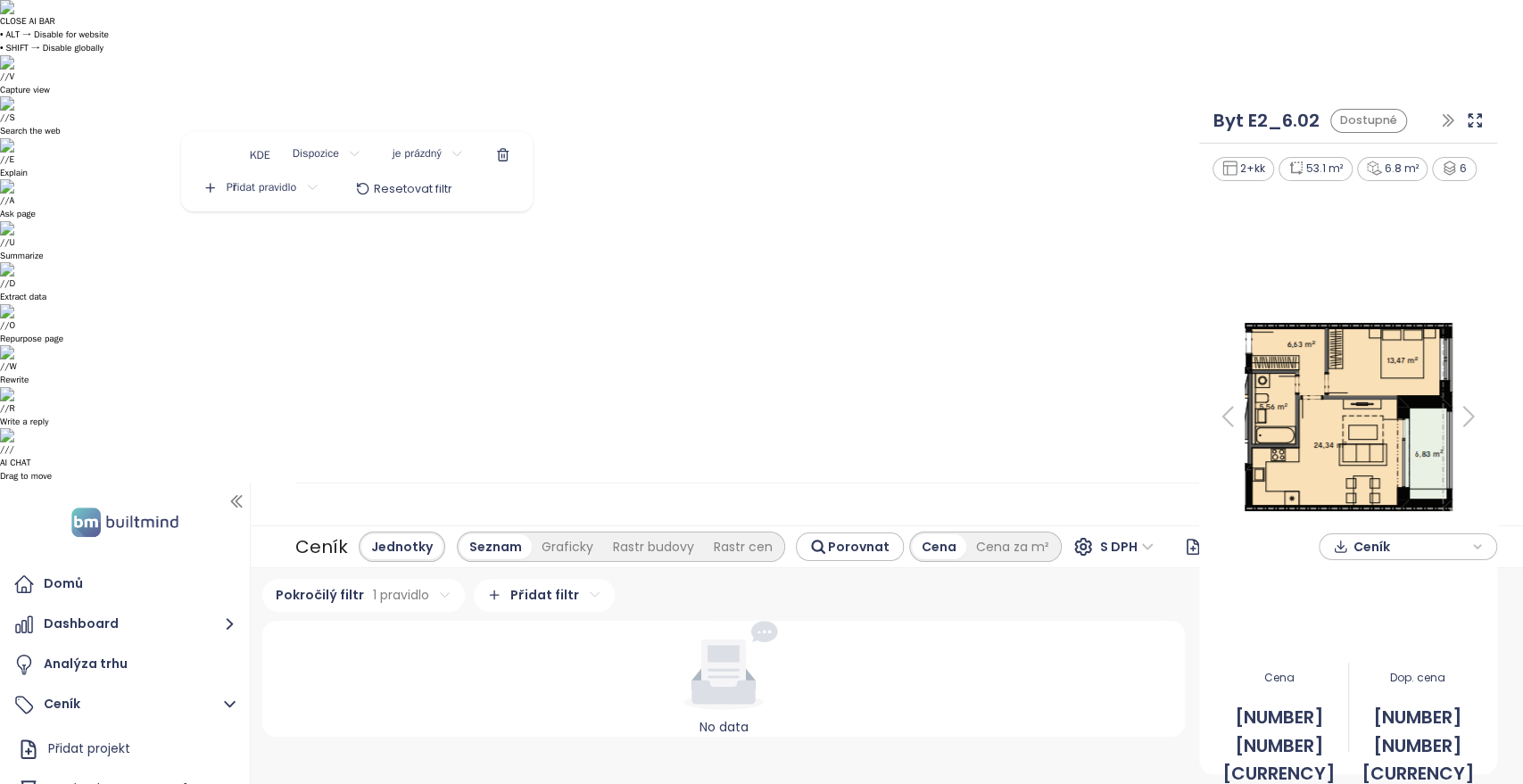 click on "CLOSE AI BAR • ALT → Disable for website • SHIFT → Disable globally // V Capture view // S Search the web // E Explain // A Ask page // U Summarize // D Extract data // O Repurpose page // W Rewrite // R Write a reply // / AI CHAT Drag to move Domů Dashboard Analýza trhu Ceník Přidat projekt Nový Rohan - BLOKY E1   BLOKY ALL STARÉ CENY   Trio Brno   Archa Smíchov   Nový Rohan E4   Nový Rohan E5, E6   Dům Comenius   Reporty Projekty Nastavení Návody Pomoc [EMAIL] Ceník Jednotky Seznam Graficky Rastr budovy Rastr cen Porovnat Cena Cena za m² S DPH Přidat projekt Ceník Pokročilý filtr 1 pravidlo Přidat filtr No data Byt    E2_6.02 Dostupné 2+kk 53.1 m² 6.8 m² 6 Cena [NUMBER] [CURRENCY] Dop. cena [NUMBER] [CURRENCY]
Press space bar to start a drag.
When dragging you can use the arrow keys to move the item around and escape to cancel.
Some screen readers may require you to be in focus mode or to use your pass through key
S DPH Bez DPH KDE Dispozice je prázdný Přidat pravidlo" at bounding box center [761, 392] 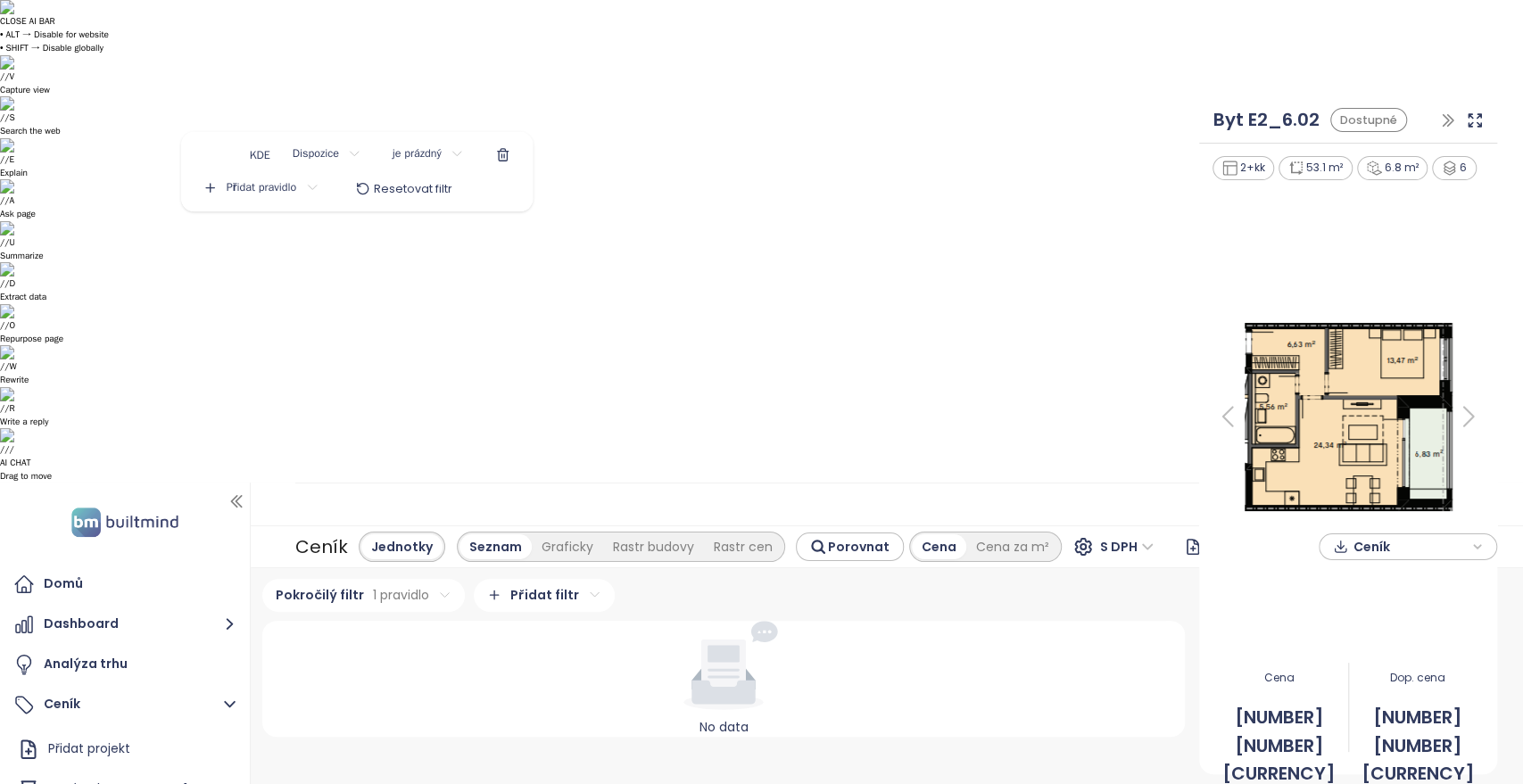 click on "CLOSE AI BAR • ALT → Disable for website • SHIFT → Disable globally // V Capture view // S Search the web // E Explain // A Ask page // U Summarize // D Extract data // O Repurpose page // W Rewrite // R Write a reply // / AI CHAT Drag to move Domů Dashboard Analýza trhu Ceník Přidat projekt Nový Rohan - BLOKY E1   BLOKY ALL STARÉ CENY   Trio Brno   Archa Smíchov   Nový Rohan E4   Nový Rohan E5, E6   Dům Comenius   Reporty Projekty Nastavení Návody Pomoc [EMAIL] Ceník Jednotky Seznam Graficky Rastr budovy Rastr cen Porovnat Cena Cena za m² S DPH Přidat projekt Ceník Pokročilý filtr 1 pravidlo Přidat filtr No data Byt    E2_6.02 Dostupné 2+kk 53.1 m² 6.8 m² 6 Cena [NUMBER] [CURRENCY] Dop. cena [NUMBER] [CURRENCY]
Press space bar to start a drag.
When dragging you can use the arrow keys to move the item around and escape to cancel.
Some screen readers may require you to be in focus mode or to use your pass through key
S DPH Bez DPH KDE Dispozice je prázdný Přidat pravidlo" at bounding box center (761, 392) 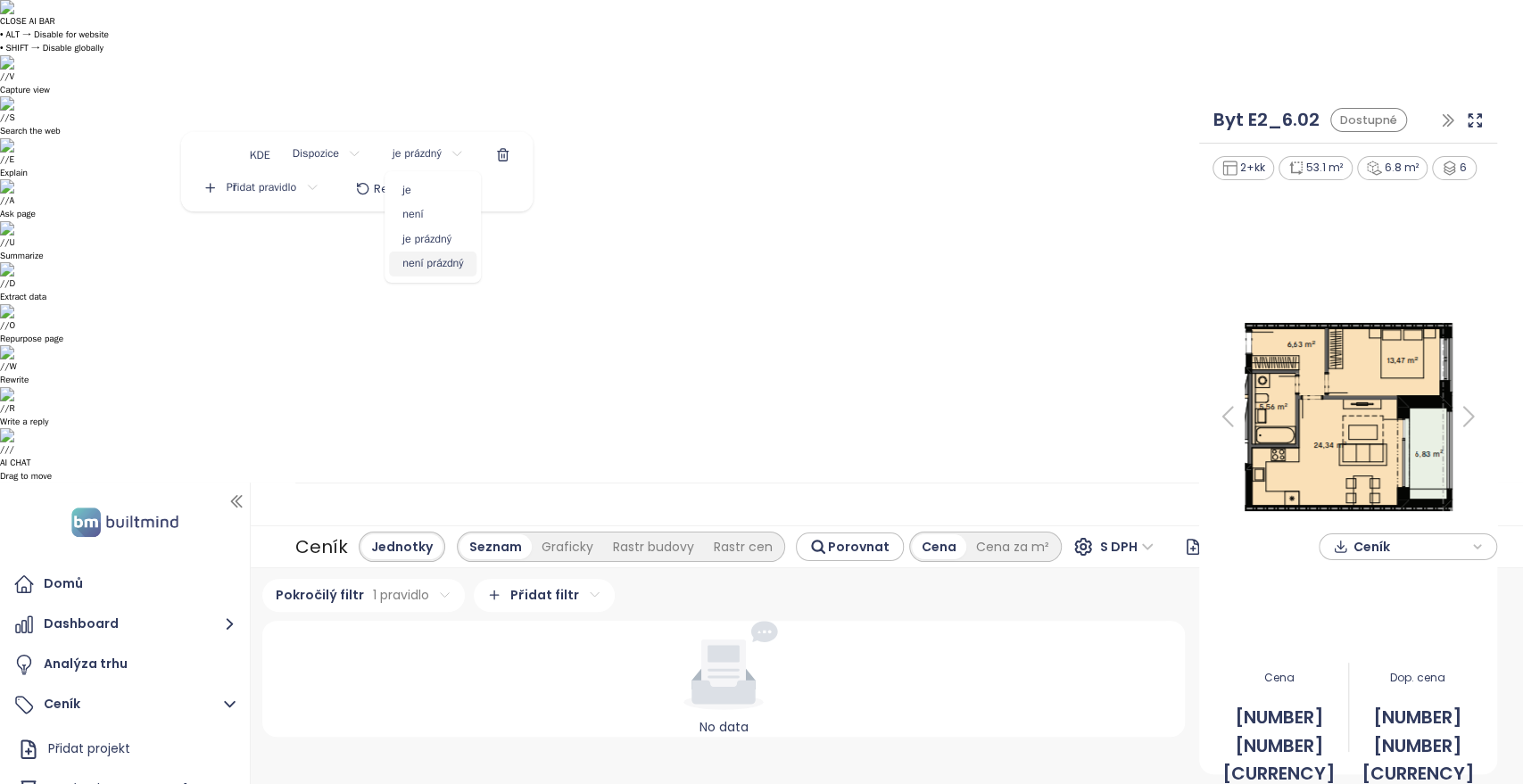 click on "není prázdný" at bounding box center (433, 264) 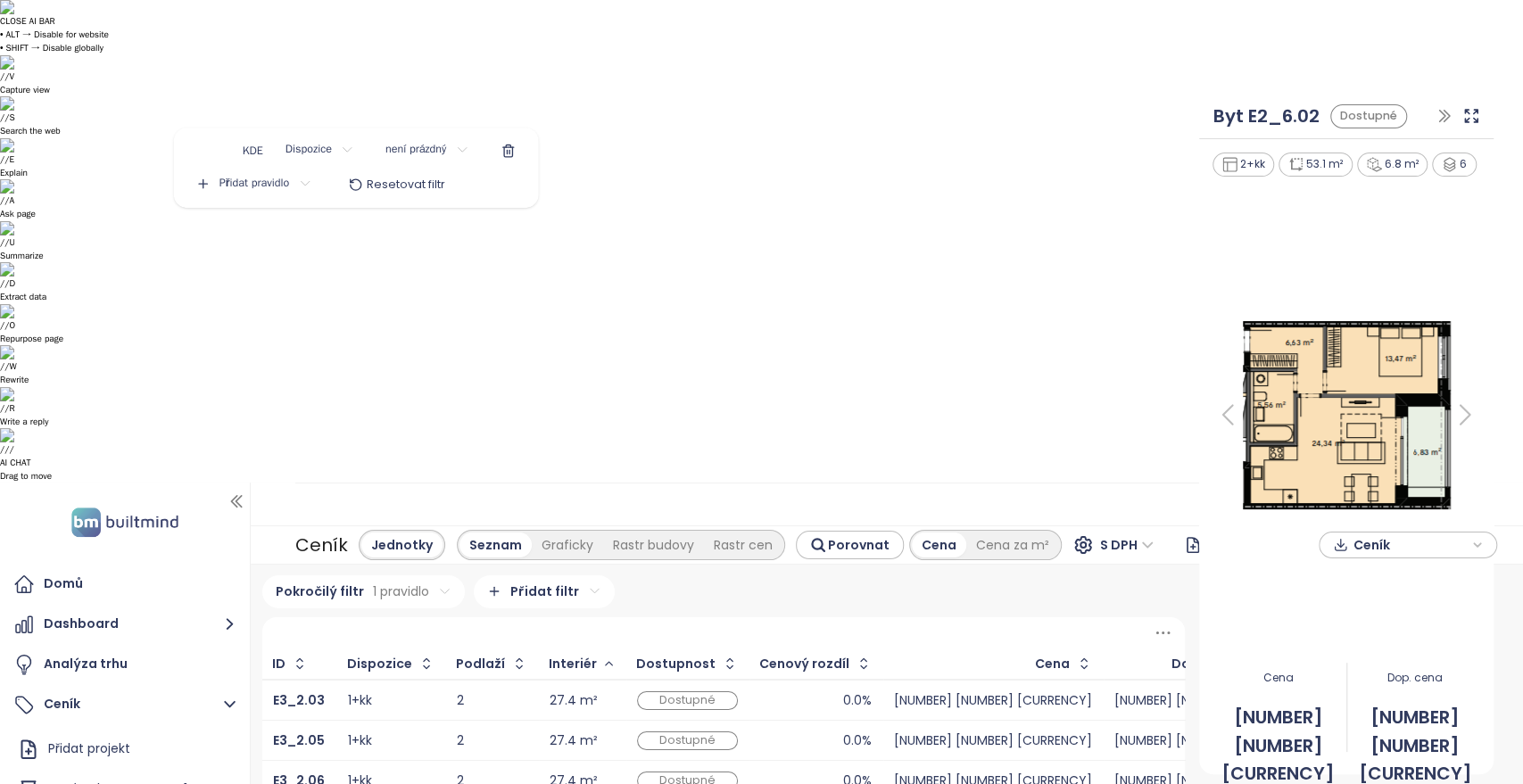 click on "CLOSE AI BAR • ALT → Disable for website • SHIFT → Disable globally // V Capture view // S Search the web // E Explain // A Ask page // U Summarize // D Extract data // O Repurpose page // W Rewrite // R Write a reply // / AI CHAT Drag to move Domů Dashboard Analýza trhu Ceník Přidat projekt Nový Rohan - BLOKY E1   BLOKY ALL STARÉ CENY   Trio Brno   Archa Smíchov   Nový Rohan E4   Nový Rohan E5, E6   Dům Comenius   Reporty Projekty Nastavení Návody Pomoc [EMAIL] Ceník Jednotky Seznam Graficky Rastr budovy Rastr cen Porovnat Cena Cena za m² S DPH Přidat projekt Ceník Pokročilý filtr 1 pravidlo Přidat filtr ID Dispozice Podlaží Interiér Dostupnost Cenový rozdíl Cena Doporučená cena E3_2.03 1+kk 2 27.4 m² Dostupné 0.0% [NUMBER] [CURRENCY] [NUMBER] [CURRENCY] E3_2.05 1+kk 2 27.4 m² Dostupné 0.0% [NUMBER] [CURRENCY] [NUMBER] [CURRENCY] E3_2.06 1+kk 2 27.4 m² Dostupné 0.0% [NUMBER] [CURRENCY] [NUMBER] [CURRENCY] E3_2.08 1+kk 2 27.4 m² Dostupné 0.0% [NUMBER] [CURRENCY] [NUMBER] [CURRENCY] E3_2.09 1+kk 2 27.4 m² 0.0%" at bounding box center [761, 392] 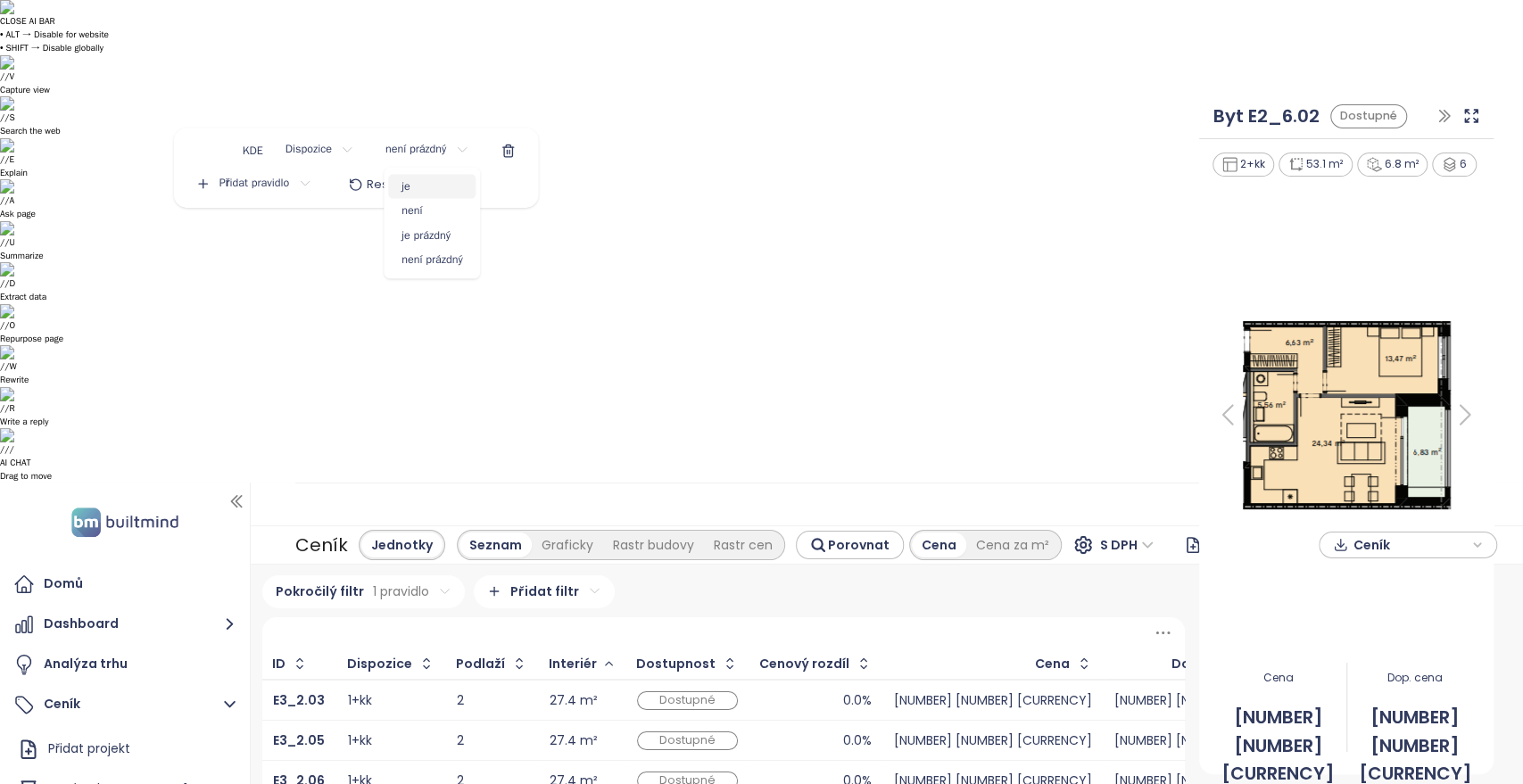 click on "je" at bounding box center (432, 186) 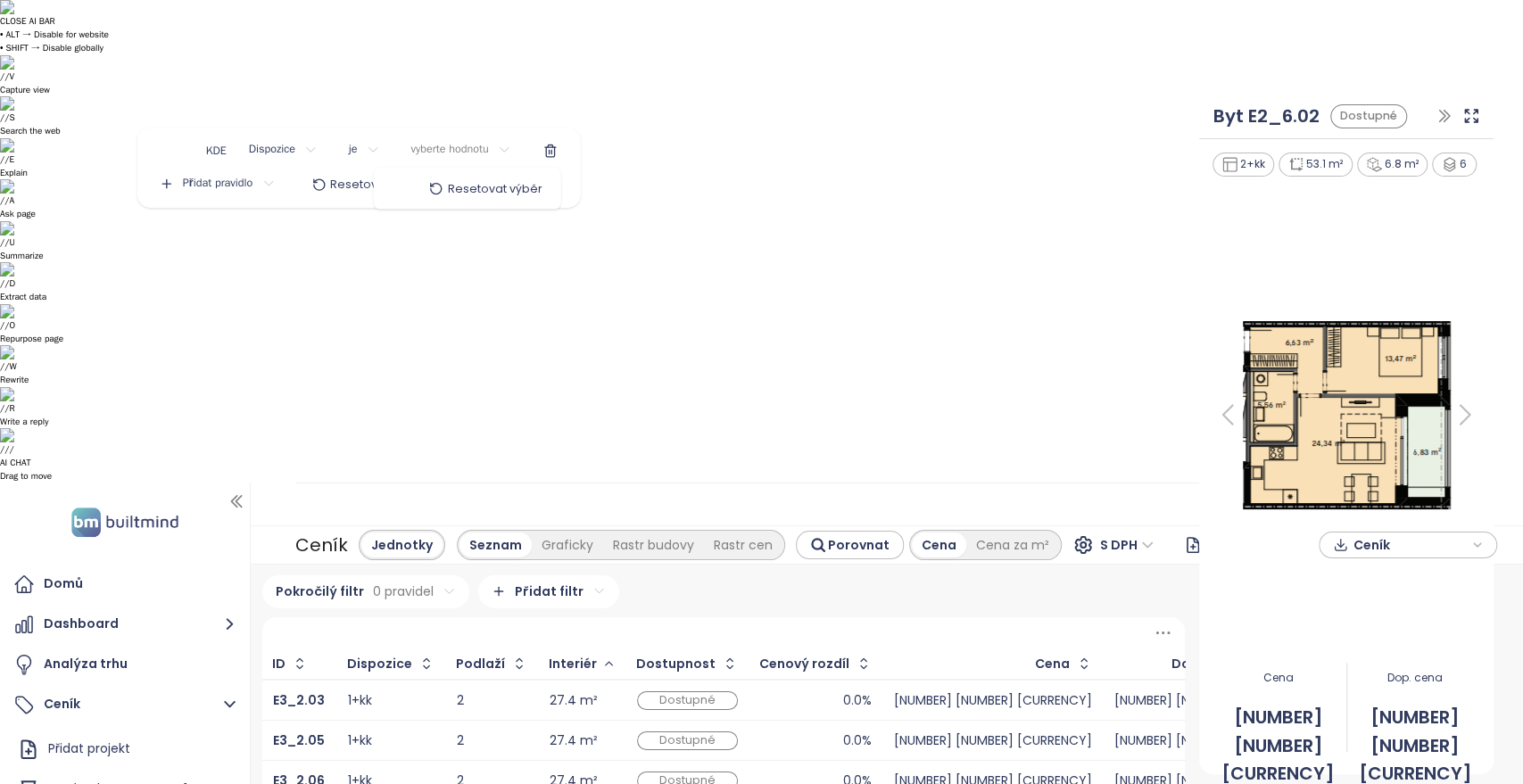 click on "CLOSE AI BAR • ALT → Disable for website • SHIFT → Disable globally // V Capture view // S Search the web // E Explain // A Ask page // U Summarize // D Extract data // O Repurpose page // W Rewrite // R Write a reply // / AI CHAT Drag to move Domů Dashboard Analýza trhu Ceník Přidat projekt Nový Rohan - BLOKY E1   BLOKY ALL STARÉ CENY   Trio Brno   Archa Smíchov   Nový Rohan E4   Nový Rohan E5, E6   Dům Comenius   Reporty Projekty Nastavení Návody Pomoc [EMAIL] Ceník Jednotky Seznam Graficky Rastr budovy Rastr cen Porovnat Cena Cena za m² S DPH Přidat projekt Ceník Pokročilý filtr 0 pravidel Přidat filtr ID Dispozice Podlaží Interiér Dostupnost Cenový rozdíl Cena Doporučená cena E3_2.03 1+kk 2 27.4 m² Dostupné 0.0% [NUMBER] [CURRENCY] [NUMBER] [CURRENCY] E3_2.05 1+kk 2 27.4 m² Dostupné 0.0% [NUMBER] [CURRENCY] [NUMBER] [CURRENCY] E3_2.06 1+kk 2 27.4 m² Dostupné 0.0% [NUMBER] [CURRENCY] [NUMBER] [CURRENCY] E3_2.08 1+kk 2 27.4 m² Dostupné 0.0% [NUMBER] [CURRENCY] [NUMBER] [CURRENCY] E3_2.09 1+kk 2 27.4 m² 0.0%" at bounding box center [761, 392] 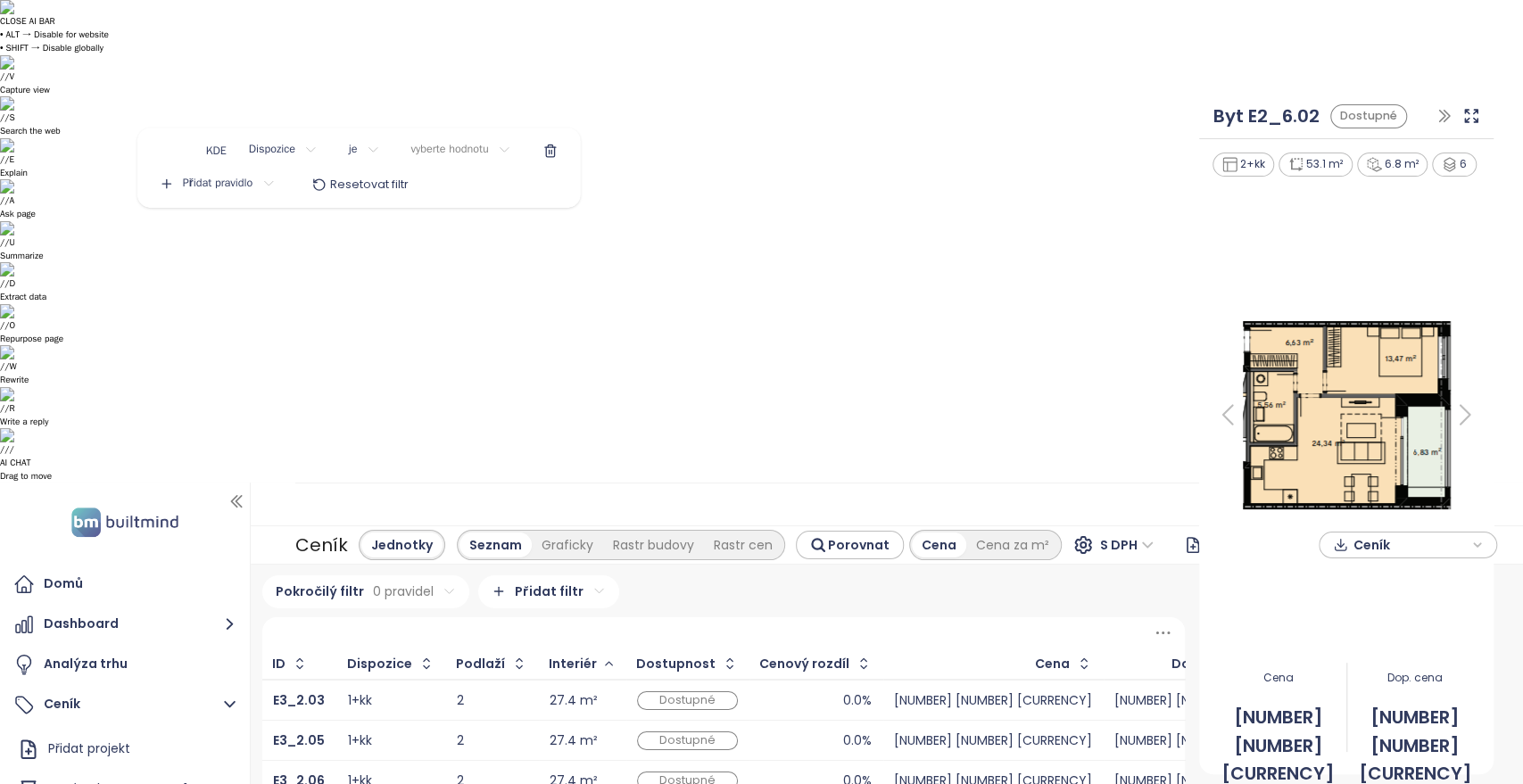 click on "CLOSE AI BAR • ALT → Disable for website • SHIFT → Disable globally // V Capture view // S Search the web // E Explain // A Ask page // U Summarize // D Extract data // O Repurpose page // W Rewrite // R Write a reply // / AI CHAT Drag to move Domů Dashboard Analýza trhu Ceník Přidat projekt Nový Rohan - BLOKY E1   BLOKY ALL STARÉ CENY   Trio Brno   Archa Smíchov   Nový Rohan E4   Nový Rohan E5, E6   Dům Comenius   Reporty Projekty Nastavení Návody Pomoc [EMAIL] Ceník Jednotky Seznam Graficky Rastr budovy Rastr cen Porovnat Cena Cena za m² S DPH Přidat projekt Ceník Pokročilý filtr 0 pravidel Přidat filtr ID Dispozice Podlaží Interiér Dostupnost Cenový rozdíl Cena Doporučená cena E3_2.03 1+kk 2 27.4 m² Dostupné 0.0% [NUMBER] [CURRENCY] [NUMBER] [CURRENCY] E3_2.05 1+kk 2 27.4 m² Dostupné 0.0% [NUMBER] [CURRENCY] [NUMBER] [CURRENCY] E3_2.06 1+kk 2 27.4 m² Dostupné 0.0% [NUMBER] [CURRENCY] [NUMBER] [CURRENCY] E3_2.08 1+kk 2 27.4 m² Dostupné 0.0% [NUMBER] [CURRENCY] [NUMBER] [CURRENCY] E3_2.09 1+kk 2 27.4 m² 0.0%" at bounding box center (761, 392) 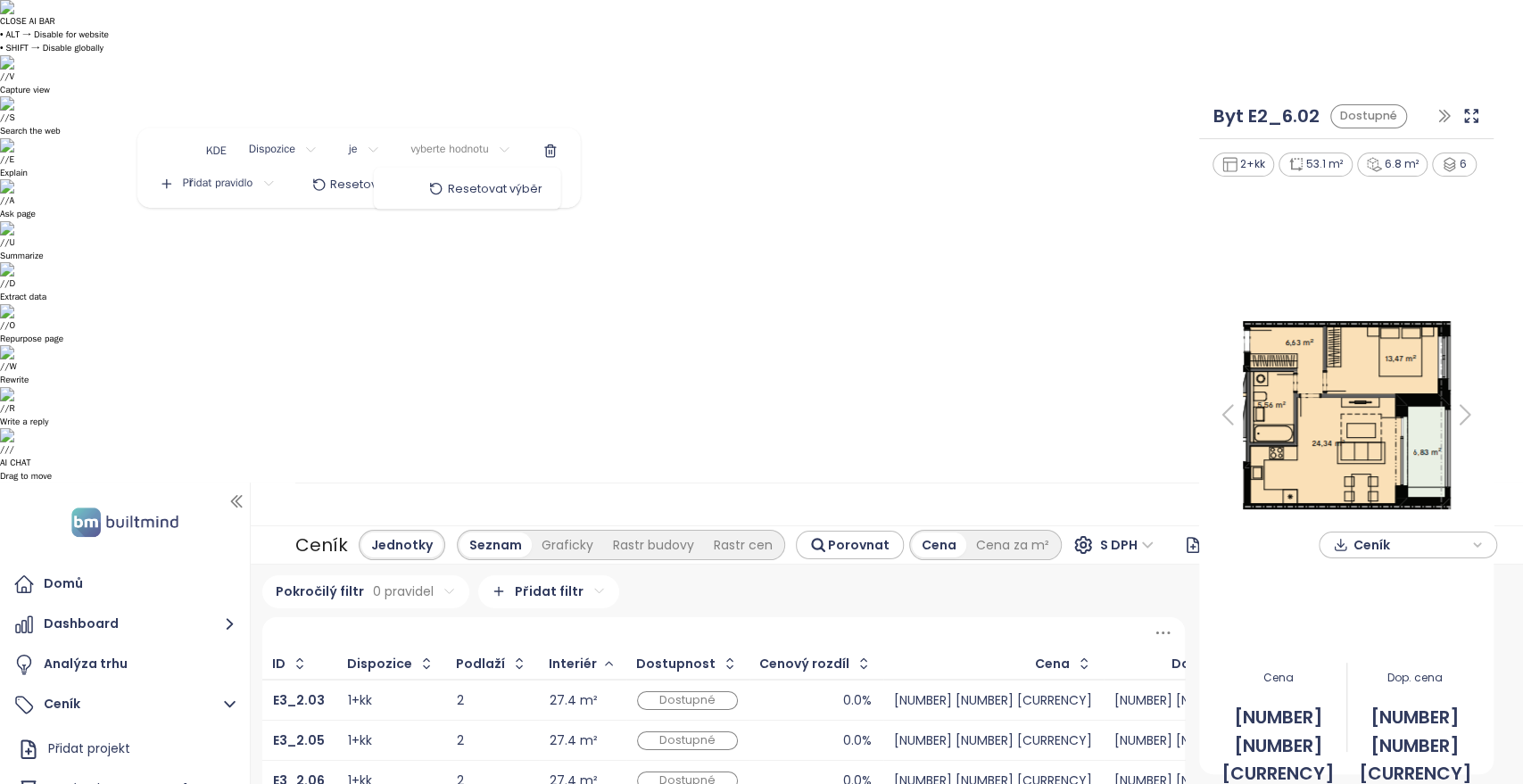 click on "CLOSE AI BAR • ALT → Disable for website • SHIFT → Disable globally // V Capture view // S Search the web // E Explain // A Ask page // U Summarize // D Extract data // O Repurpose page // W Rewrite // R Write a reply // / AI CHAT Drag to move Domů Dashboard Analýza trhu Ceník Přidat projekt Nový Rohan - BLOKY E1   BLOKY ALL STARÉ CENY   Trio Brno   Archa Smíchov   Nový Rohan E4   Nový Rohan E5, E6   Dům Comenius   Reporty Projekty Nastavení Návody Pomoc [EMAIL] Ceník Jednotky Seznam Graficky Rastr budovy Rastr cen Porovnat Cena Cena za m² S DPH Přidat projekt Ceník Pokročilý filtr 0 pravidel Přidat filtr ID Dispozice Podlaží Interiér Dostupnost Cenový rozdíl Cena Doporučená cena E3_2.03 1+kk 2 27.4 m² Dostupné 0.0% [NUMBER] [CURRENCY] [NUMBER] [CURRENCY] E3_2.05 1+kk 2 27.4 m² Dostupné 0.0% [NUMBER] [CURRENCY] [NUMBER] [CURRENCY] E3_2.06 1+kk 2 27.4 m² Dostupné 0.0% [NUMBER] [CURRENCY] [NUMBER] [CURRENCY] E3_2.08 1+kk 2 27.4 m² Dostupné 0.0% [NUMBER] [CURRENCY] [NUMBER] [CURRENCY] E3_2.09 1+kk 2 27.4 m² 0.0%" at bounding box center (761, 392) 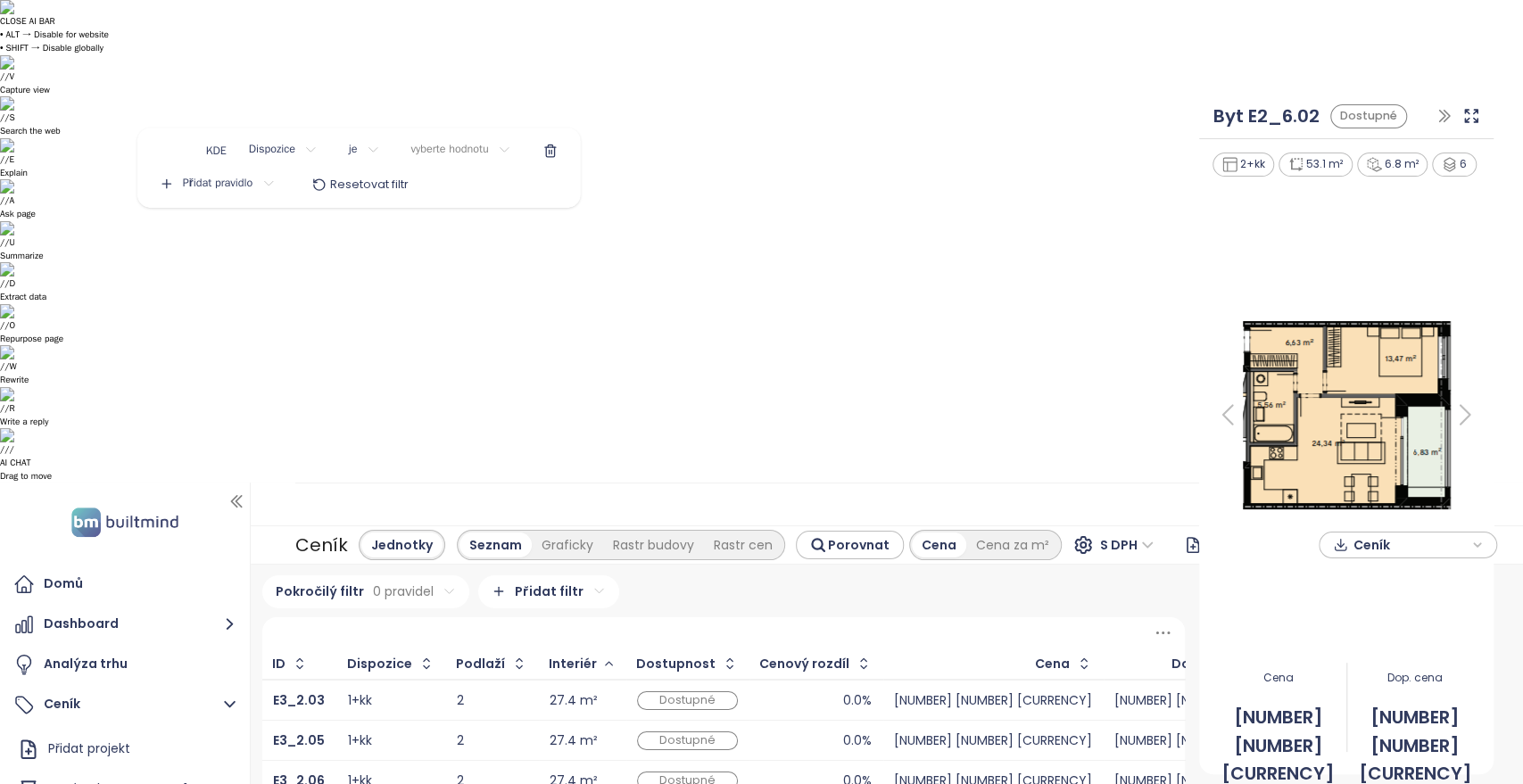click on "CLOSE AI BAR • ALT → Disable for website • SHIFT → Disable globally // V Capture view // S Search the web // E Explain // A Ask page // U Summarize // D Extract data // O Repurpose page // W Rewrite // R Write a reply // / AI CHAT Drag to move Domů Dashboard Analýza trhu Ceník Přidat projekt Nový Rohan - BLOKY E1   BLOKY ALL STARÉ CENY   Trio Brno   Archa Smíchov   Nový Rohan E4   Nový Rohan E5, E6   Dům Comenius   Reporty Projekty Nastavení Návody Pomoc [EMAIL] Ceník Jednotky Seznam Graficky Rastr budovy Rastr cen Porovnat Cena Cena za m² S DPH Přidat projekt Ceník Pokročilý filtr 0 pravidel Přidat filtr ID Dispozice Podlaží Interiér Dostupnost Cenový rozdíl Cena Doporučená cena E3_2.03 1+kk 2 27.4 m² Dostupné 0.0% [NUMBER] [CURRENCY] [NUMBER] [CURRENCY] E3_2.05 1+kk 2 27.4 m² Dostupné 0.0% [NUMBER] [CURRENCY] [NUMBER] [CURRENCY] E3_2.06 1+kk 2 27.4 m² Dostupné 0.0% [NUMBER] [CURRENCY] [NUMBER] [CURRENCY] E3_2.08 1+kk 2 27.4 m² Dostupné 0.0% [NUMBER] [CURRENCY] [NUMBER] [CURRENCY] E3_2.09 1+kk 2 27.4 m² 0.0%" at bounding box center [761, 392] 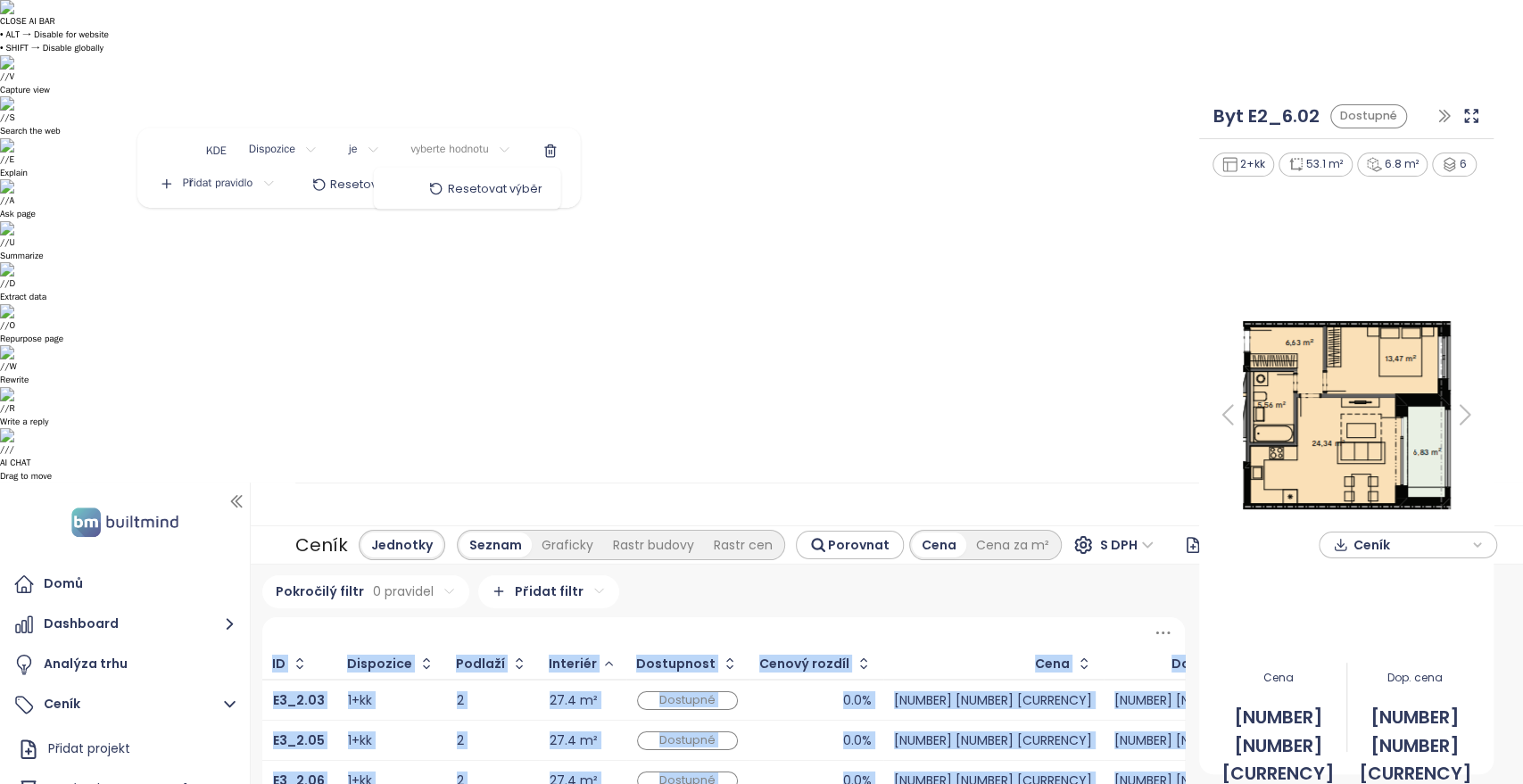 click on "CLOSE AI BAR • ALT → Disable for website • SHIFT → Disable globally // V Capture view // S Search the web // E Explain // A Ask page // U Summarize // D Extract data // O Repurpose page // W Rewrite // R Write a reply // / AI CHAT Drag to move Domů Dashboard Analýza trhu Ceník Přidat projekt Nový Rohan - BLOKY E1   BLOKY ALL STARÉ CENY   Trio Brno   Archa Smíchov   Nový Rohan E4   Nový Rohan E5, E6   Dům Comenius   Reporty Projekty Nastavení Návody Pomoc [EMAIL] Ceník Jednotky Seznam Graficky Rastr budovy Rastr cen Porovnat Cena Cena za m² S DPH Přidat projekt Ceník Pokročilý filtr 0 pravidel Přidat filtr ID Dispozice Podlaží Interiér Dostupnost Cenový rozdíl Cena Doporučená cena E3_2.03 1+kk 2 27.4 m² Dostupné 0.0% [NUMBER] [CURRENCY] [NUMBER] [CURRENCY] E3_2.05 1+kk 2 27.4 m² Dostupné 0.0% [NUMBER] [CURRENCY] [NUMBER] [CURRENCY] E3_2.06 1+kk 2 27.4 m² Dostupné 0.0% [NUMBER] [CURRENCY] [NUMBER] [CURRENCY] E3_2.08 1+kk 2 27.4 m² Dostupné 0.0% [NUMBER] [CURRENCY] [NUMBER] [CURRENCY] E3_2.09 1+kk 2 27.4 m² 0.0%" at bounding box center (761, 392) 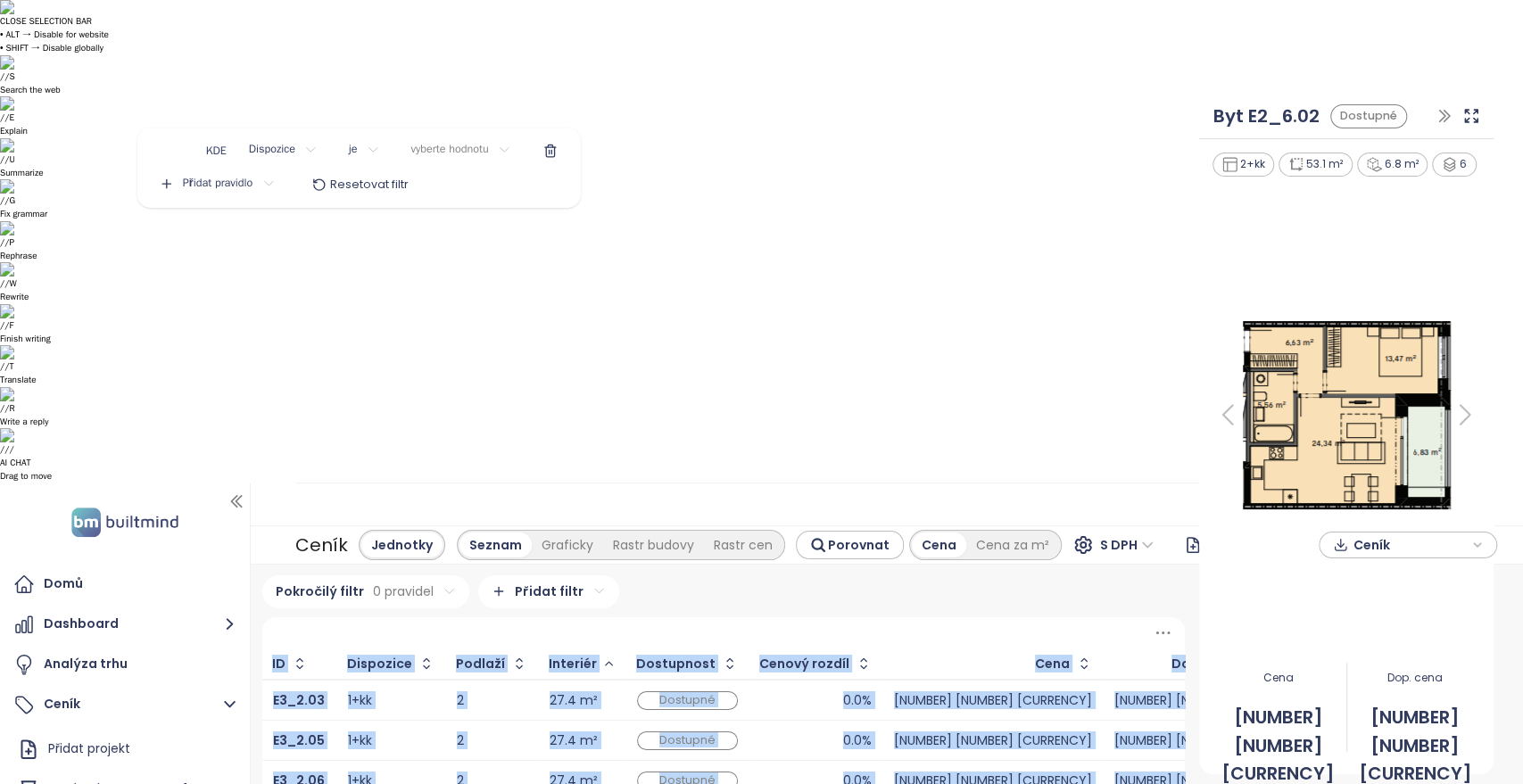 click on "5 873 420 Kč" at bounding box center (761, 392) 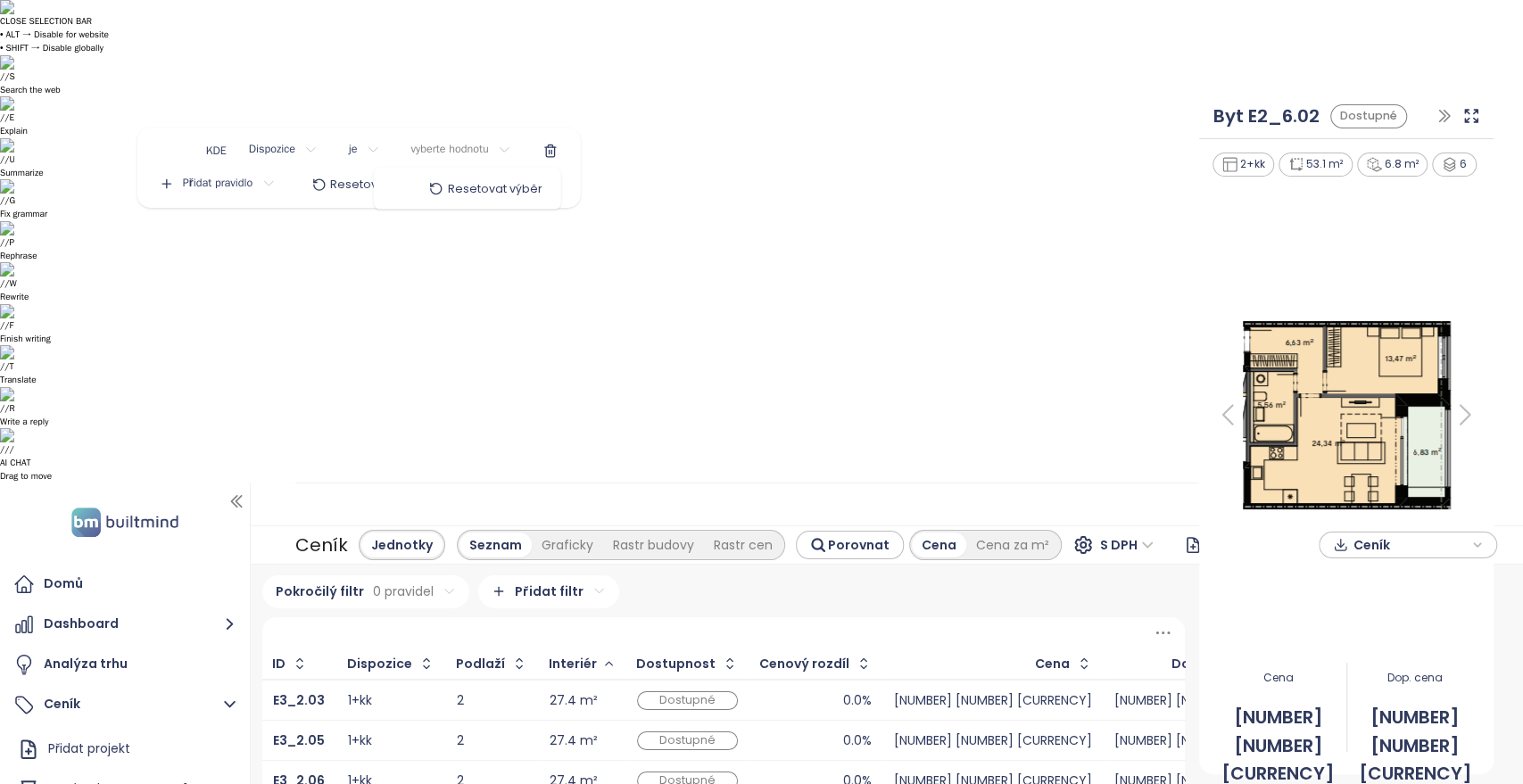 click on "5 873 420 Kč" at bounding box center (761, 392) 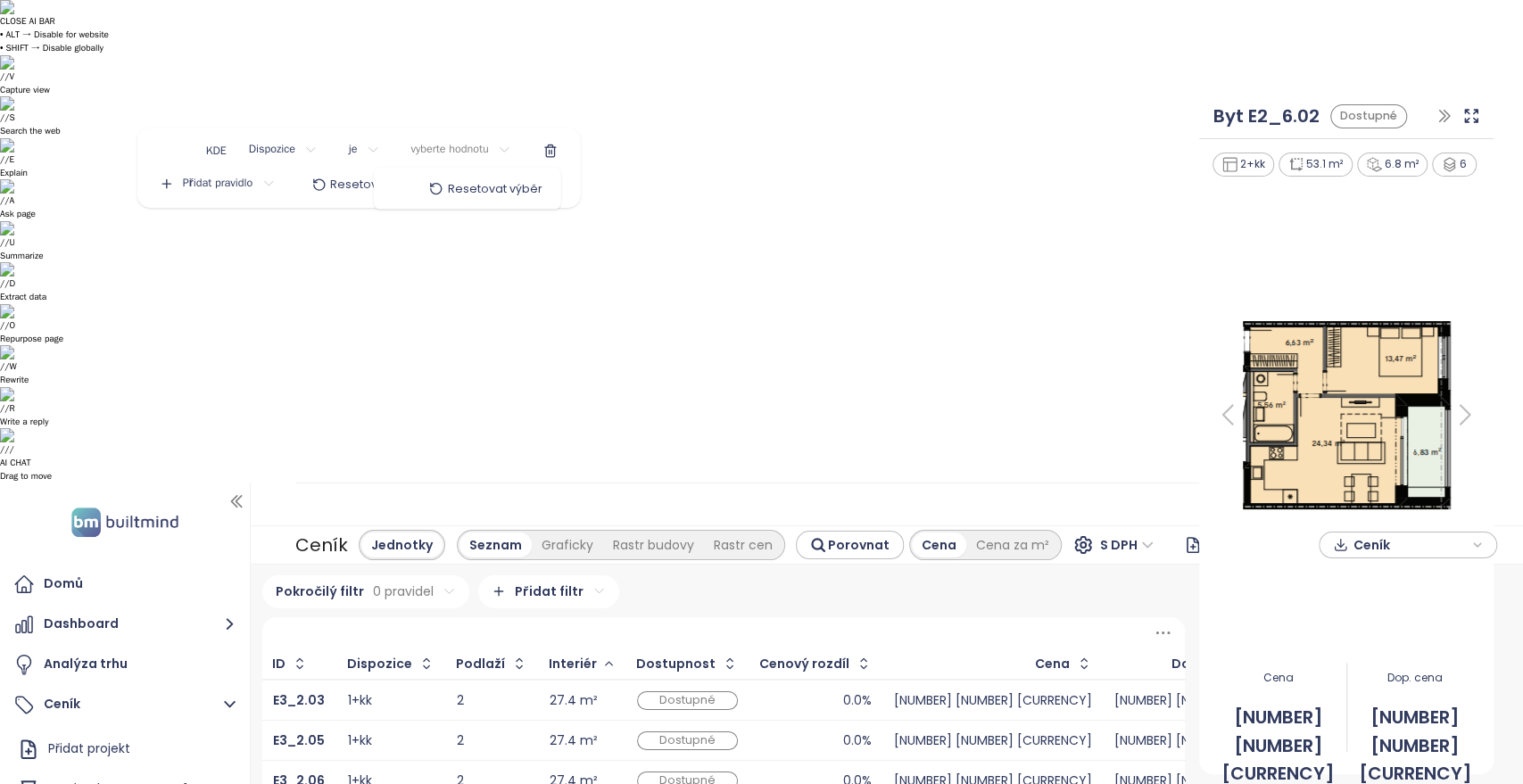 click on "CLOSE AI BAR • ALT → Disable for website • SHIFT → Disable globally // V Capture view // S Search the web // E Explain // A Ask page // U Summarize // D Extract data // O Repurpose page // W Rewrite // R Write a reply // / AI CHAT Drag to move Domů Dashboard Analýza trhu Ceník Přidat projekt Nový Rohan - BLOKY E1   BLOKY ALL STARÉ CENY   Trio Brno   Archa Smíchov   Nový Rohan E4   Nový Rohan E5, E6   Dům Comenius   Reporty Projekty Nastavení Návody Pomoc [EMAIL] Ceník Jednotky Seznam Graficky Rastr budovy Rastr cen Porovnat Cena Cena za m² S DPH Přidat projekt Ceník Pokročilý filtr 0 pravidel Přidat filtr ID Dispozice Podlaží Interiér Dostupnost Cenový rozdíl Cena Doporučená cena E3_2.03 1+kk 2 27.4 m² Dostupné 0.0% [NUMBER] [CURRENCY] [NUMBER] [CURRENCY] E3_2.05 1+kk 2 27.4 m² Dostupné 0.0% [NUMBER] [CURRENCY] [NUMBER] [CURRENCY] E3_2.06 1+kk 2 27.4 m² Dostupné 0.0% [NUMBER] [CURRENCY] [NUMBER] [CURRENCY] E3_2.08 1+kk 2 27.4 m² Dostupné 0.0% [NUMBER] [CURRENCY] [NUMBER] [CURRENCY] E3_2.09 1+kk 2 27.4 m² 0.0%" at bounding box center [761, 392] 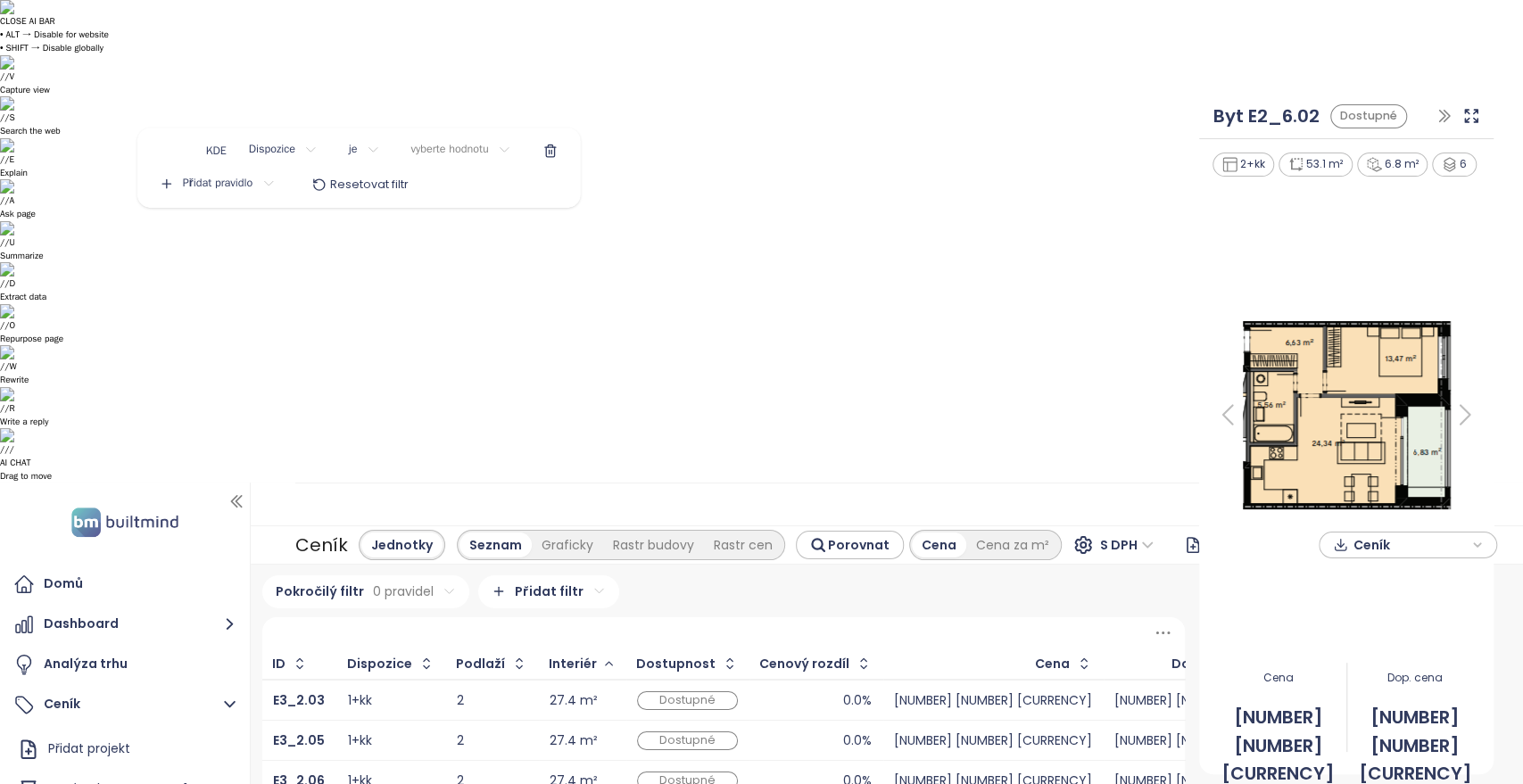click on "CLOSE AI BAR • ALT → Disable for website • SHIFT → Disable globally // V Capture view // S Search the web // E Explain // A Ask page // U Summarize // D Extract data // O Repurpose page // W Rewrite // R Write a reply // / AI CHAT Drag to move Domů Dashboard Analýza trhu Ceník Přidat projekt Nový Rohan - BLOKY E1   BLOKY ALL STARÉ CENY   Trio Brno   Archa Smíchov   Nový Rohan E4   Nový Rohan E5, E6   Dům Comenius   Reporty Projekty Nastavení Návody Pomoc [EMAIL] Ceník Jednotky Seznam Graficky Rastr budovy Rastr cen Porovnat Cena Cena za m² S DPH Přidat projekt Ceník Pokročilý filtr 0 pravidel Přidat filtr ID Dispozice Podlaží Interiér Dostupnost Cenový rozdíl Cena Doporučená cena E3_2.03 1+kk 2 27.4 m² Dostupné 0.0% [NUMBER] [CURRENCY] [NUMBER] [CURRENCY] E3_2.05 1+kk 2 27.4 m² Dostupné 0.0% [NUMBER] [CURRENCY] [NUMBER] [CURRENCY] E3_2.06 1+kk 2 27.4 m² Dostupné 0.0% [NUMBER] [CURRENCY] [NUMBER] [CURRENCY] E3_2.08 1+kk 2 27.4 m² Dostupné 0.0% [NUMBER] [CURRENCY] [NUMBER] [CURRENCY] E3_2.09 1+kk 2 27.4 m² 0.0%" at bounding box center [761, 392] 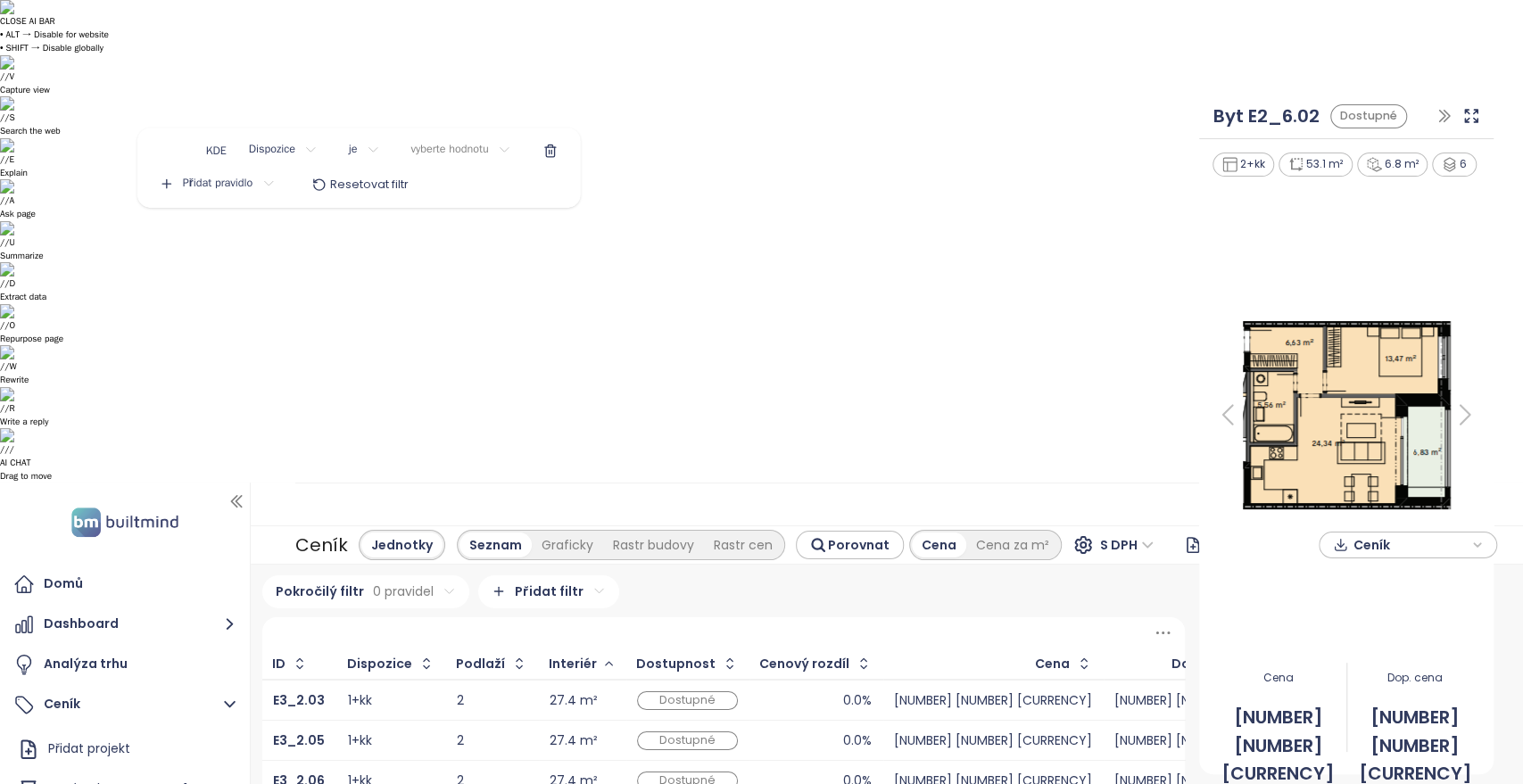 click 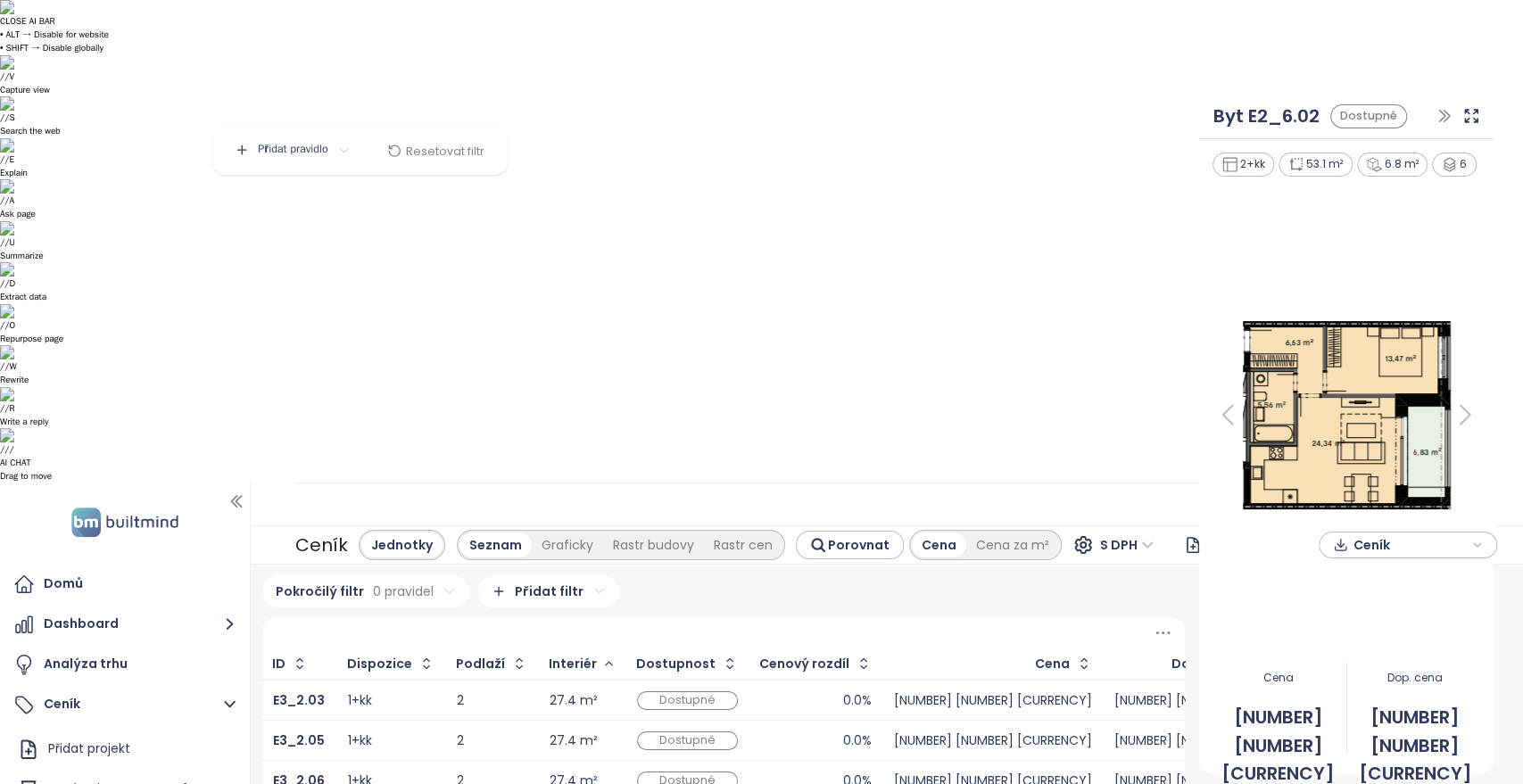 click on "CLOSE AI BAR • ALT → Disable for website • SHIFT → Disable globally // V Capture view // S Search the web // E Explain // A Ask page // U Summarize // D Extract data // O Repurpose page // W Rewrite // R Write a reply // / AI CHAT Drag to move Domů Dashboard Analýza trhu Ceník Přidat projekt Nový Rohan - BLOKY E1   BLOKY ALL STARÉ CENY   Trio Brno   Archa Smíchov   Nový Rohan E4   Nový Rohan E5, E6   Dům Comenius   Reporty Projekty Nastavení Návody Pomoc [EMAIL] Ceník Jednotky Seznam Graficky Rastr budovy Rastr cen Porovnat Cena Cena za m² S DPH Přidat projekt Ceník Pokročilý filtr 0 pravidel Přidat filtr ID Dispozice Podlaží Interiér Dostupnost Cenový rozdíl Cena Doporučená cena E3_2.03 1+kk 2 27.4 m² Dostupné 0.0% [NUMBER] [CURRENCY] [NUMBER] [CURRENCY] E3_2.05 1+kk 2 27.4 m² Dostupné 0.0% [NUMBER] [CURRENCY] [NUMBER] [CURRENCY] E3_2.06 1+kk 2 27.4 m² Dostupné 0.0% [NUMBER] [CURRENCY] [NUMBER] [CURRENCY] E3_2.08 1+kk 2 27.4 m² Dostupné 0.0% [NUMBER] [CURRENCY] [NUMBER] [CURRENCY] E3_2.09 1+kk 2 27.4 m² 0.0%" at bounding box center (761, 392) 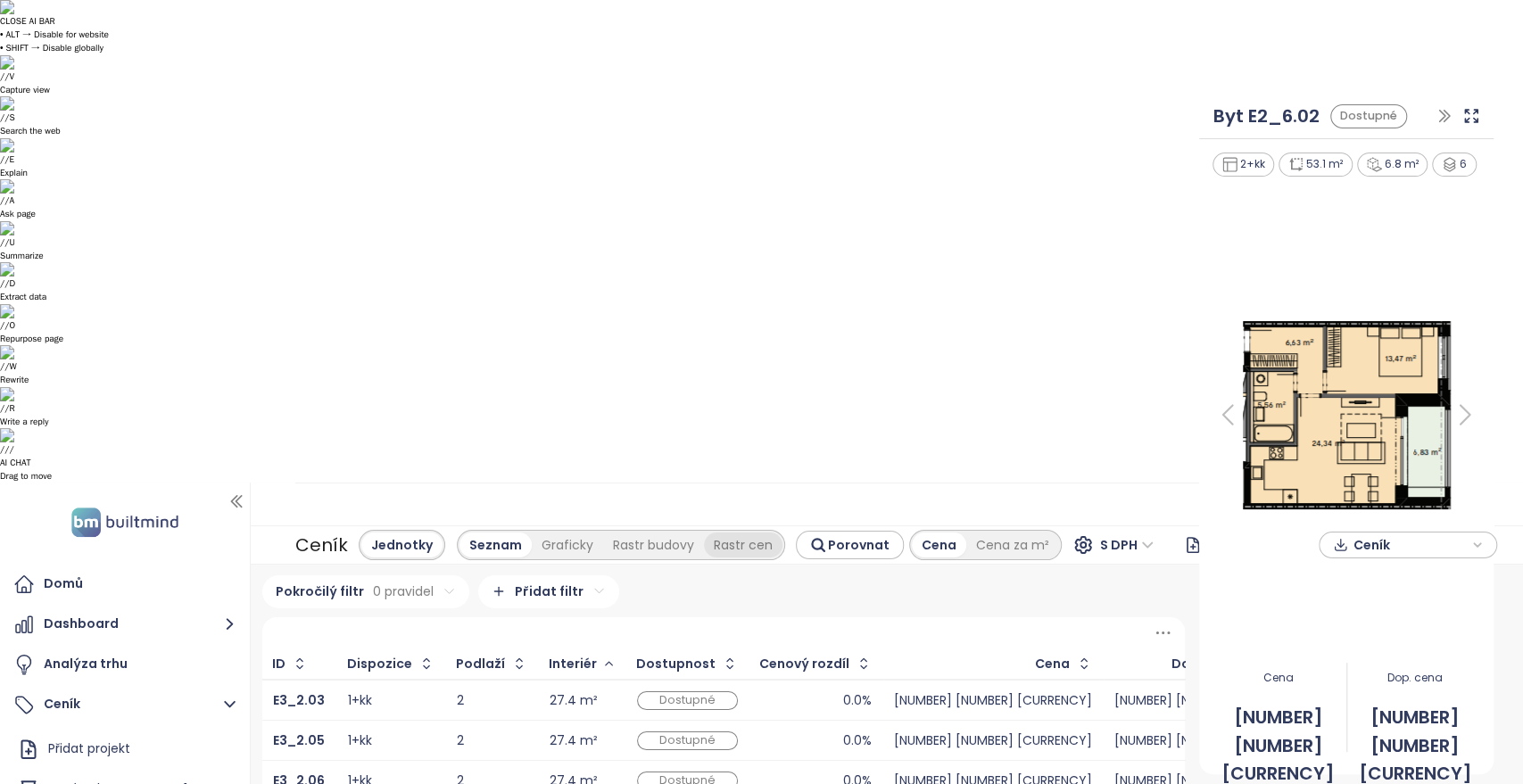 click on "Rastr cen" at bounding box center (743, 545) 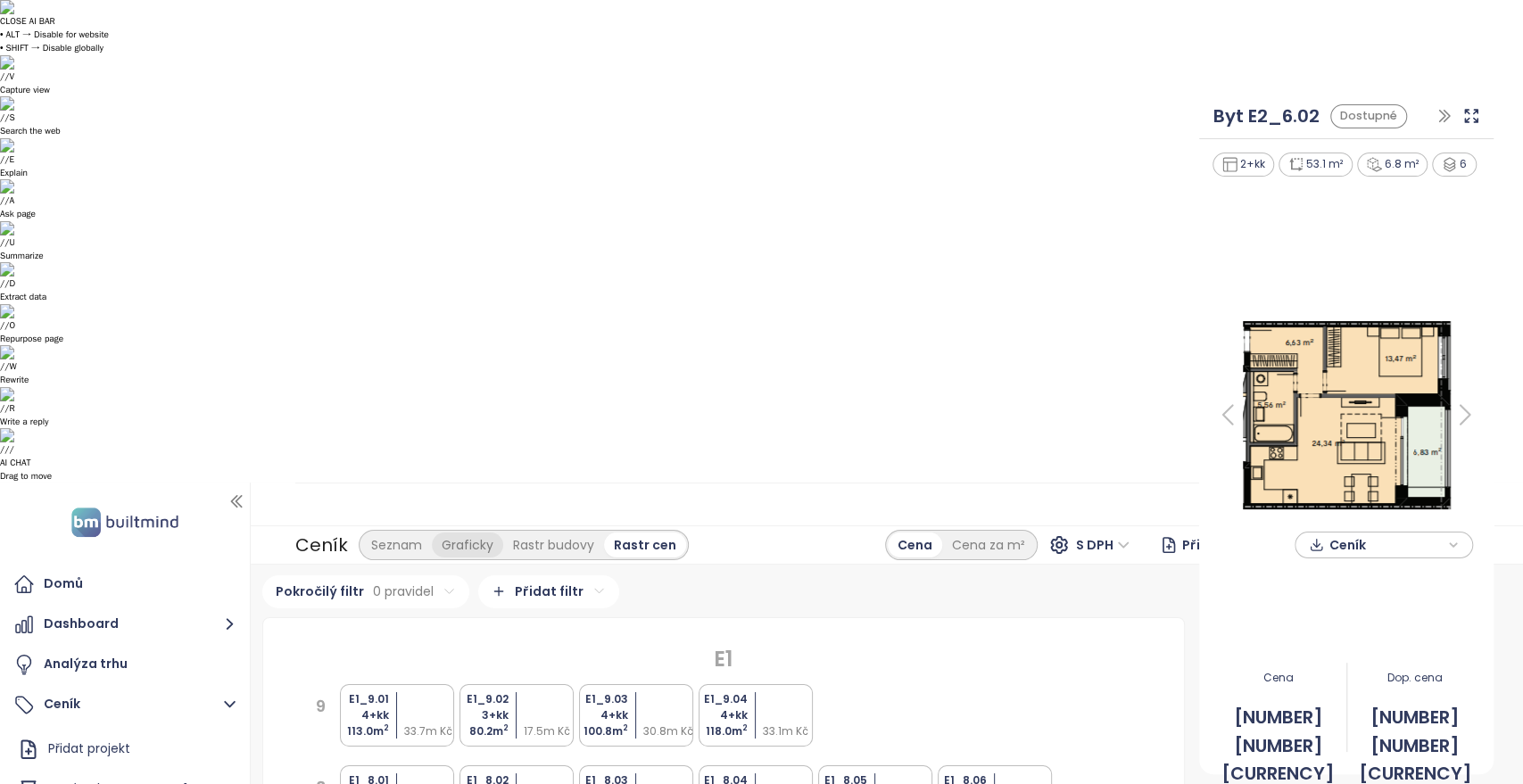 click on "Graficky" at bounding box center [468, 545] 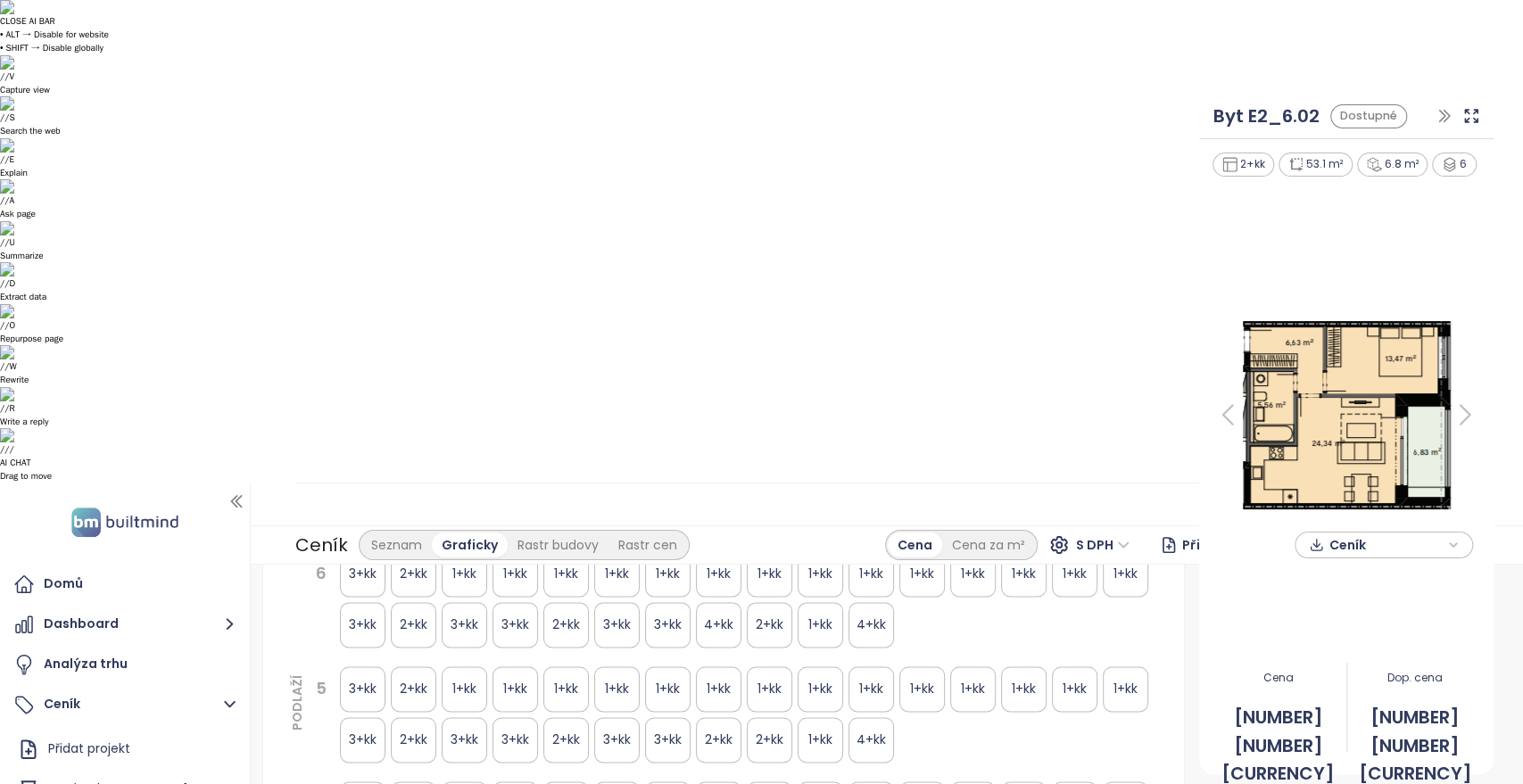 scroll, scrollTop: 2006, scrollLeft: 0, axis: vertical 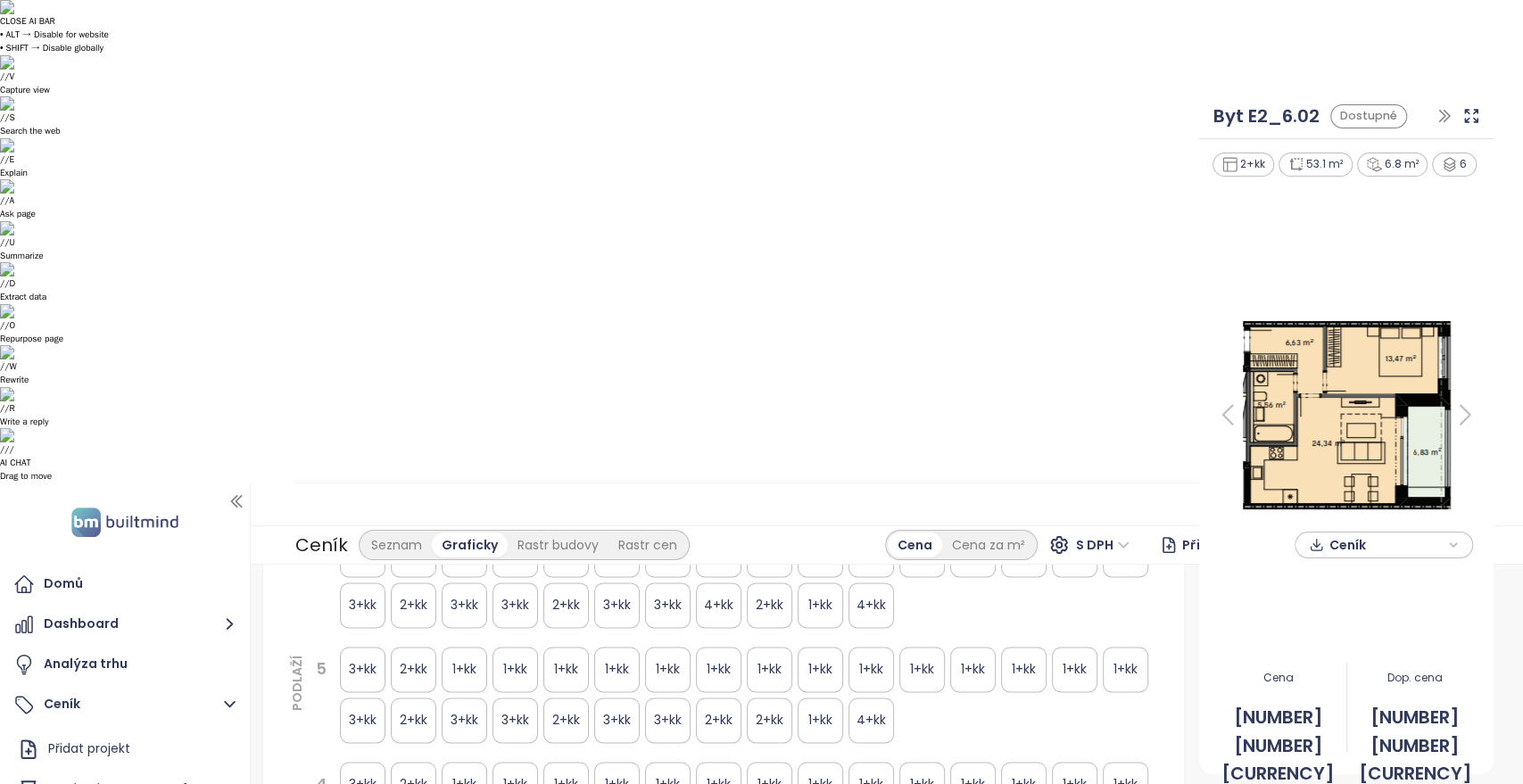 click on "2+kk" at bounding box center [565, 950] 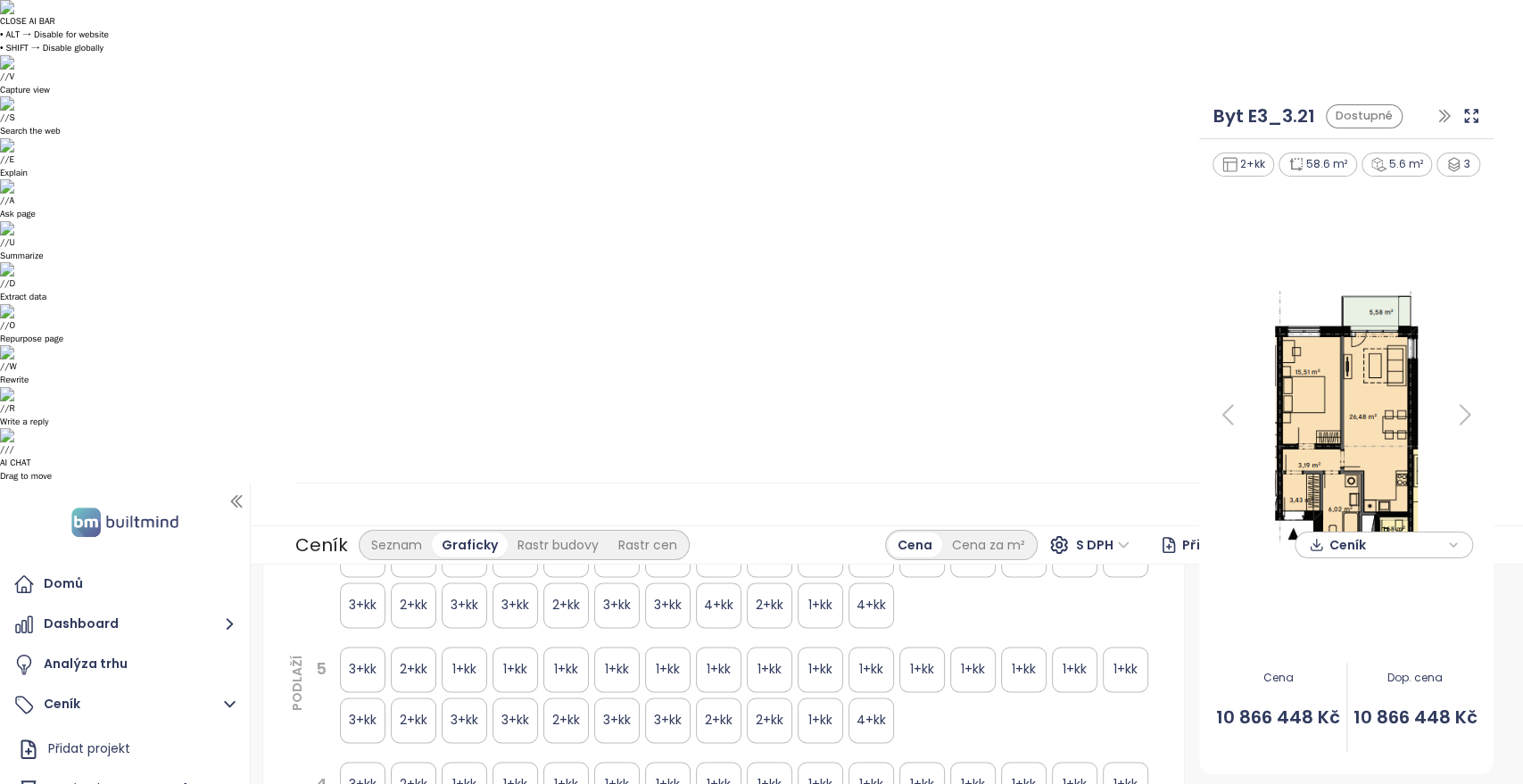 click on "2+kk" at bounding box center [768, 950] 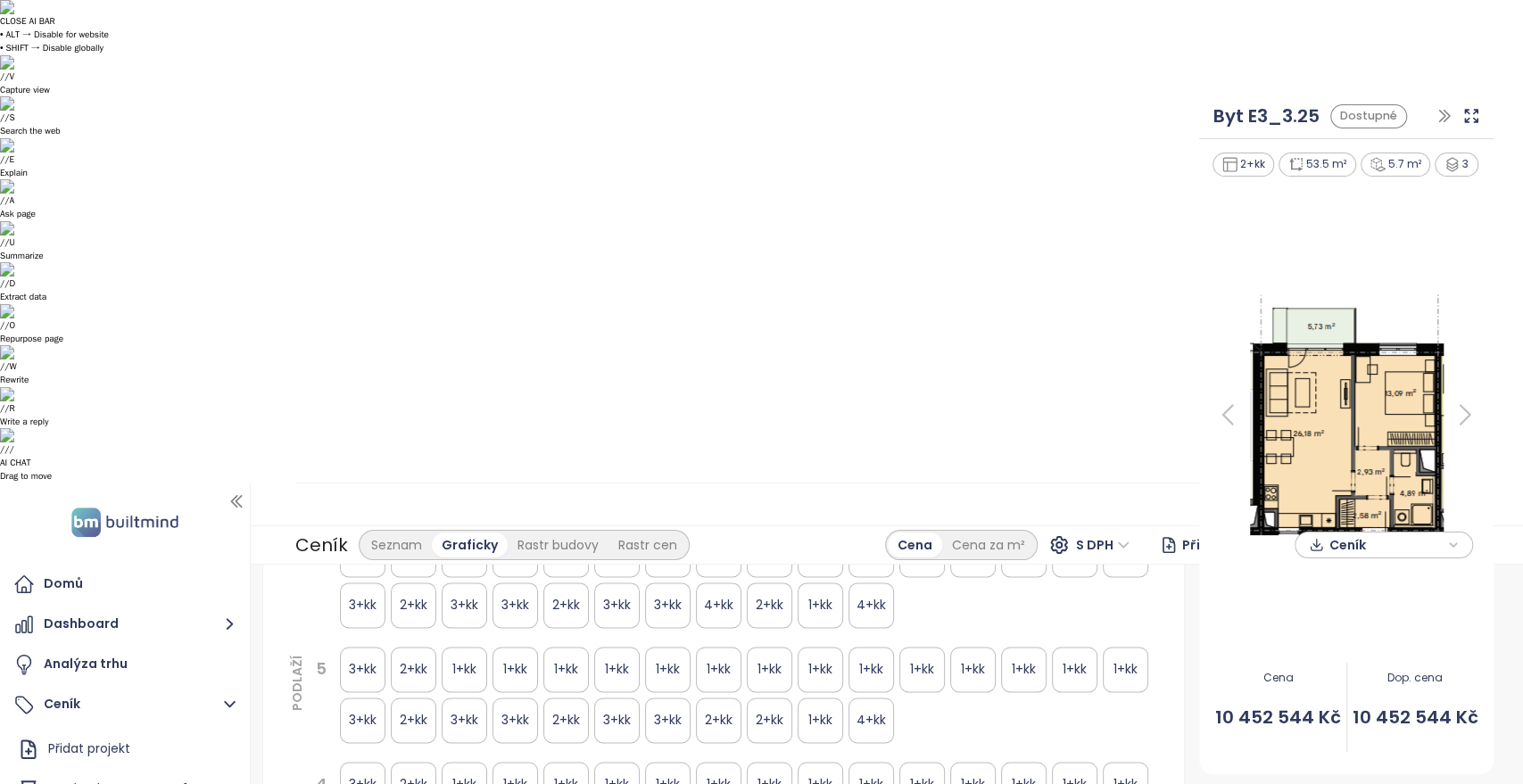 click on "2+kk" at bounding box center (412, 1014) 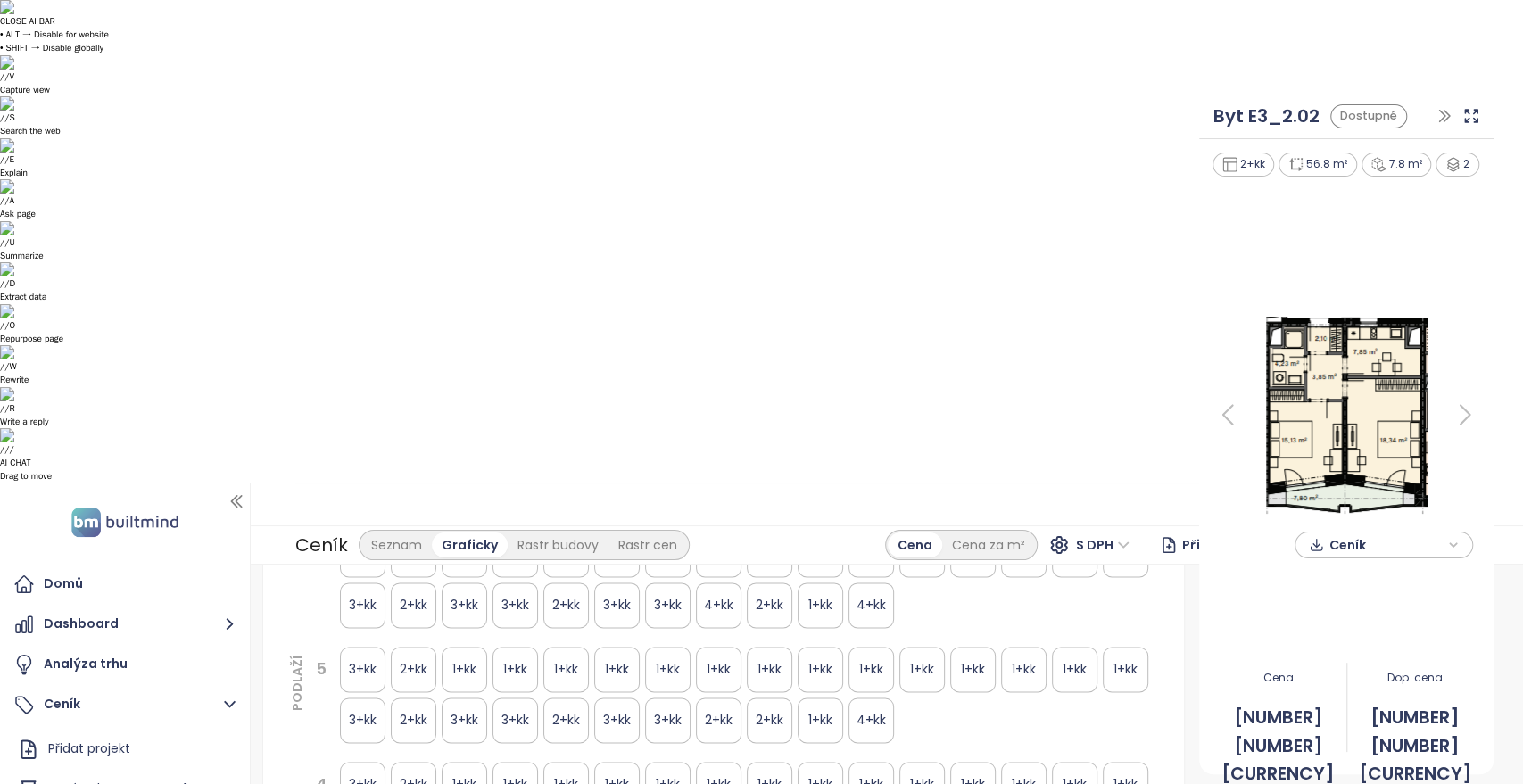 click on "2+kk" at bounding box center [412, 899] 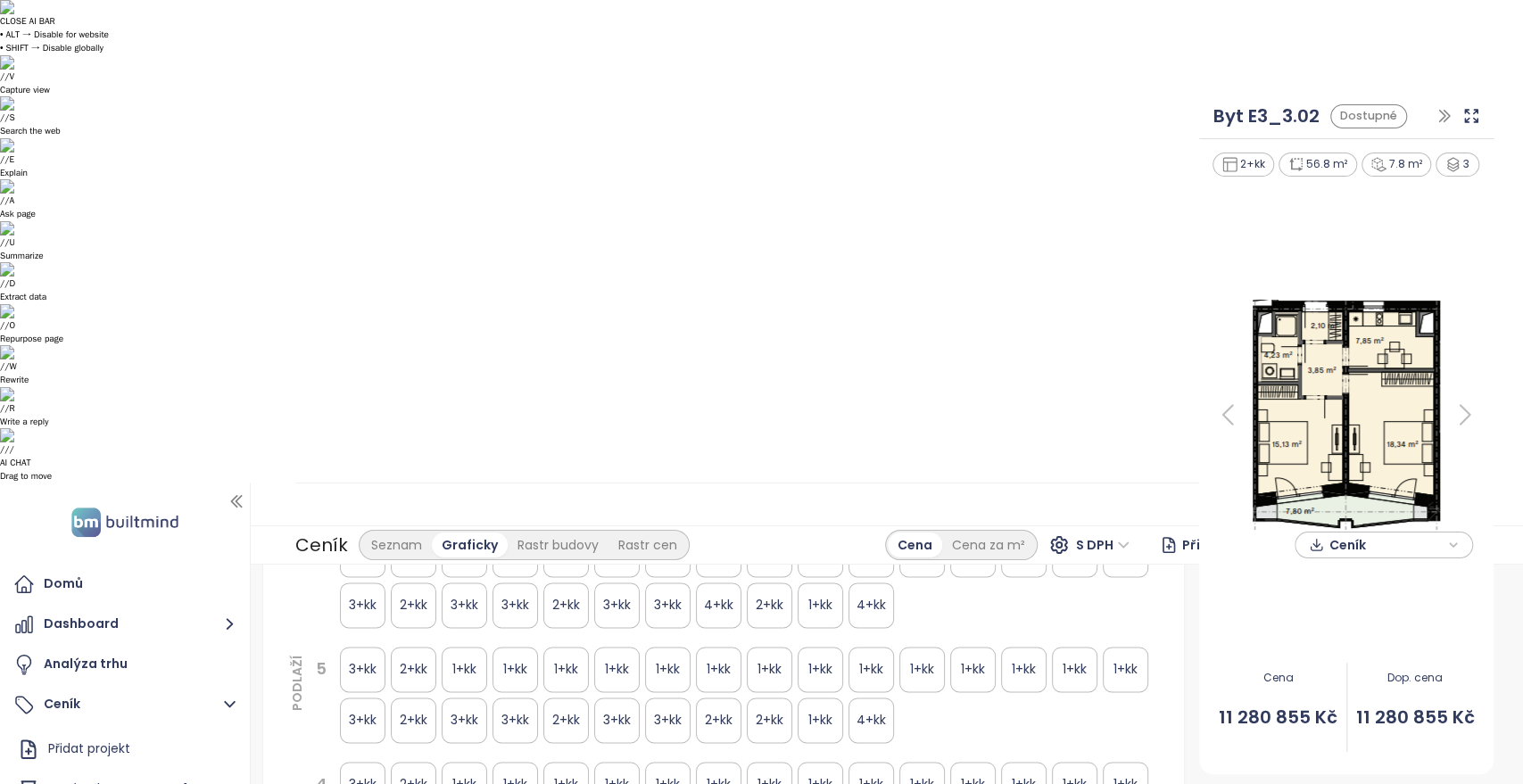 click on "2+kk" at bounding box center [413, 784] 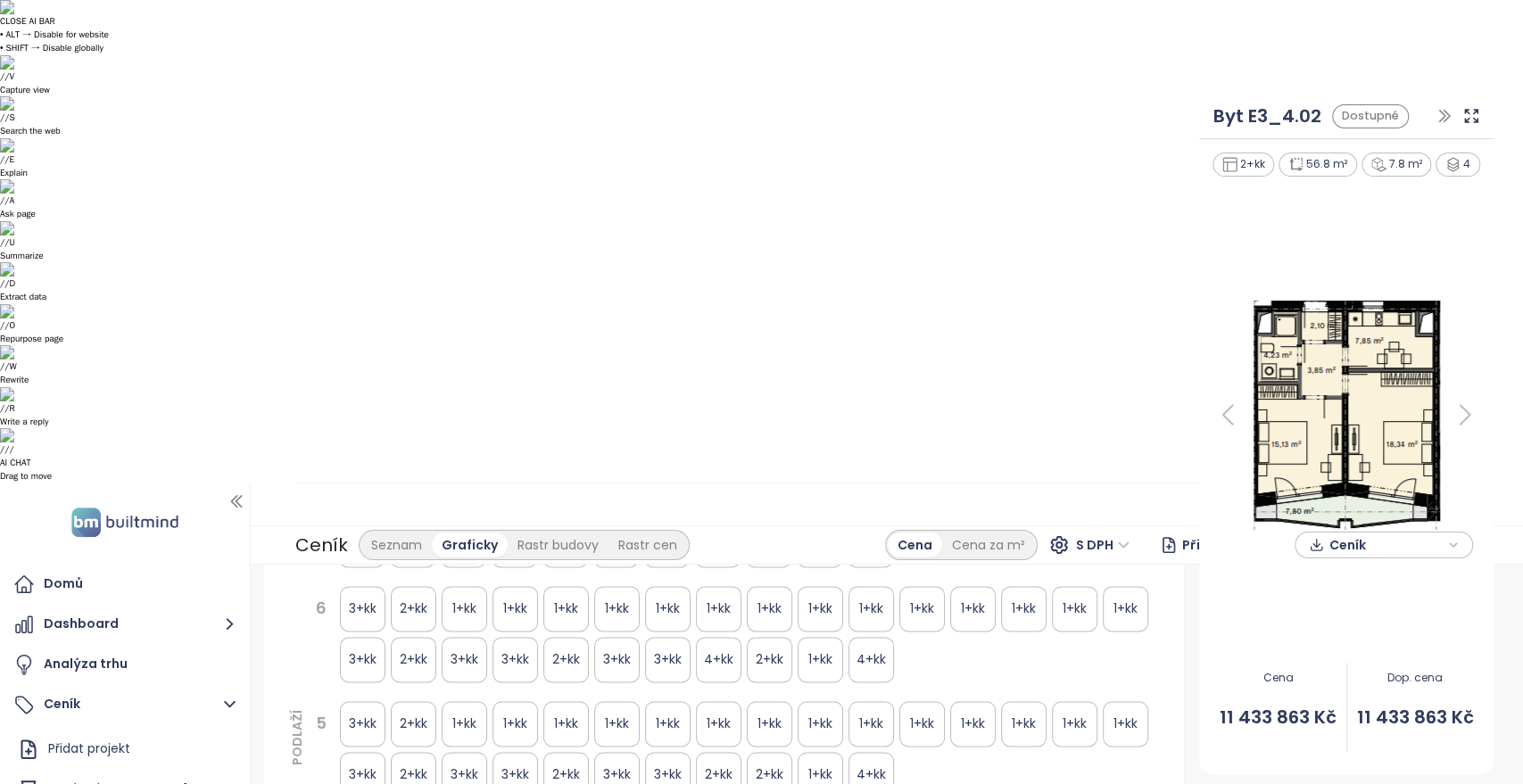 scroll, scrollTop: 1907, scrollLeft: 0, axis: vertical 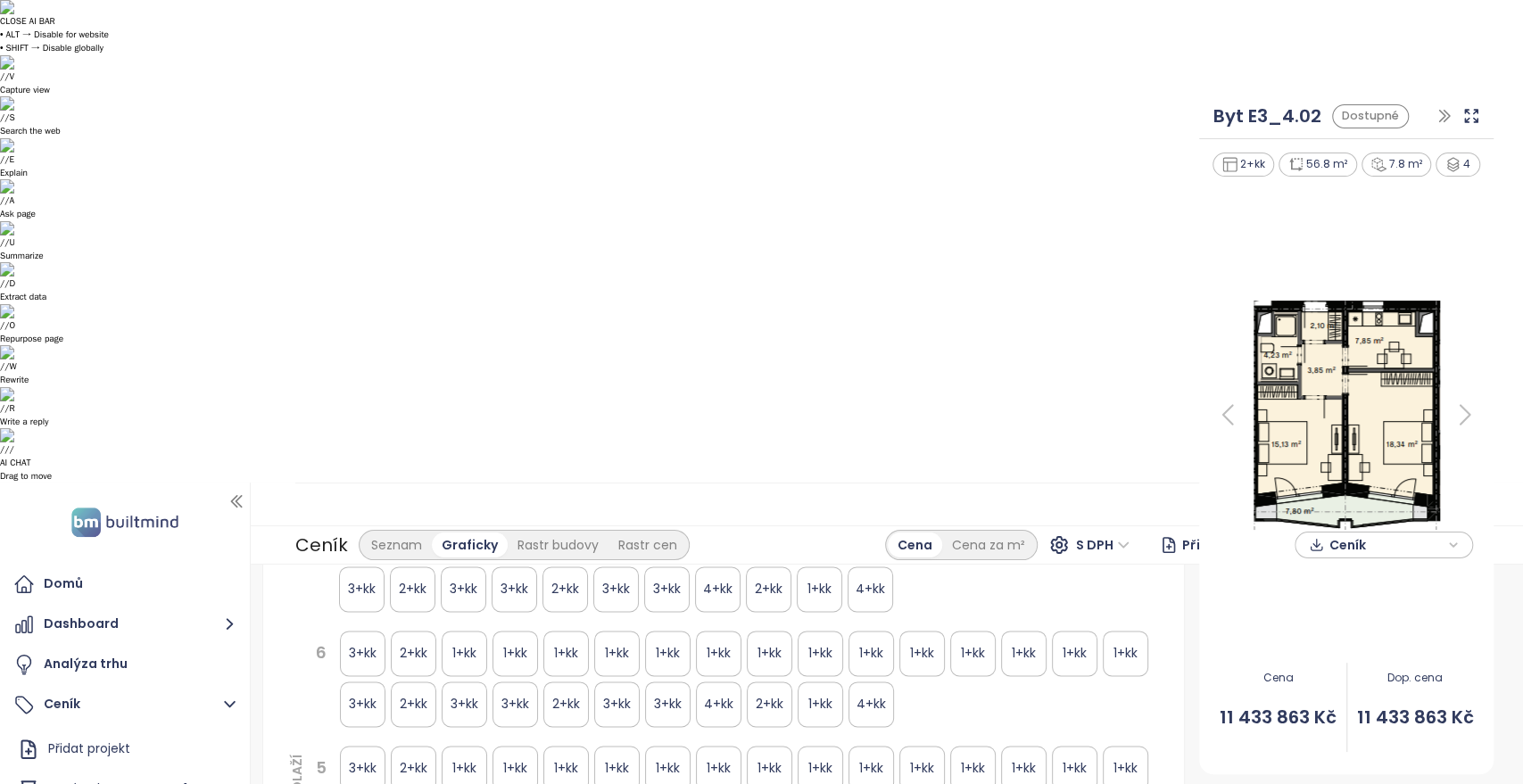 click on "2+kk" at bounding box center [413, 768] 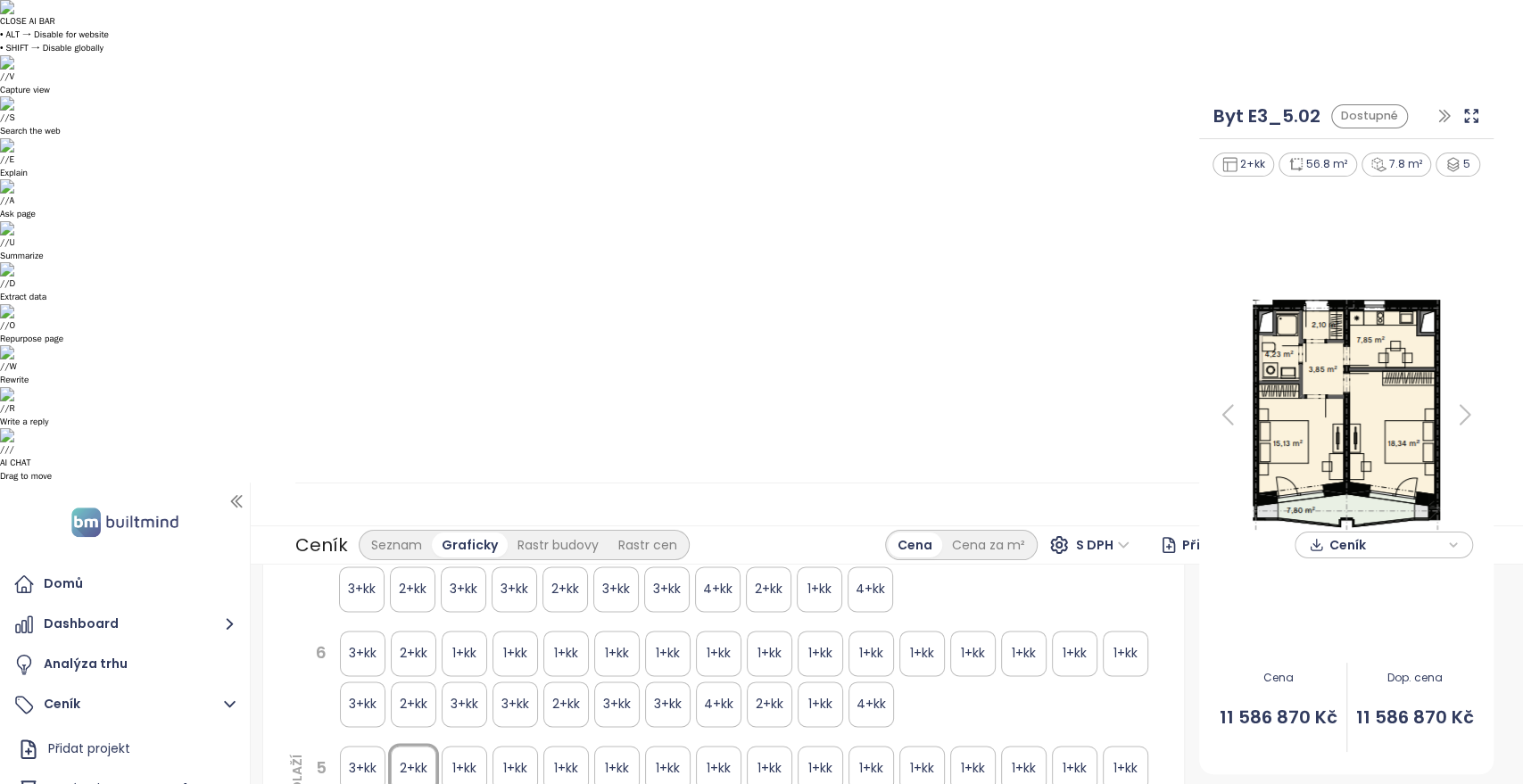 click on "1+kk" at bounding box center [1125, 768] 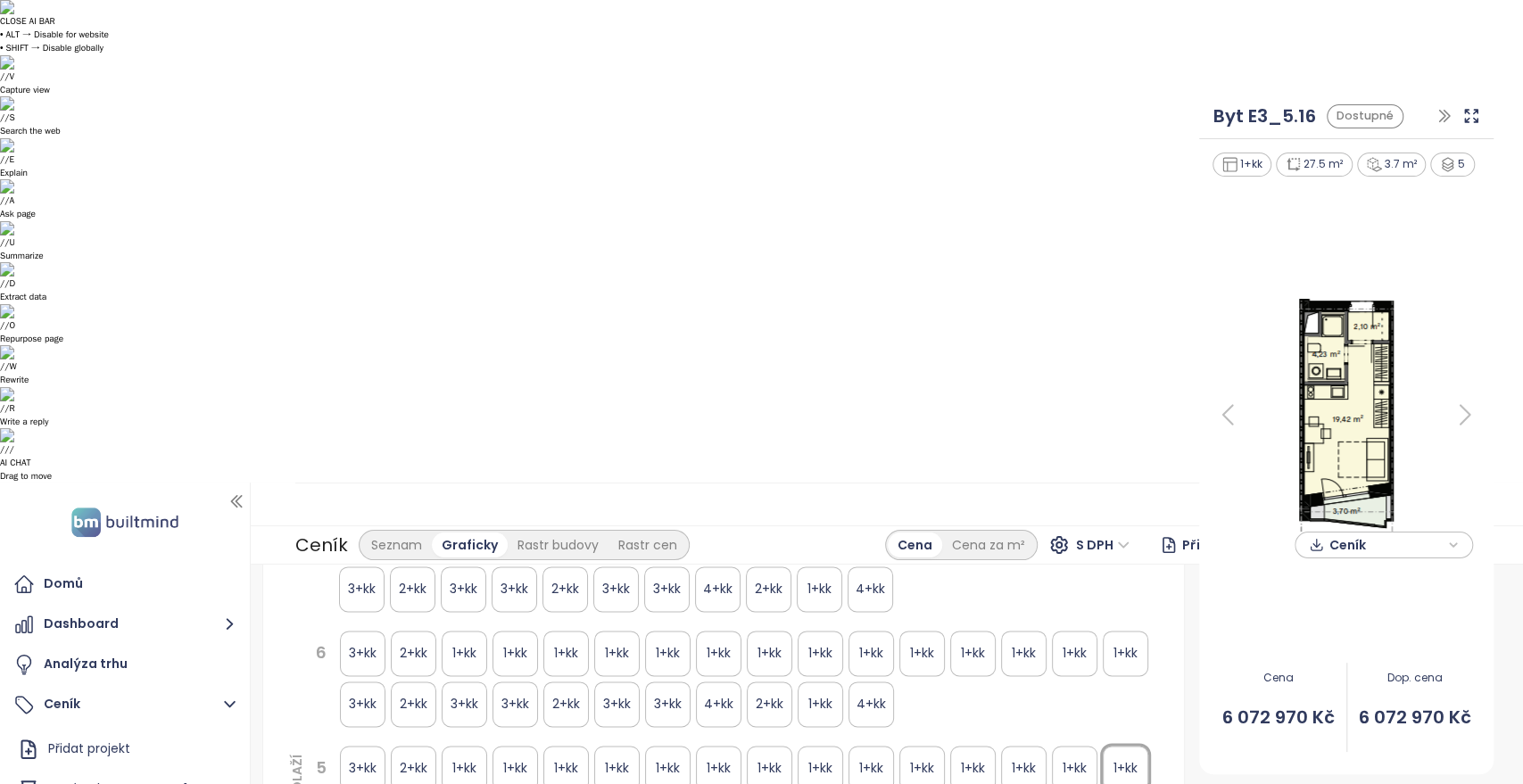 click on "1+kk" at bounding box center (1125, 653) 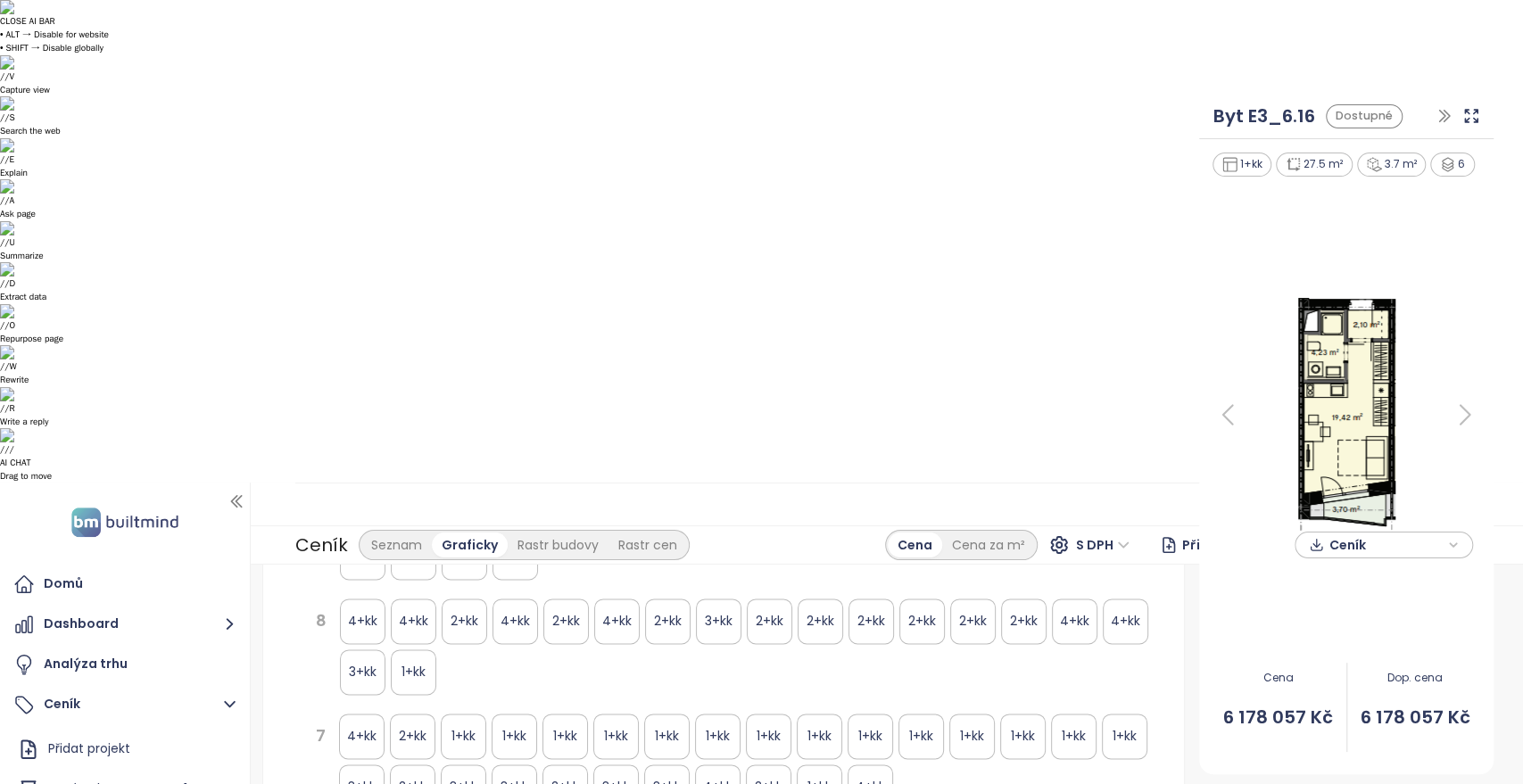 scroll, scrollTop: 1610, scrollLeft: 0, axis: vertical 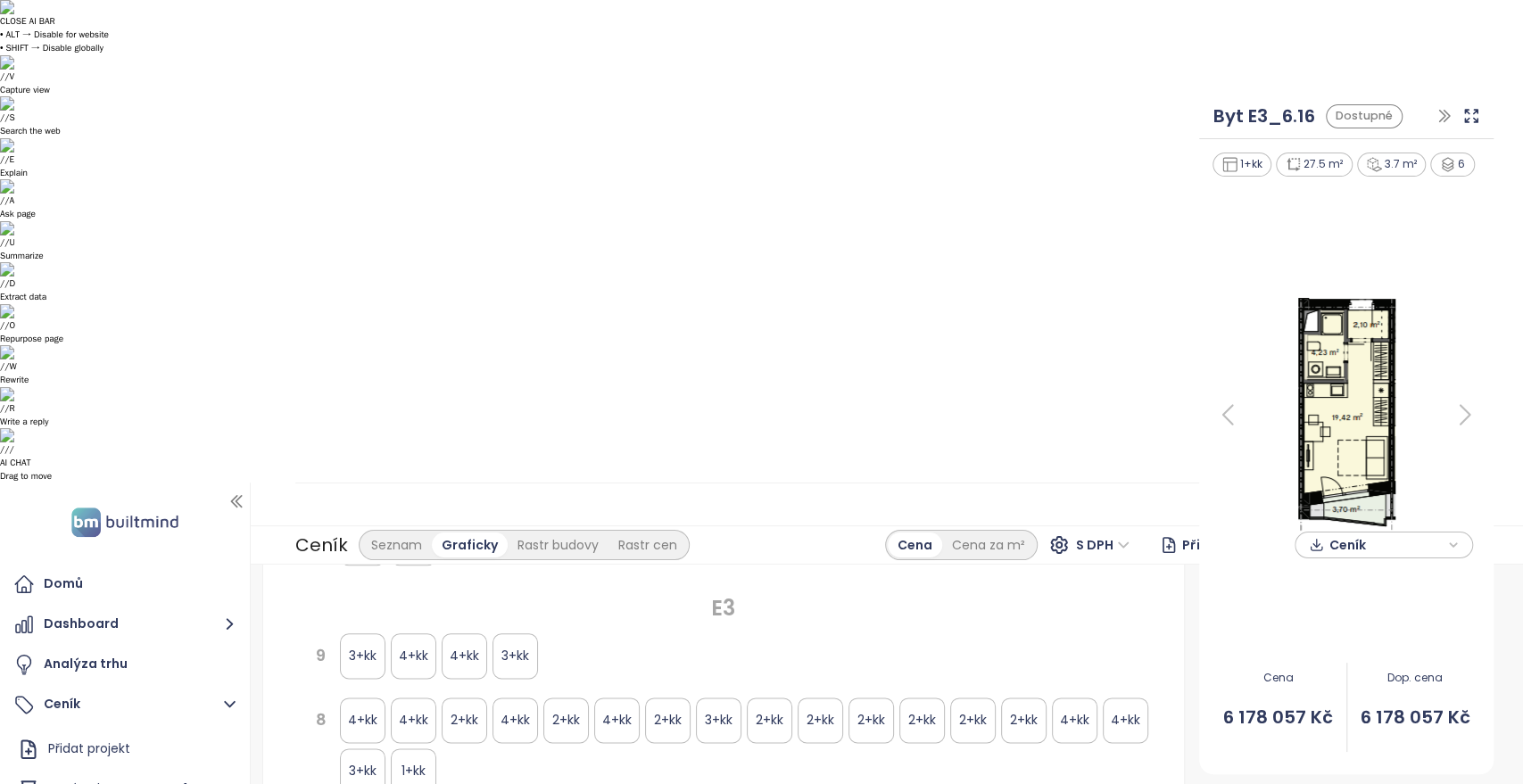 click on "1+kk" at bounding box center [413, 771] 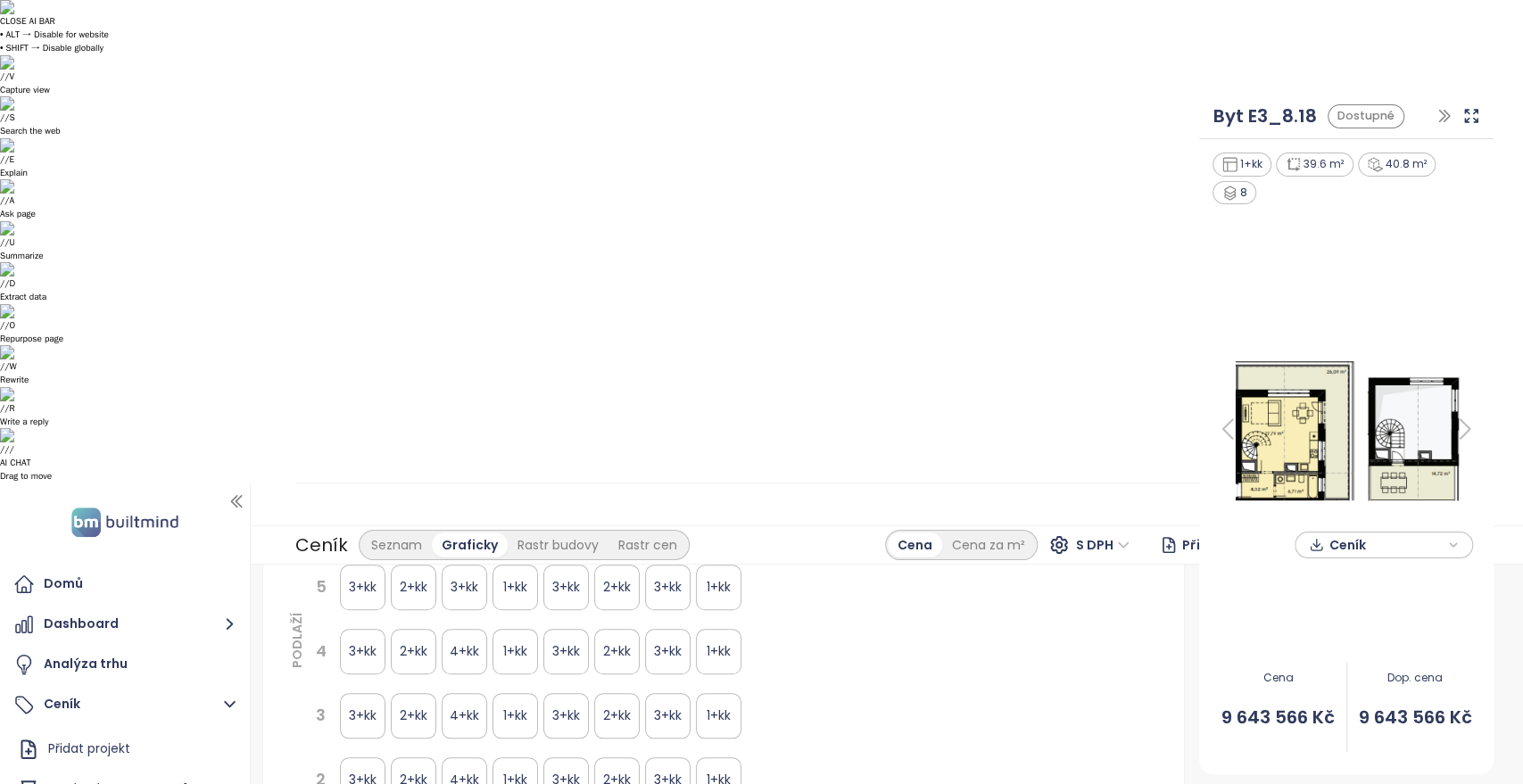 scroll, scrollTop: 1213, scrollLeft: 0, axis: vertical 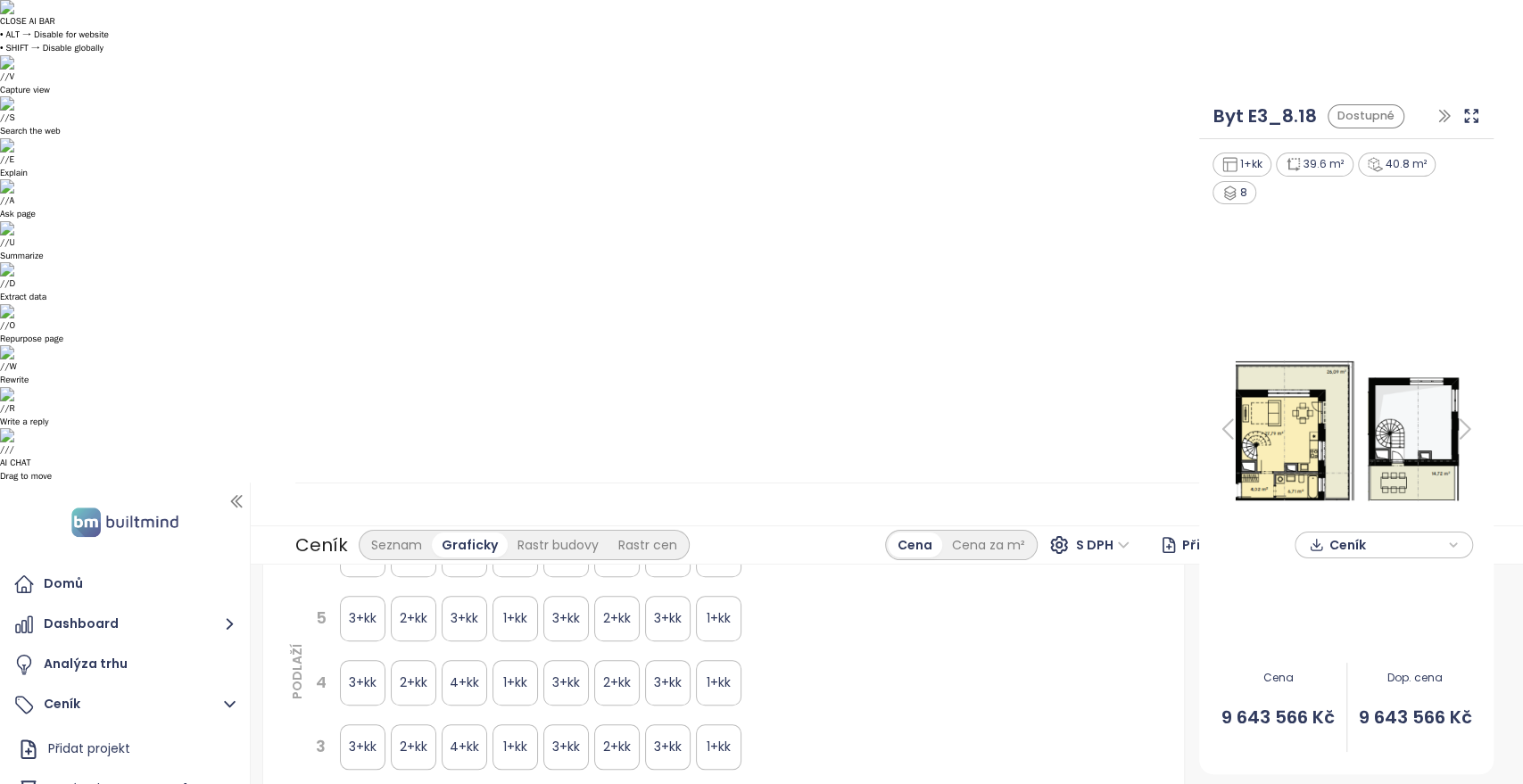 click on "2+kk" at bounding box center [413, 747] 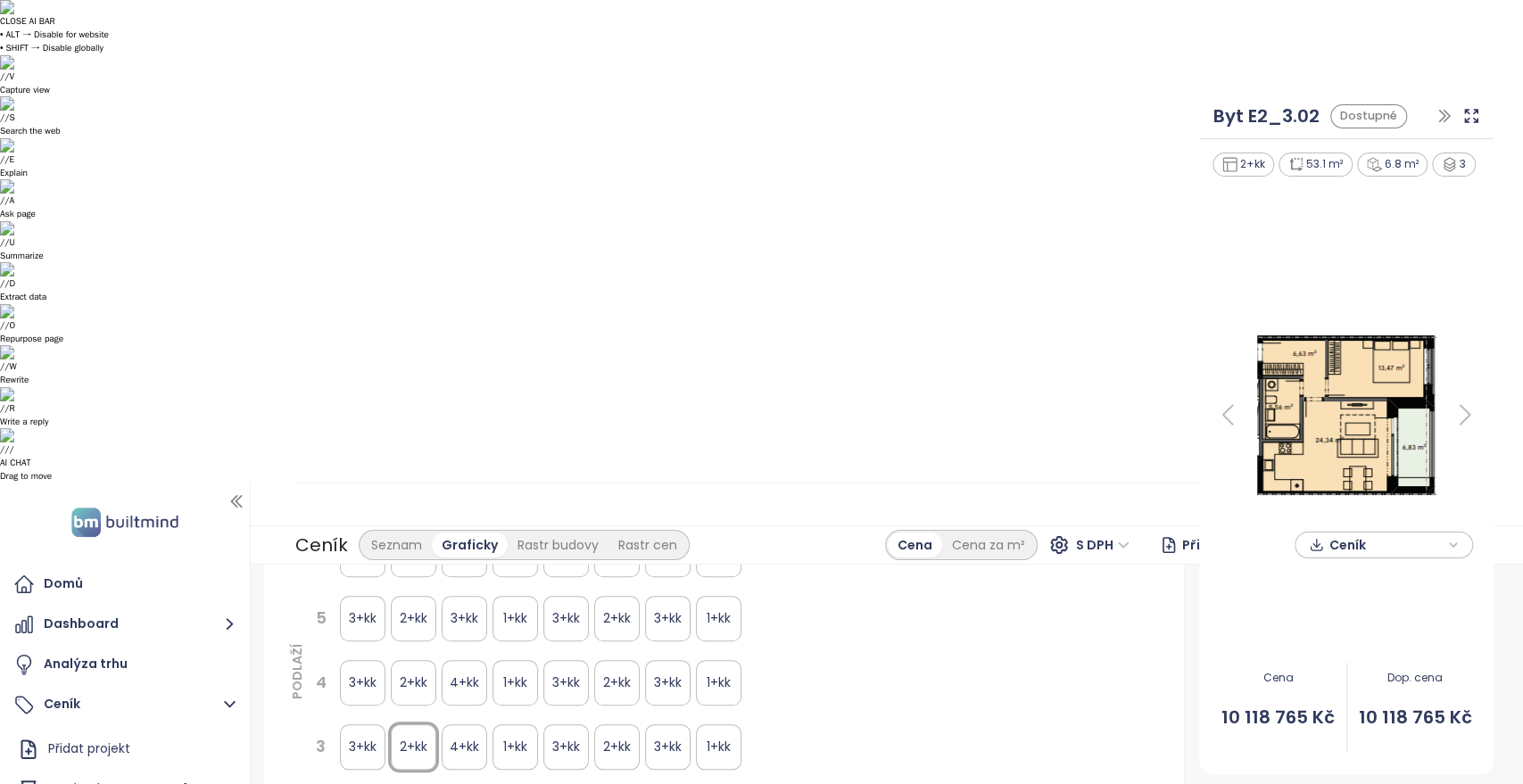click on "2+kk" at bounding box center (413, 618) 